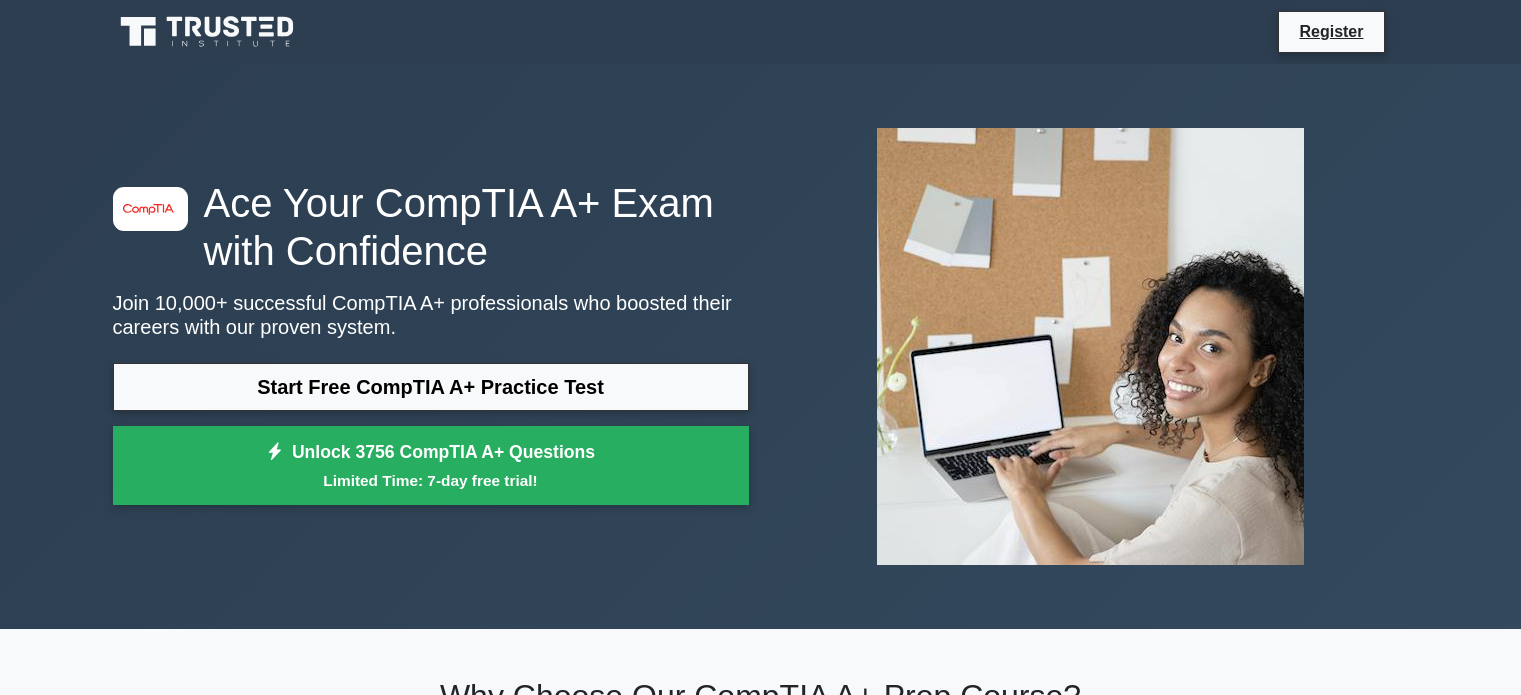 scroll, scrollTop: 0, scrollLeft: 0, axis: both 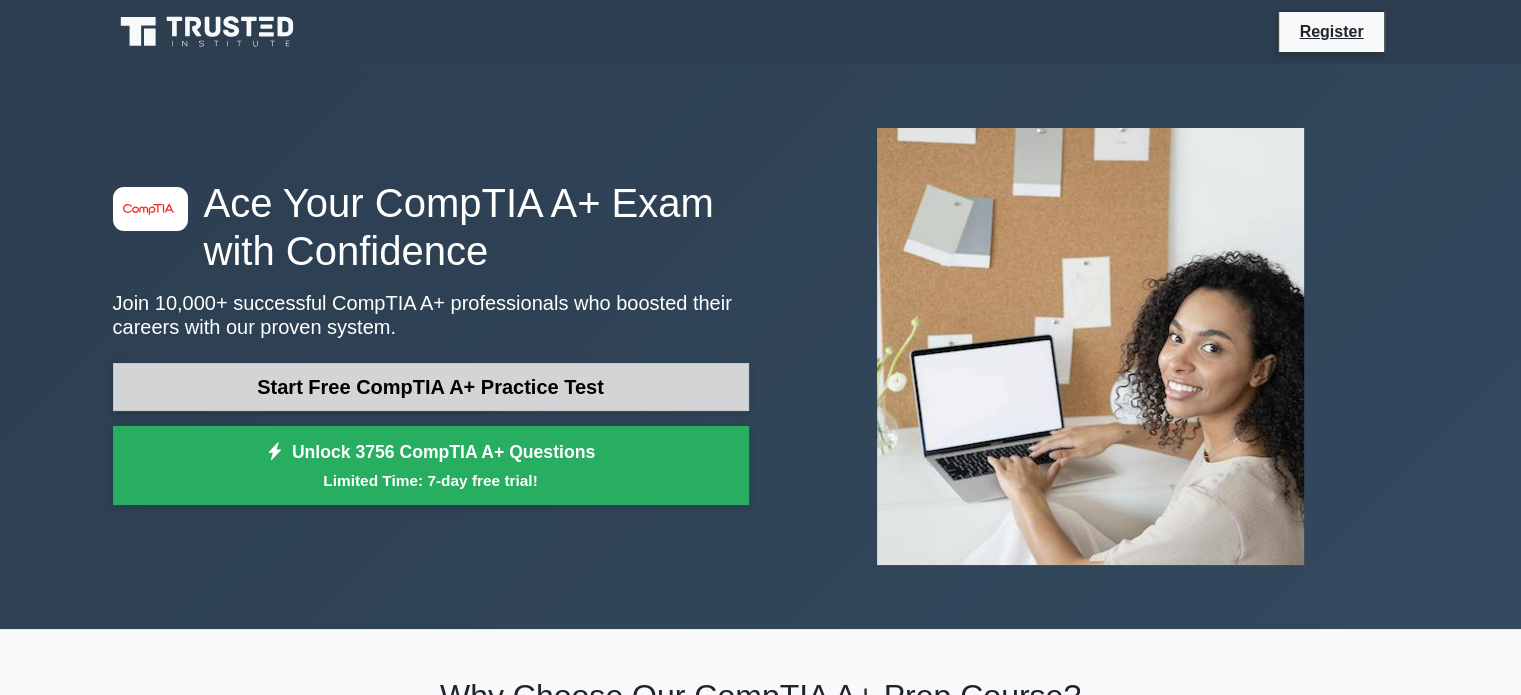 click on "Start Free CompTIA A+ Practice Test" at bounding box center [431, 387] 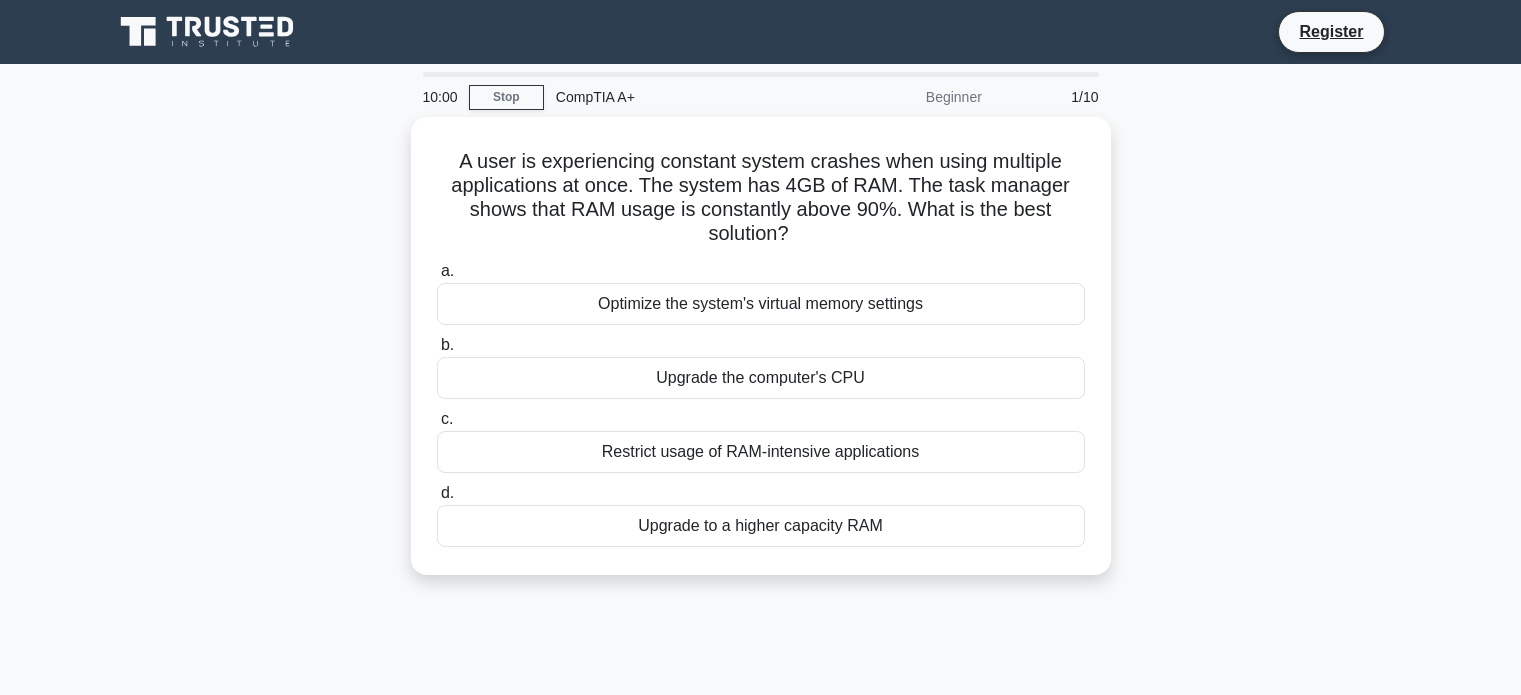 scroll, scrollTop: 0, scrollLeft: 0, axis: both 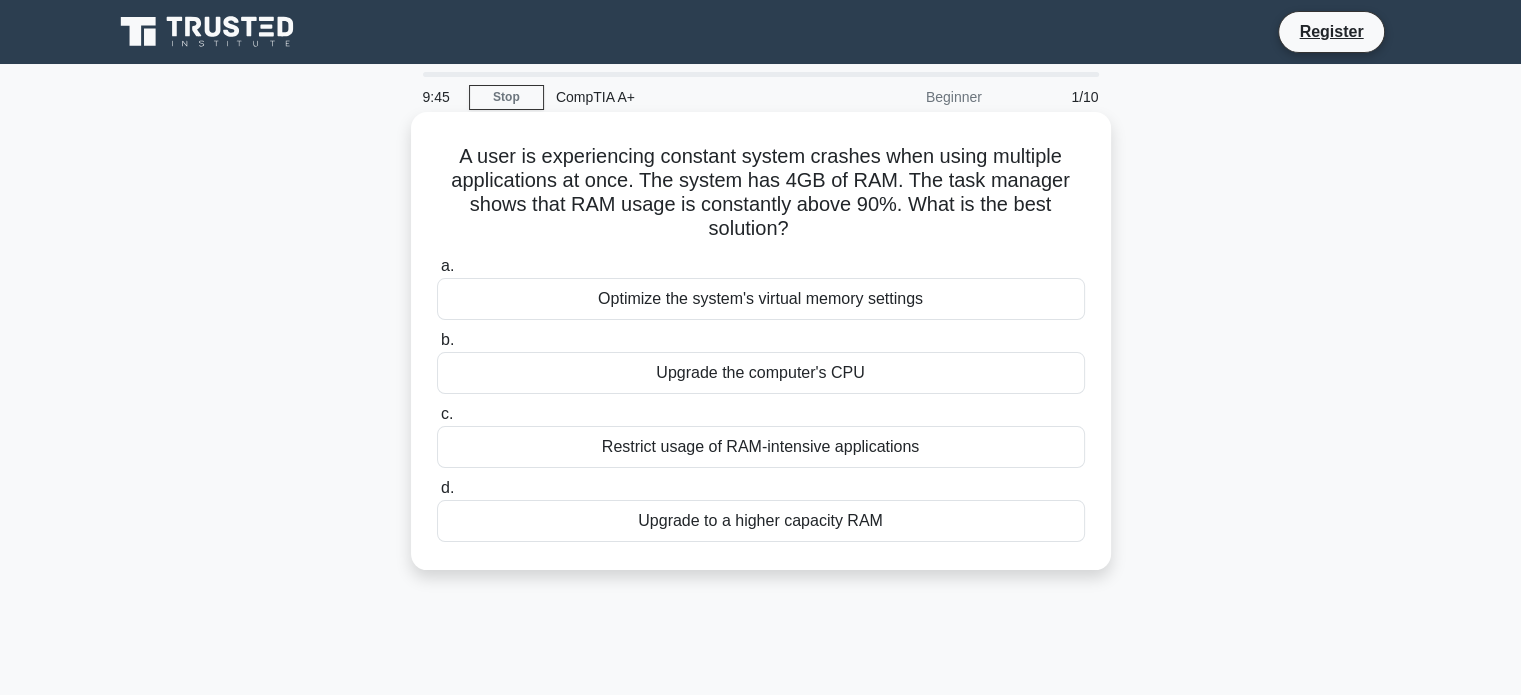 click on "Upgrade to a higher capacity RAM" at bounding box center [761, 521] 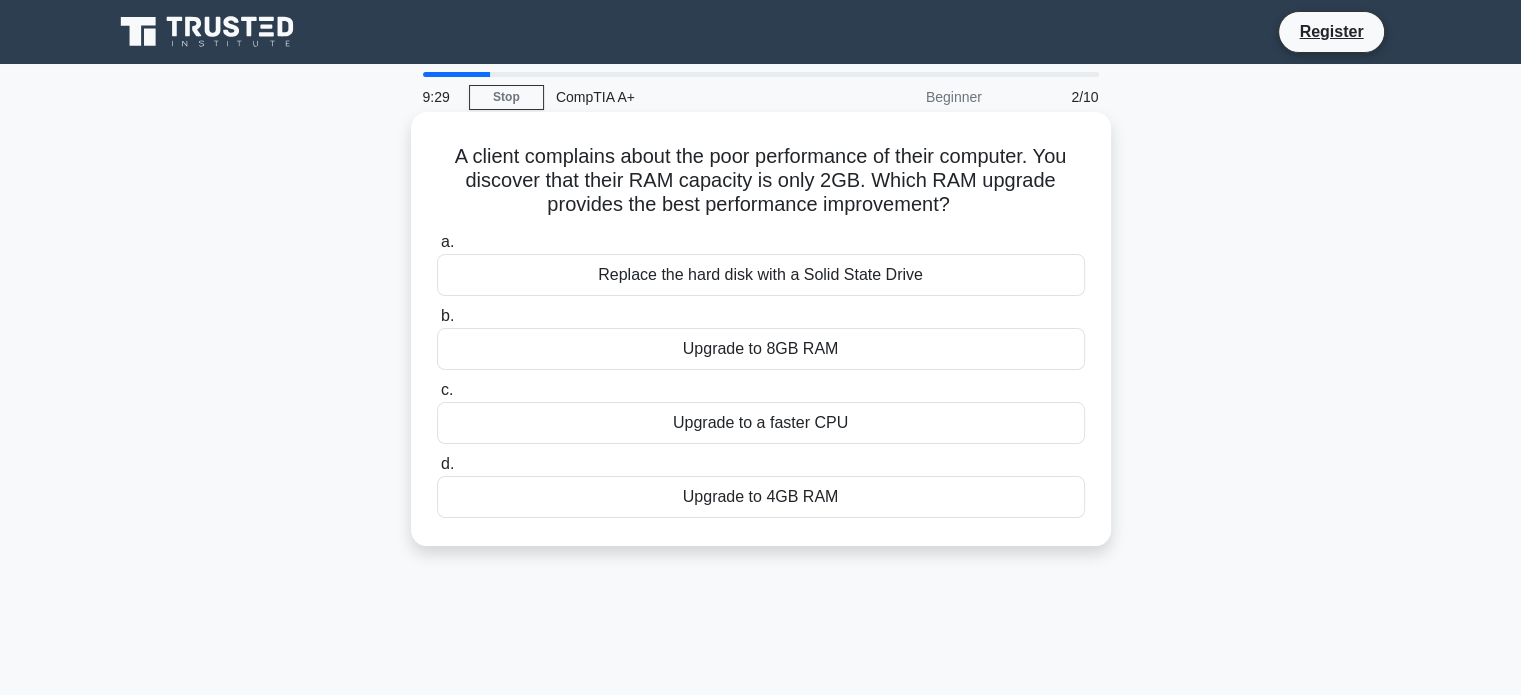 click on "Upgrade to 8GB RAM" at bounding box center (761, 349) 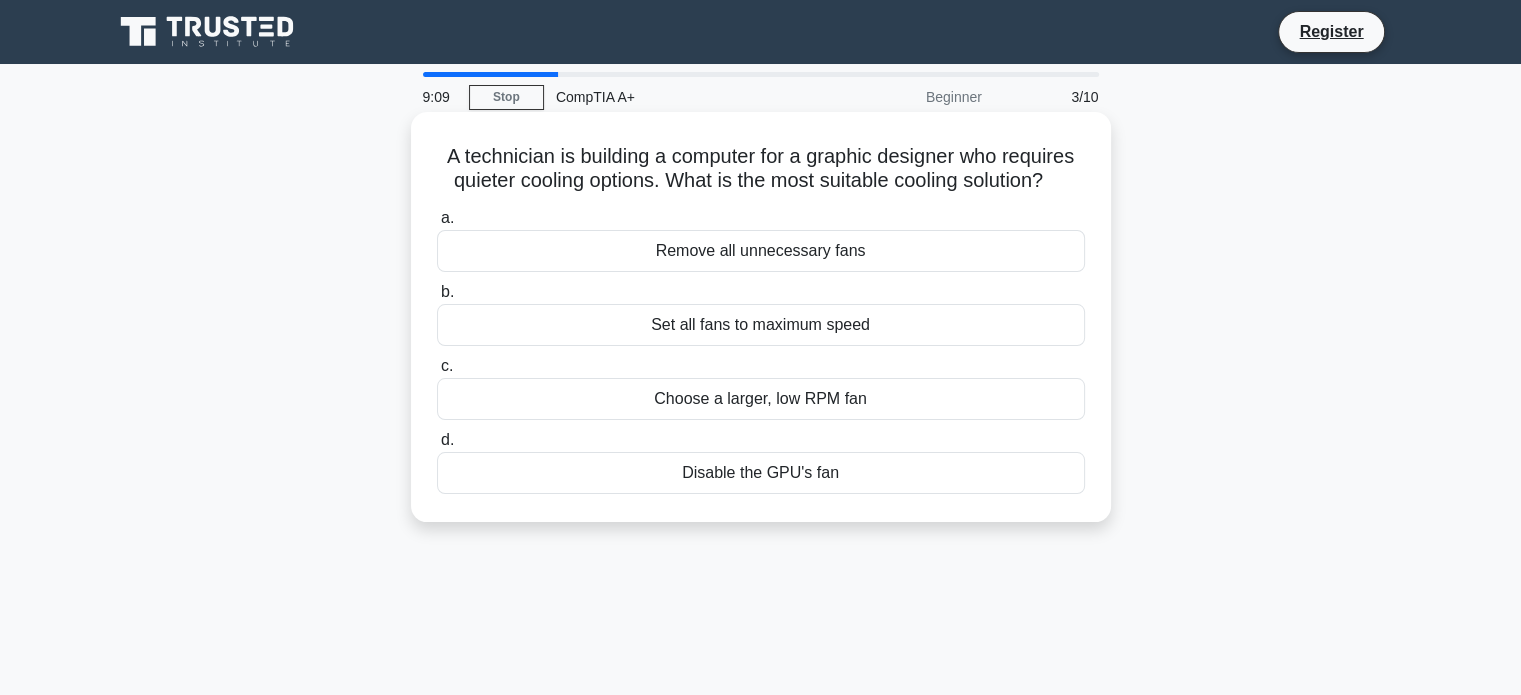 click on "Choose a larger, low RPM fan" at bounding box center [761, 399] 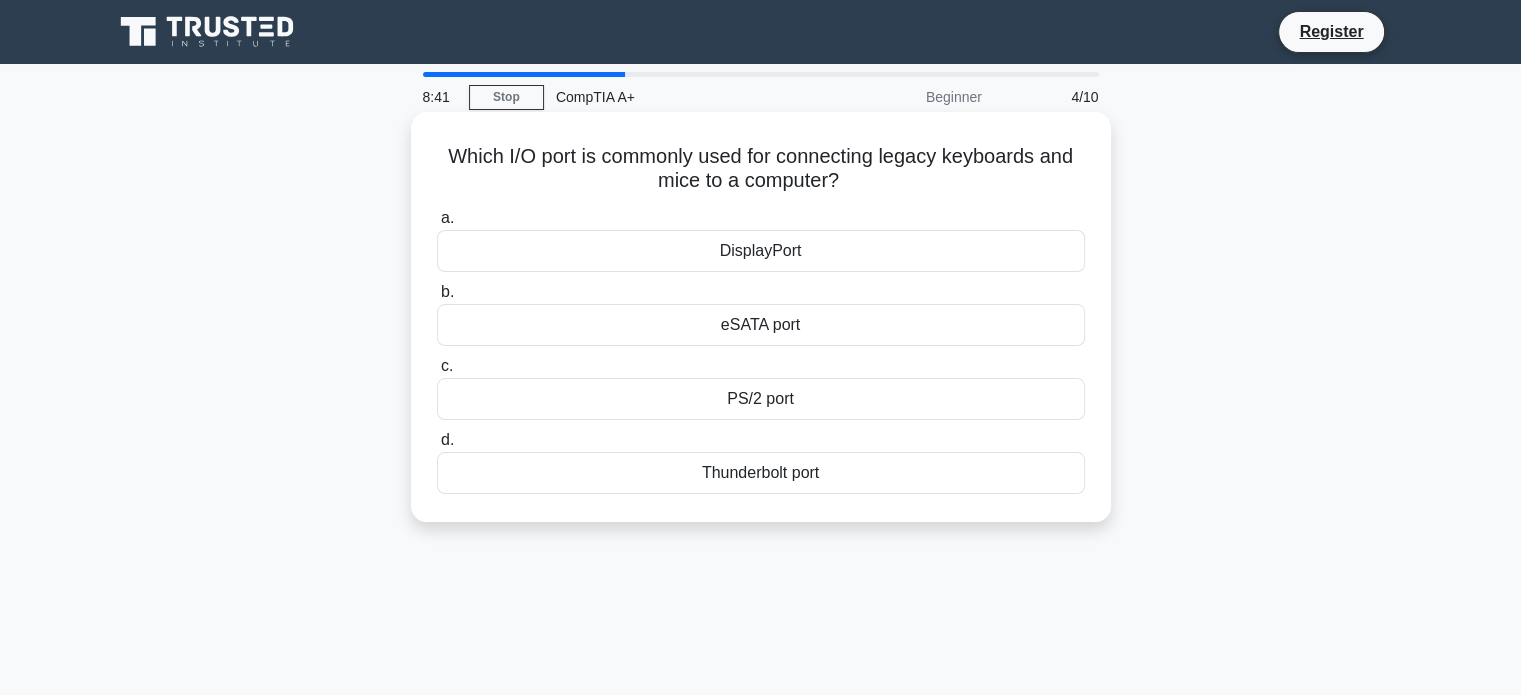 click on "PS/2 port" at bounding box center [761, 399] 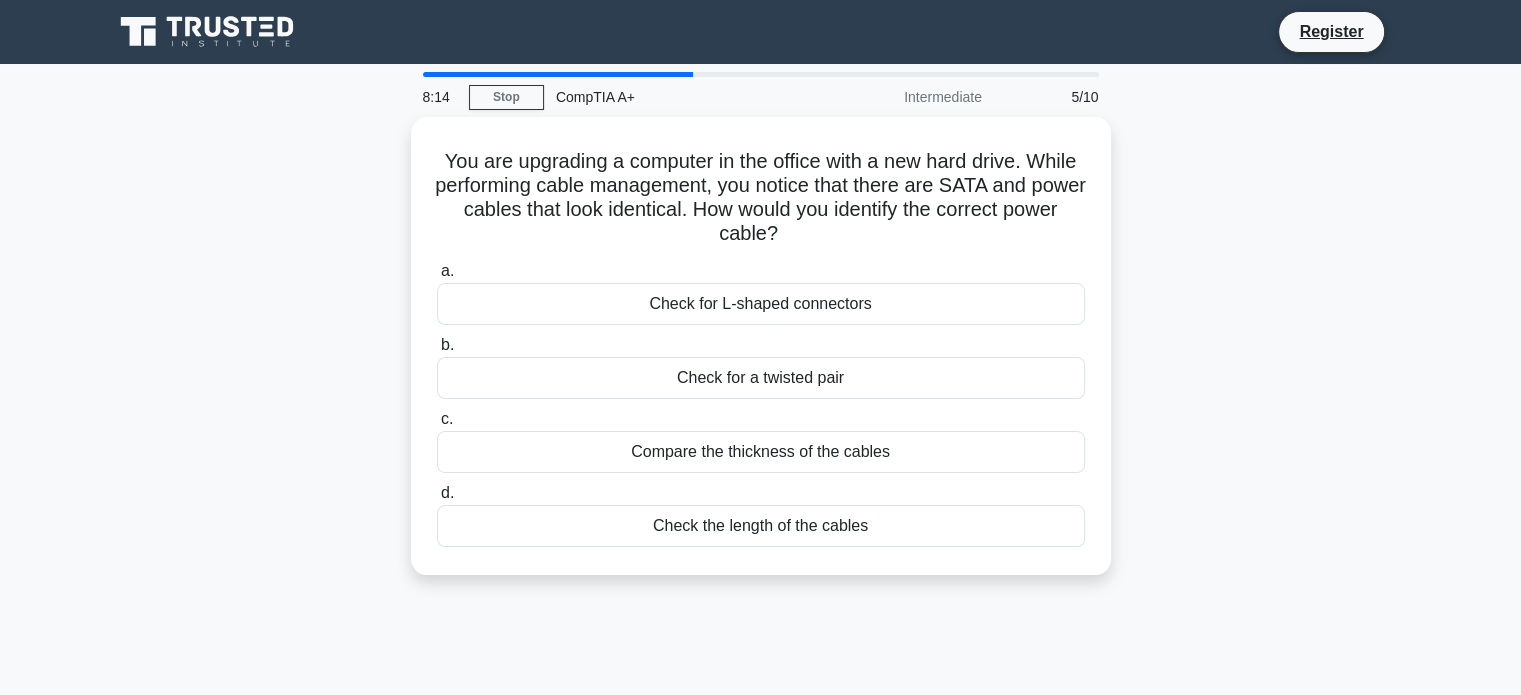 click on "8:14
Stop
CompTIA A+
Intermediate
5/10
You are upgrading a computer in the office with a new hard drive. While performing cable management, you notice that there are SATA and power cables that look identical. How would you identify the correct power cable?
.spinner_0XTQ{transform-origin:center;animation:spinner_y6GP .75s linear infinite}@keyframes spinner_y6GP{100%{transform:rotate(360deg)}}
a." at bounding box center (761, 572) 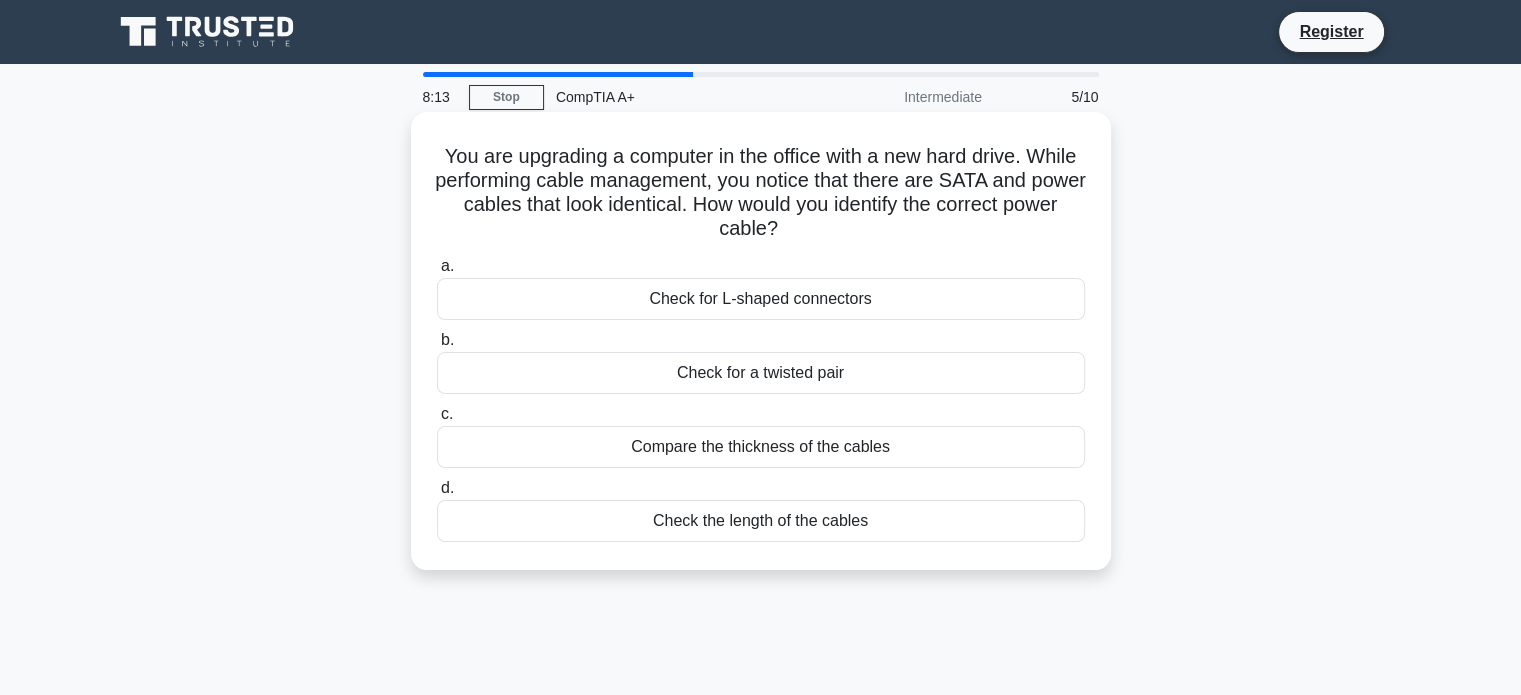 click on "You are upgrading a computer in the office with a new hard drive. While performing cable management, you notice that there are SATA and power cables that look identical. How would you identify the correct power cable?
.spinner_0XTQ{transform-origin:center;animation:spinner_y6GP .75s linear infinite}@keyframes spinner_y6GP{100%{transform:rotate(360deg)}}" at bounding box center [761, 193] 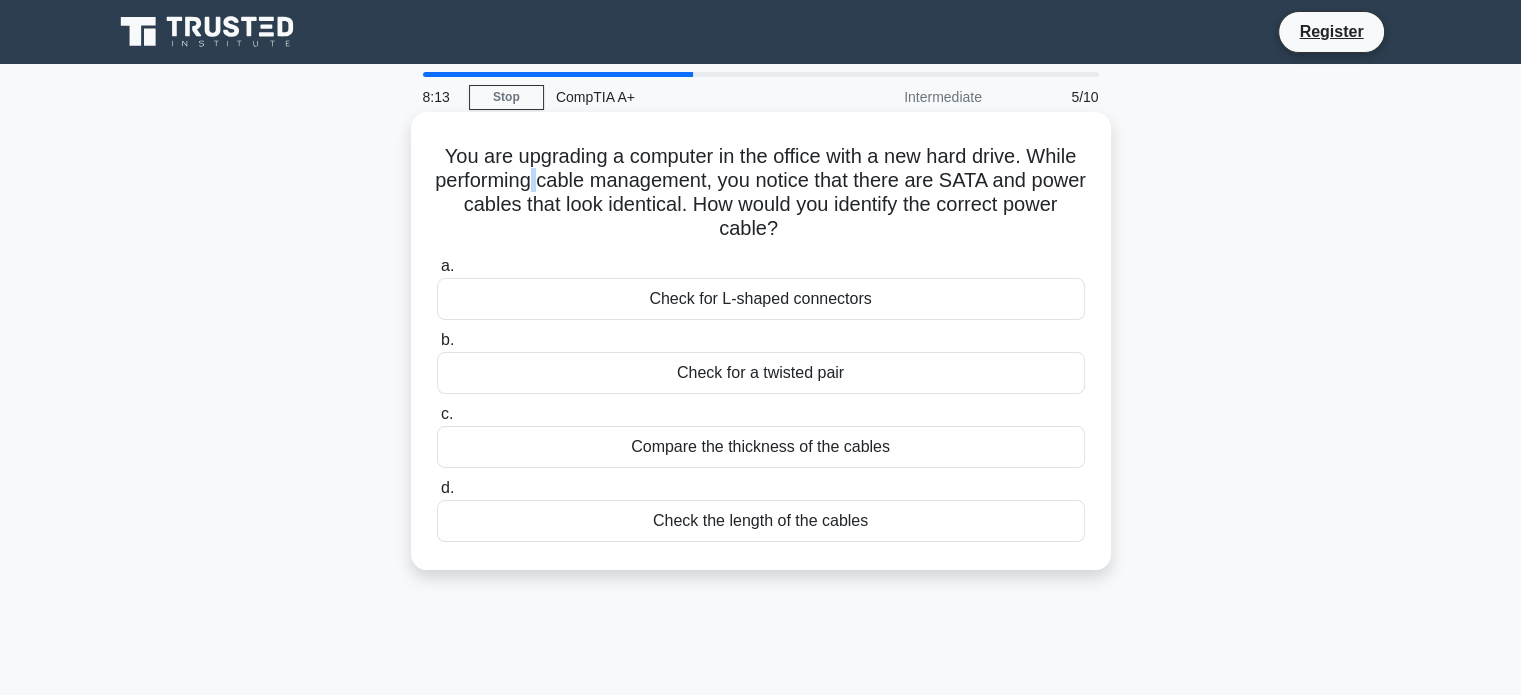 click on "You are upgrading a computer in the office with a new hard drive. While performing cable management, you notice that there are SATA and power cables that look identical. How would you identify the correct power cable?
.spinner_0XTQ{transform-origin:center;animation:spinner_y6GP .75s linear infinite}@keyframes spinner_y6GP{100%{transform:rotate(360deg)}}" at bounding box center (761, 193) 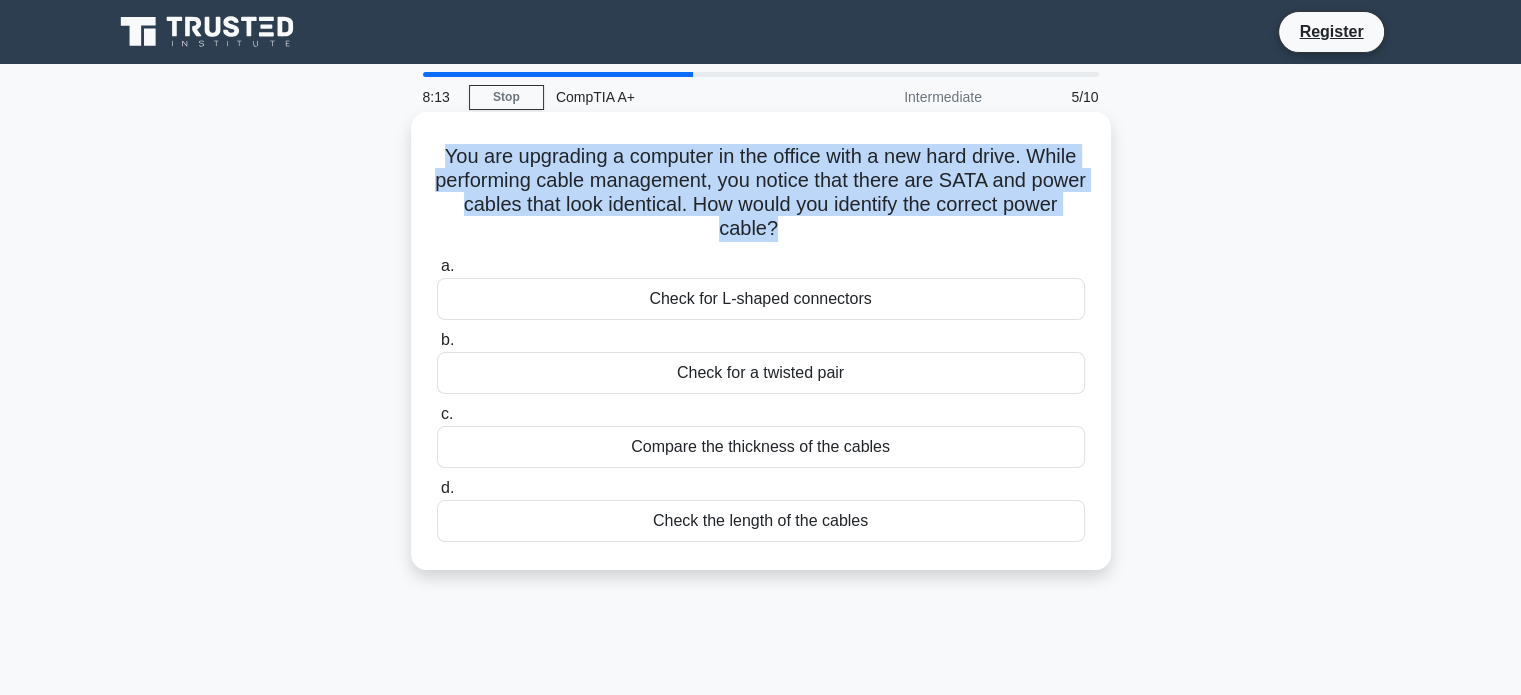 click on "You are upgrading a computer in the office with a new hard drive. While performing cable management, you notice that there are SATA and power cables that look identical. How would you identify the correct power cable?
.spinner_0XTQ{transform-origin:center;animation:spinner_y6GP .75s linear infinite}@keyframes spinner_y6GP{100%{transform:rotate(360deg)}}" at bounding box center (761, 193) 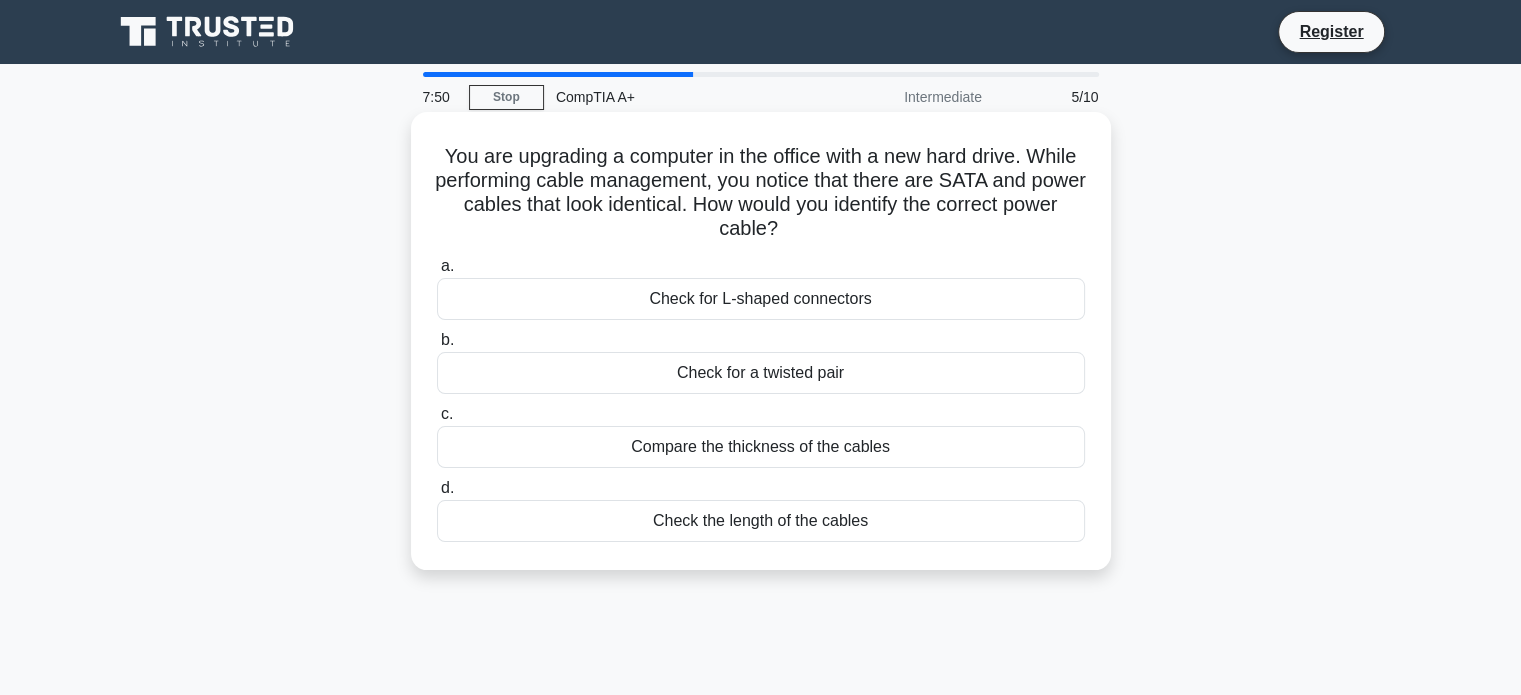 click on "Check for L-shaped connectors" at bounding box center [761, 299] 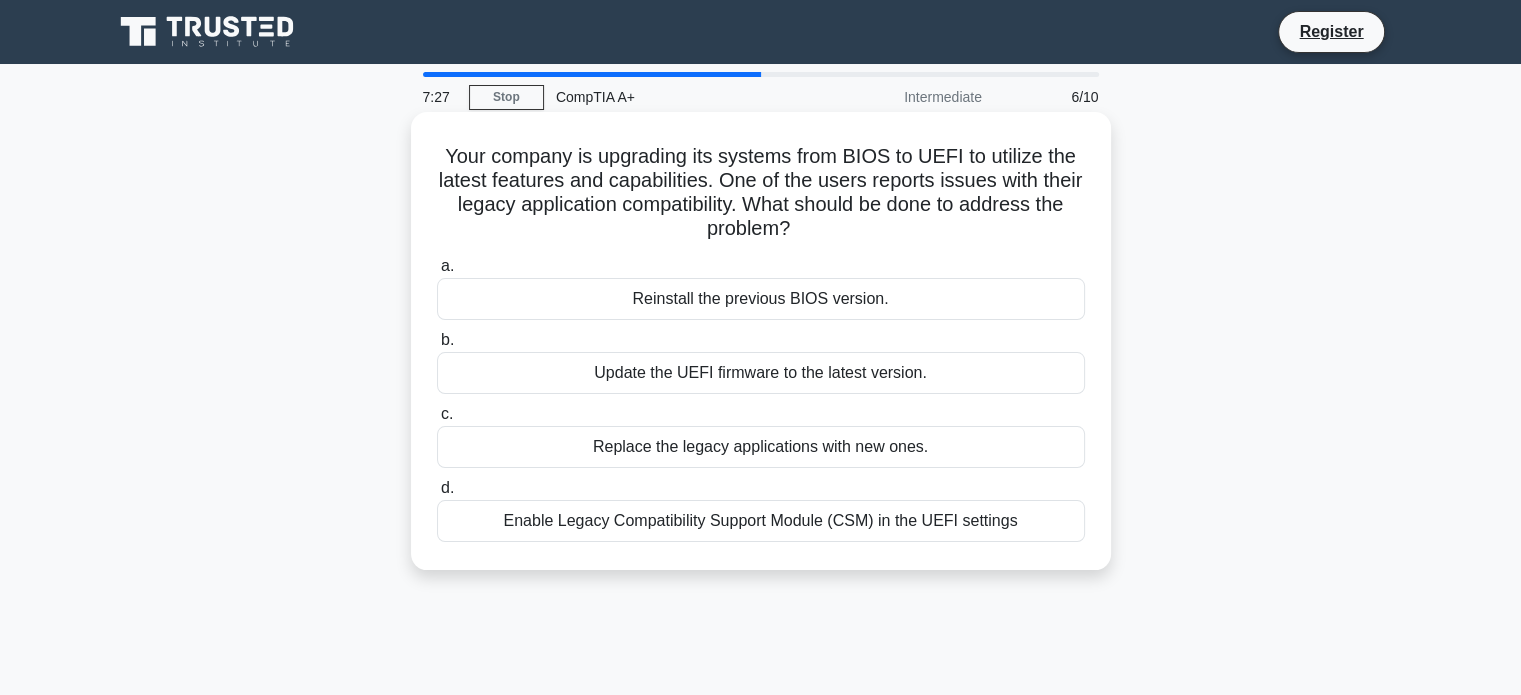 click on "Enable Legacy Compatibility Support Module (CSM) in the UEFI settings" at bounding box center [761, 521] 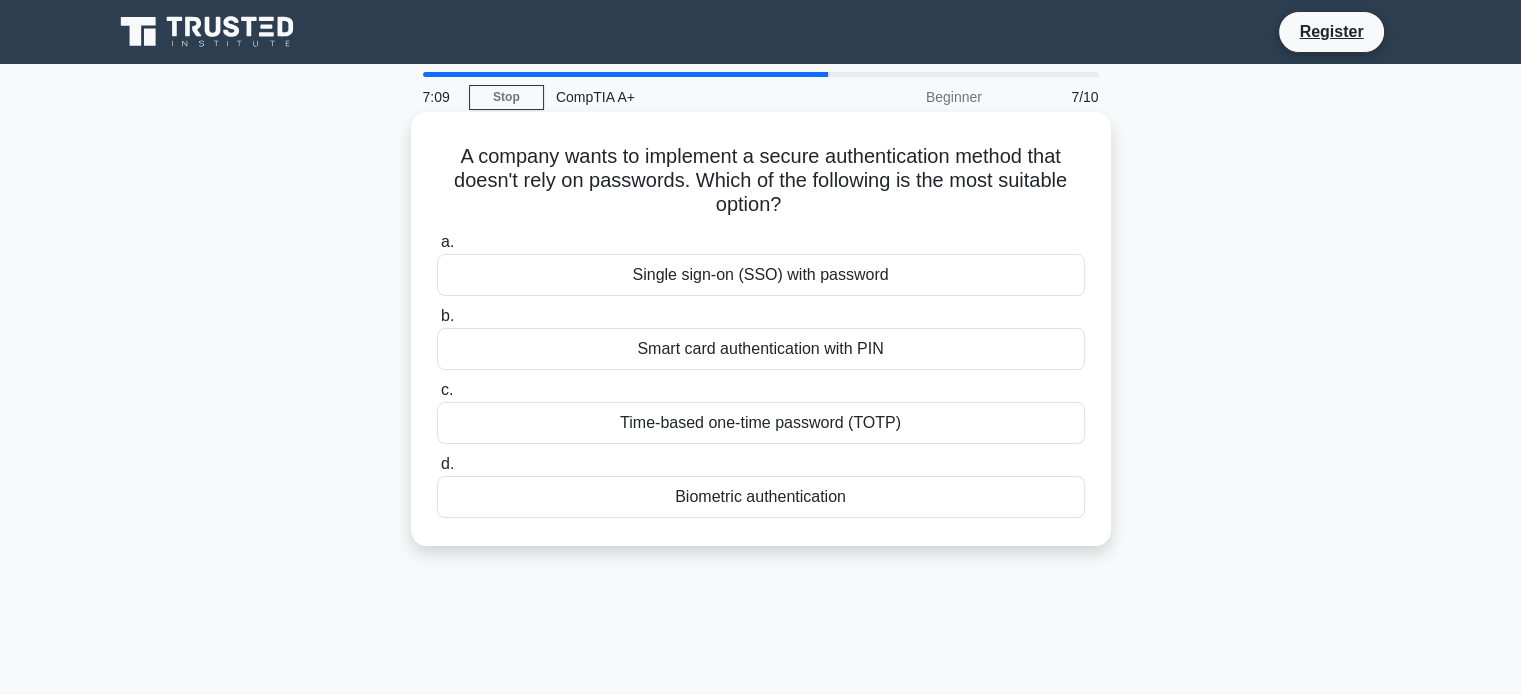 click on "Time-based one-time password (TOTP)" at bounding box center (761, 423) 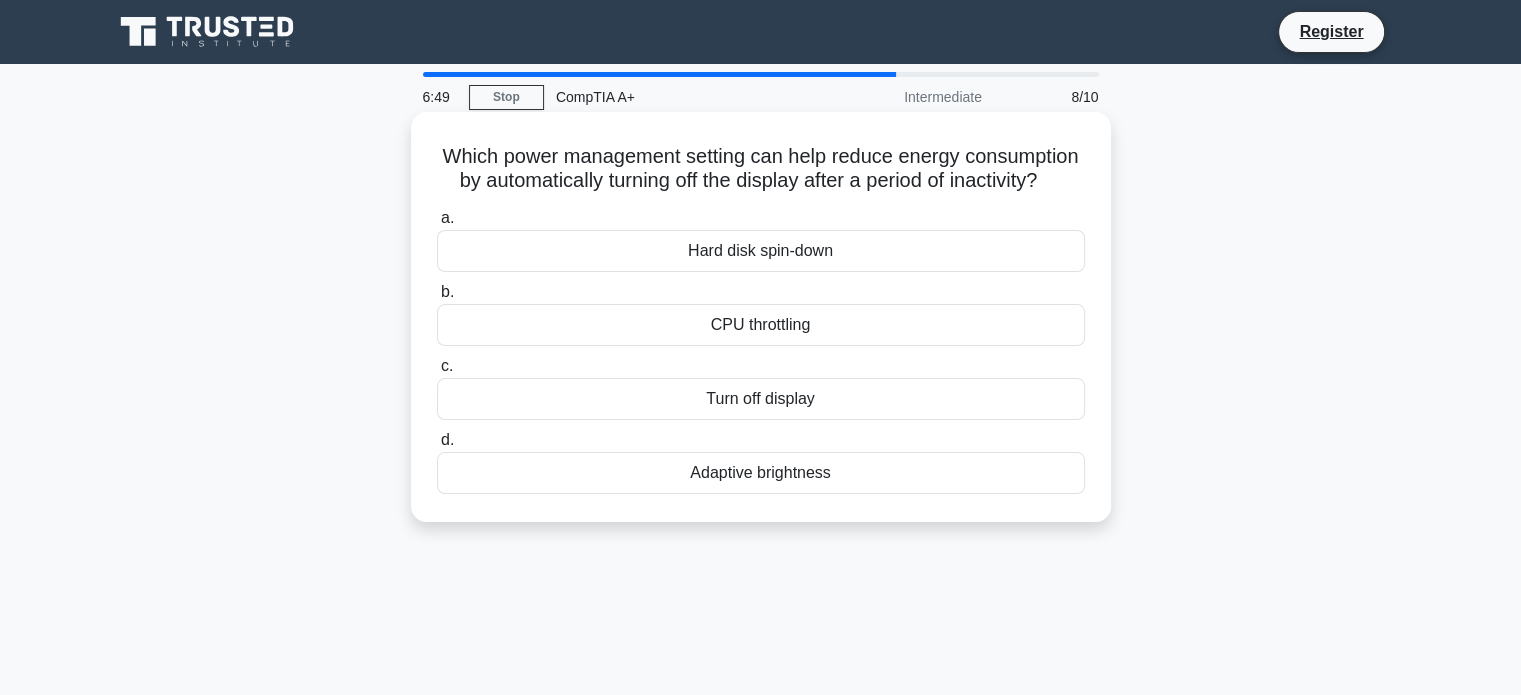 click on "CPU throttling" at bounding box center (761, 325) 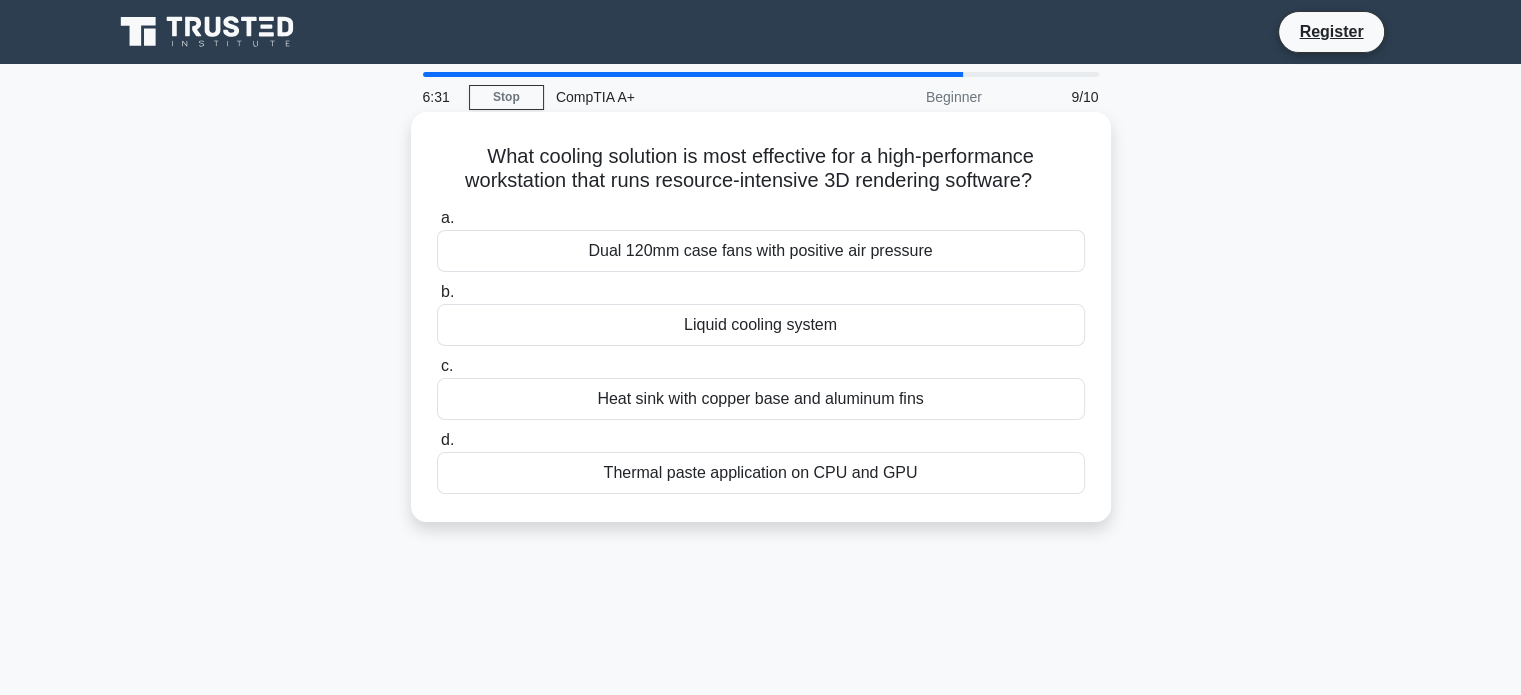click on "Liquid cooling system" at bounding box center [761, 325] 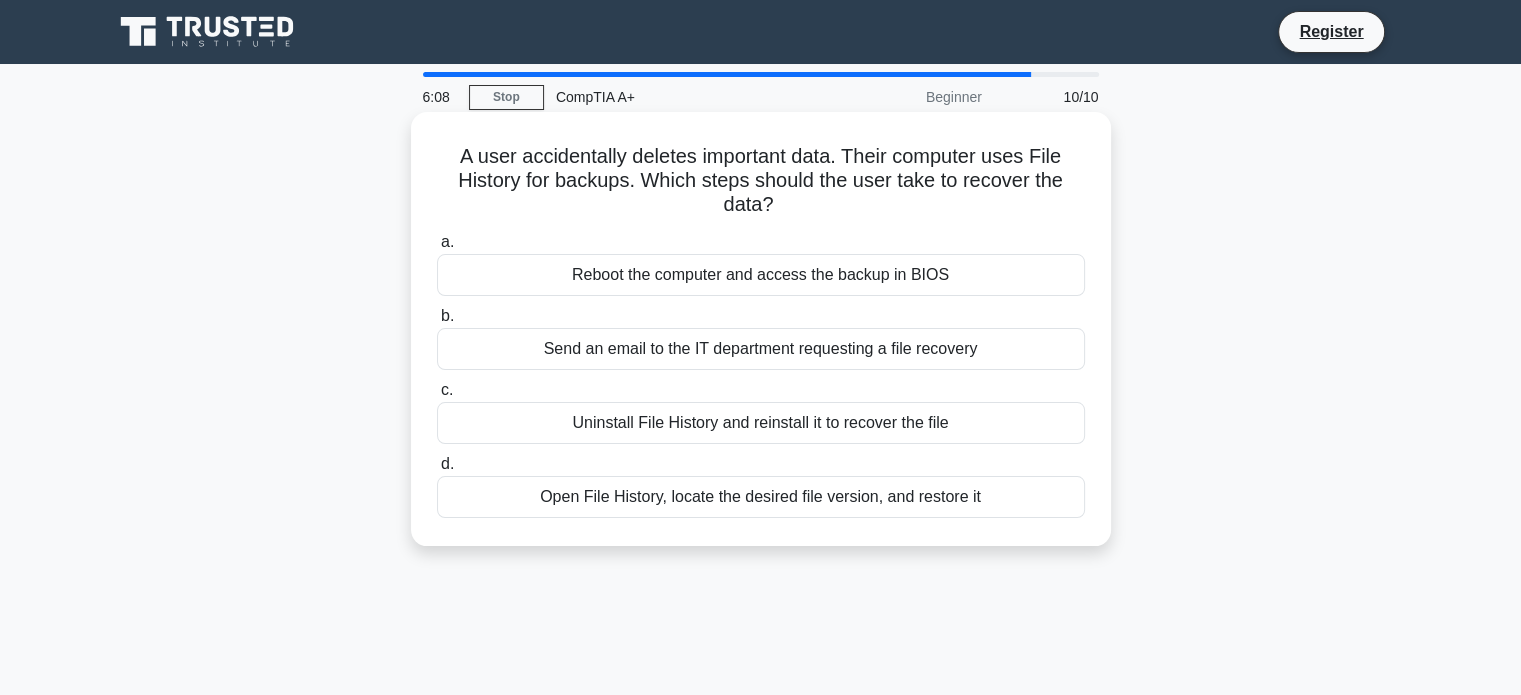 click on "Send an email to the IT department requesting a file recovery" at bounding box center [761, 349] 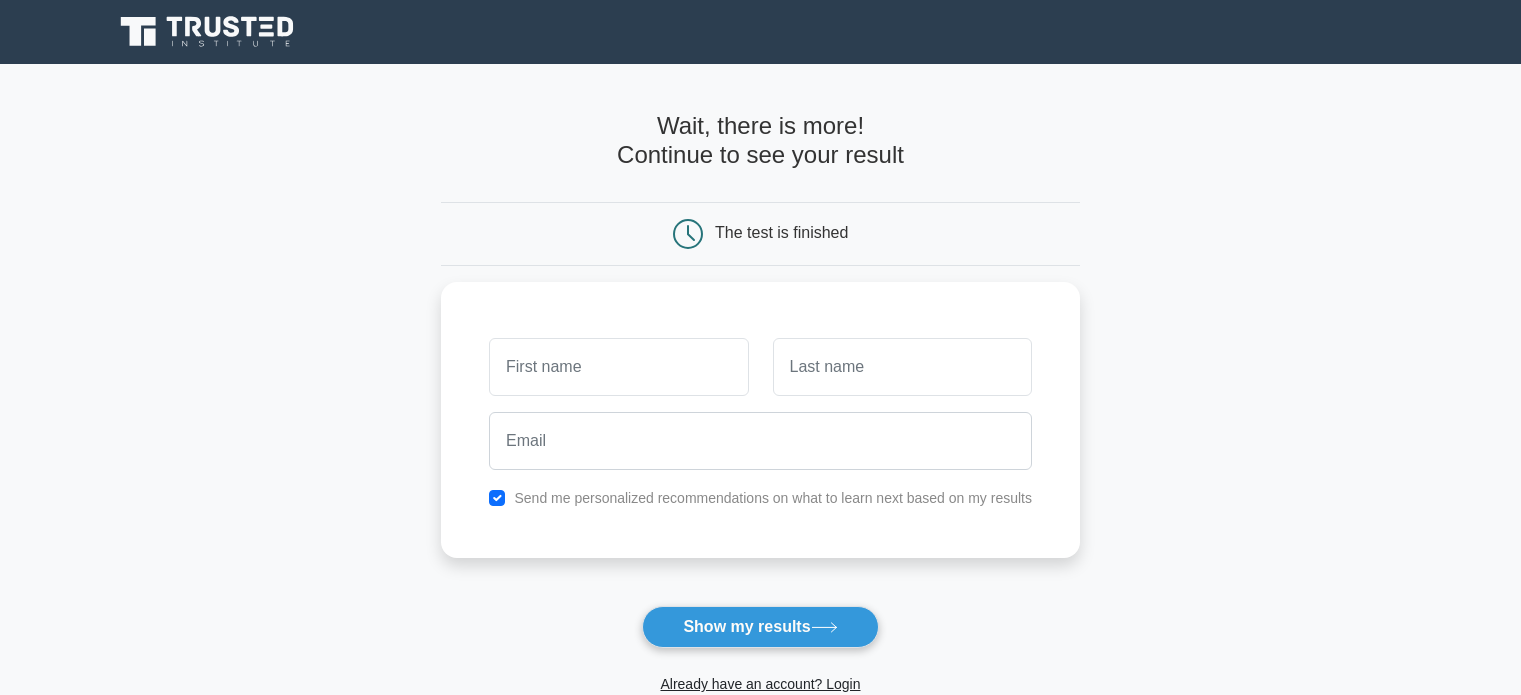 scroll, scrollTop: 0, scrollLeft: 0, axis: both 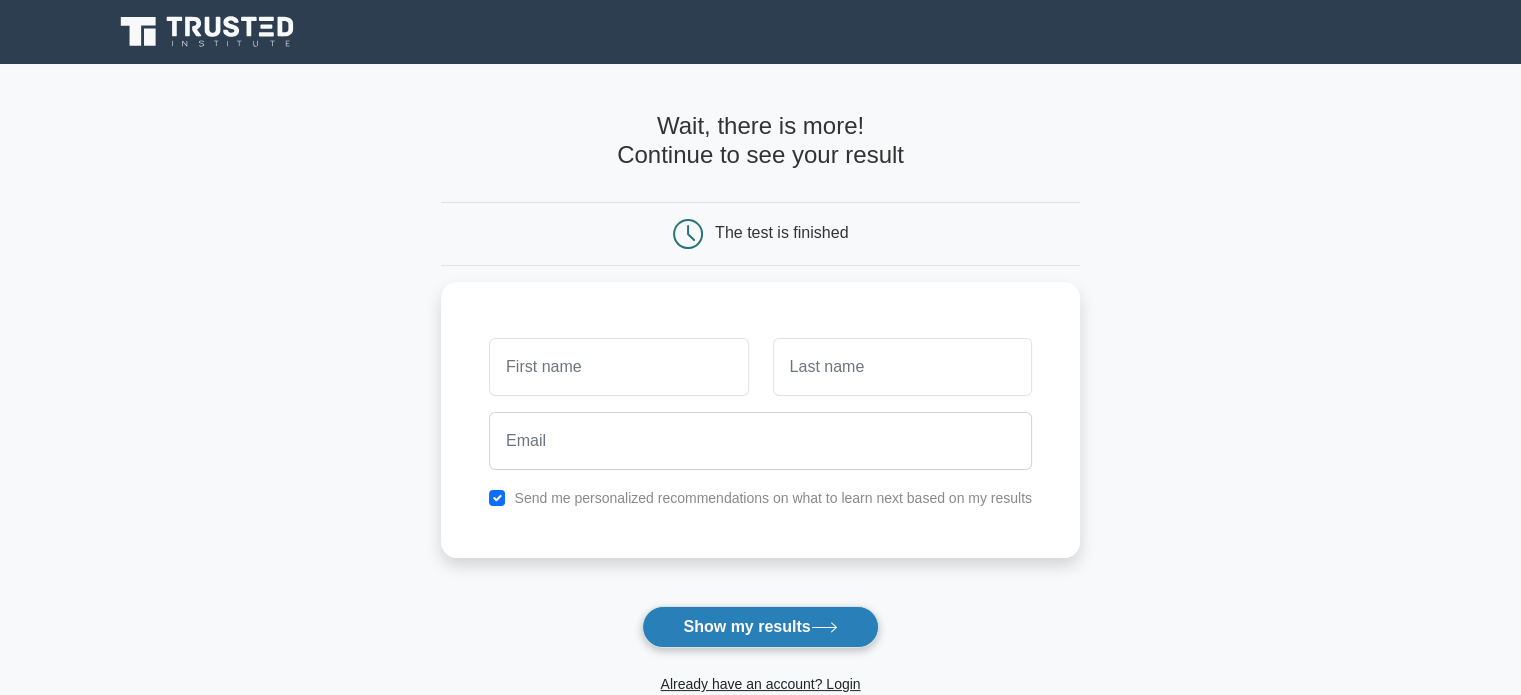 click on "Show my results" at bounding box center [760, 627] 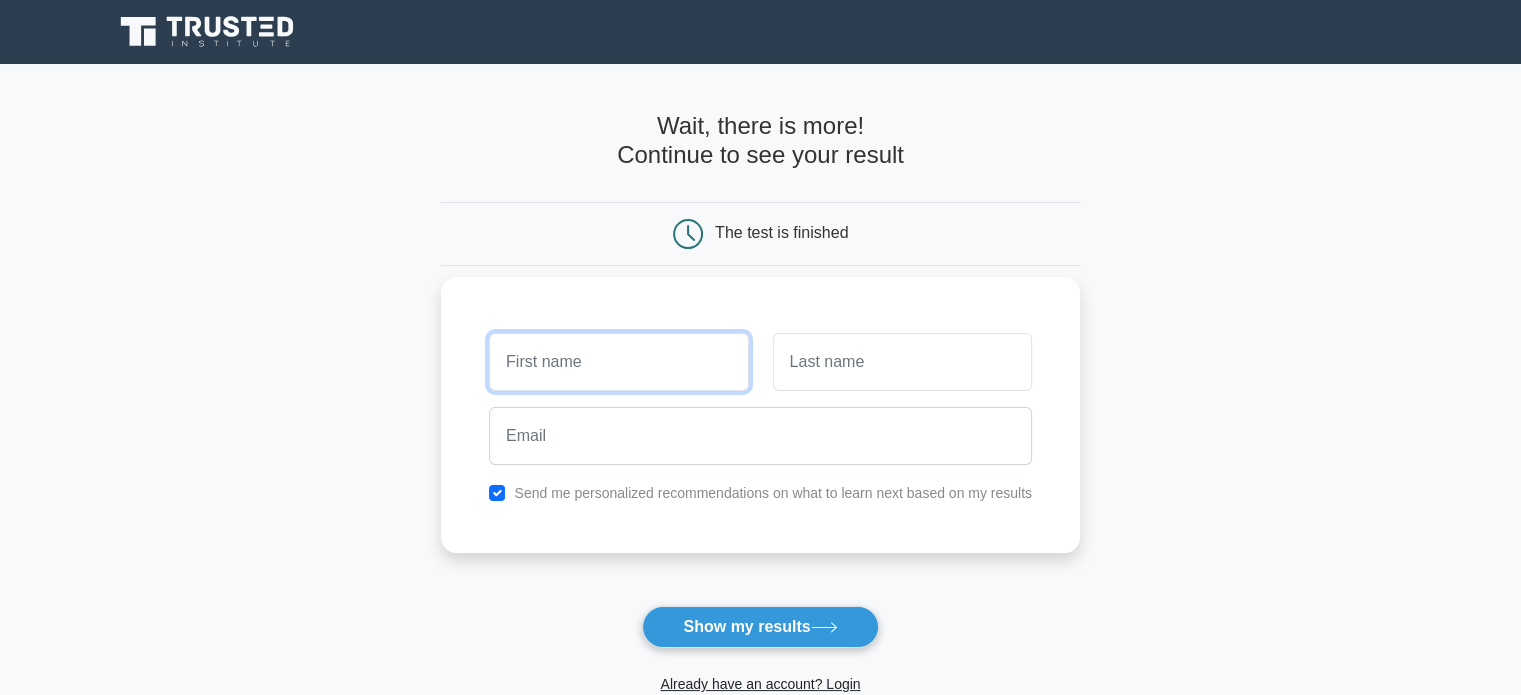 click at bounding box center [618, 362] 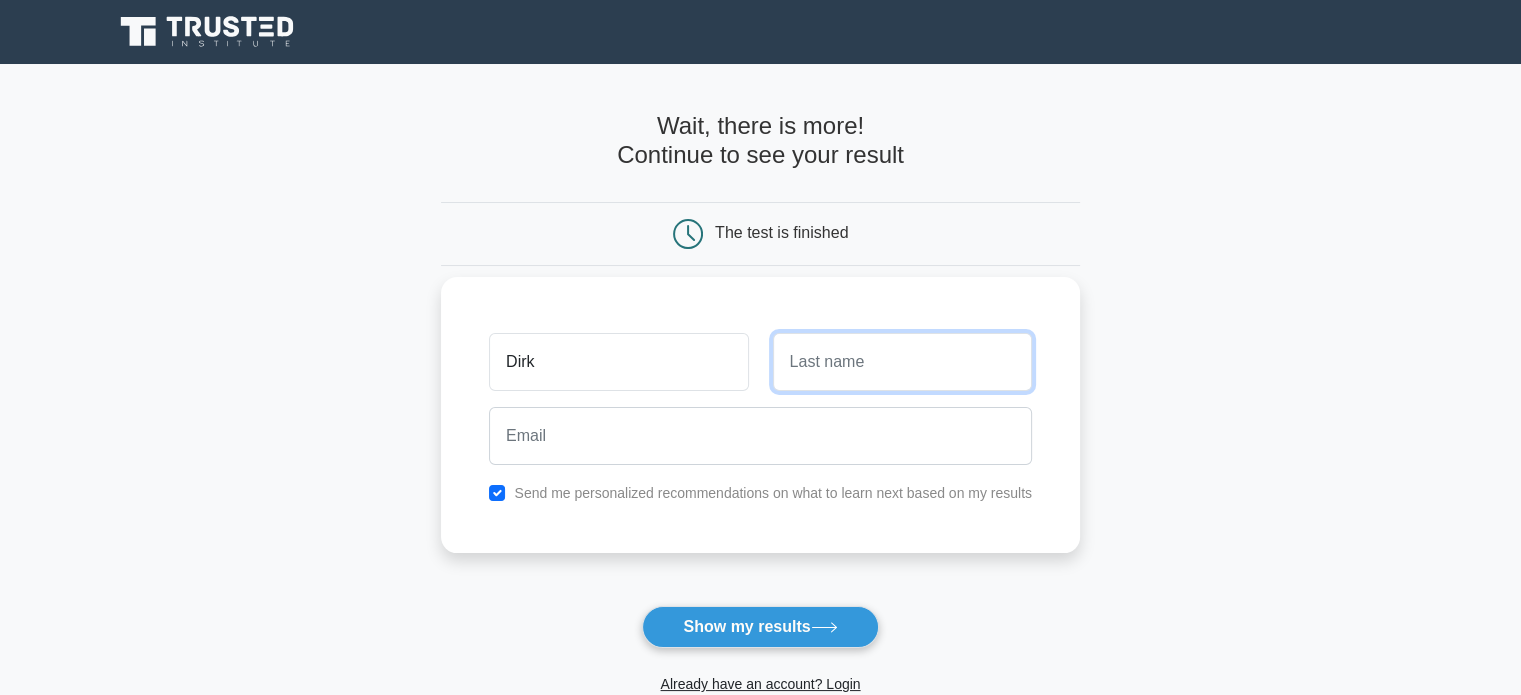 click at bounding box center (902, 362) 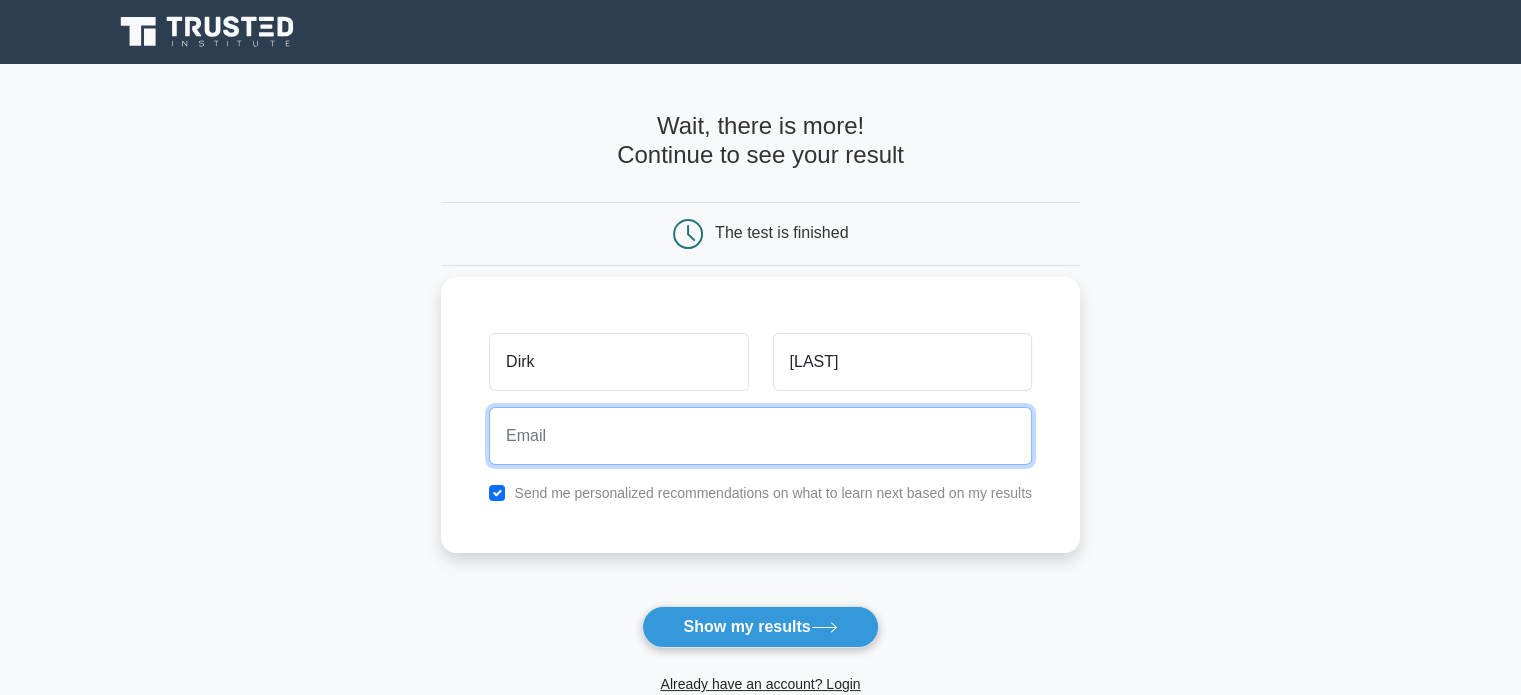 click at bounding box center [760, 436] 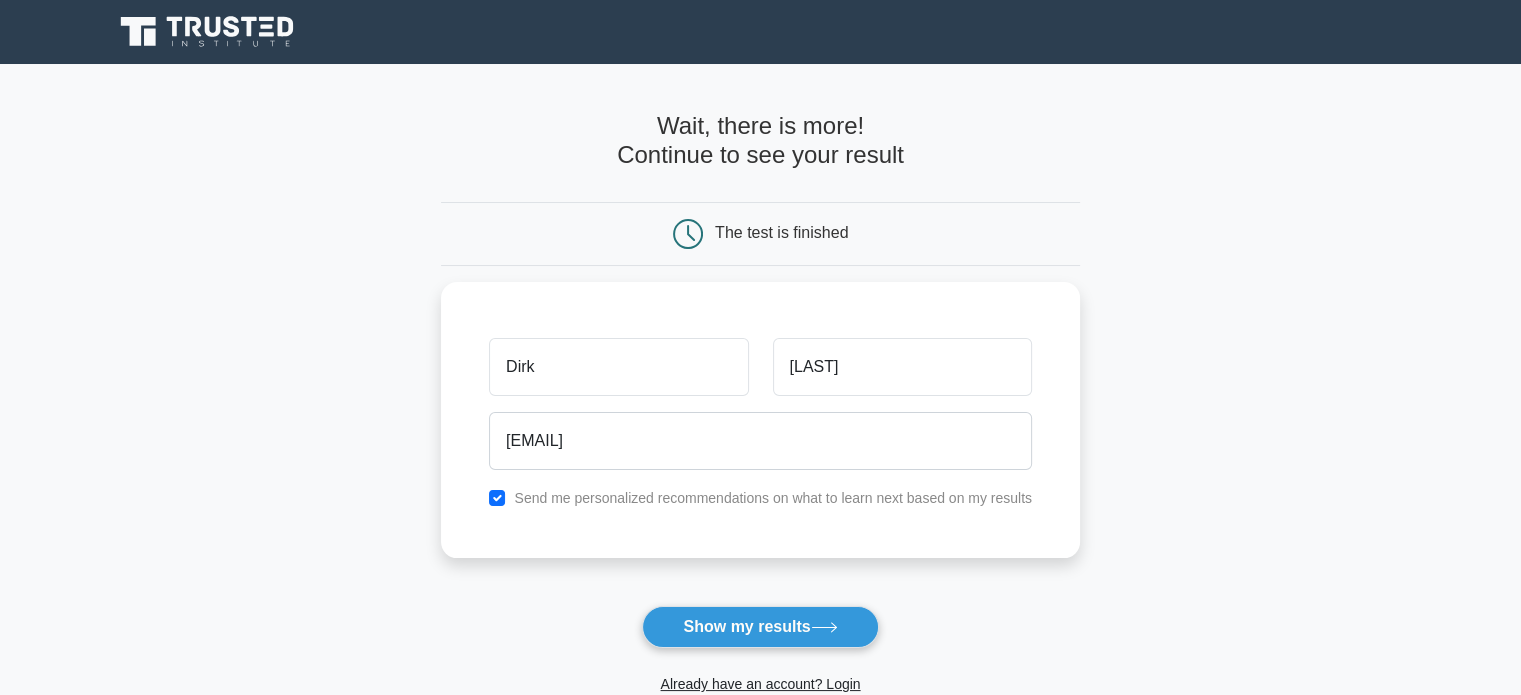 click on "Wait, there is more! Continue to see your result
The test is finished
Dirk couvson" at bounding box center (760, 424) 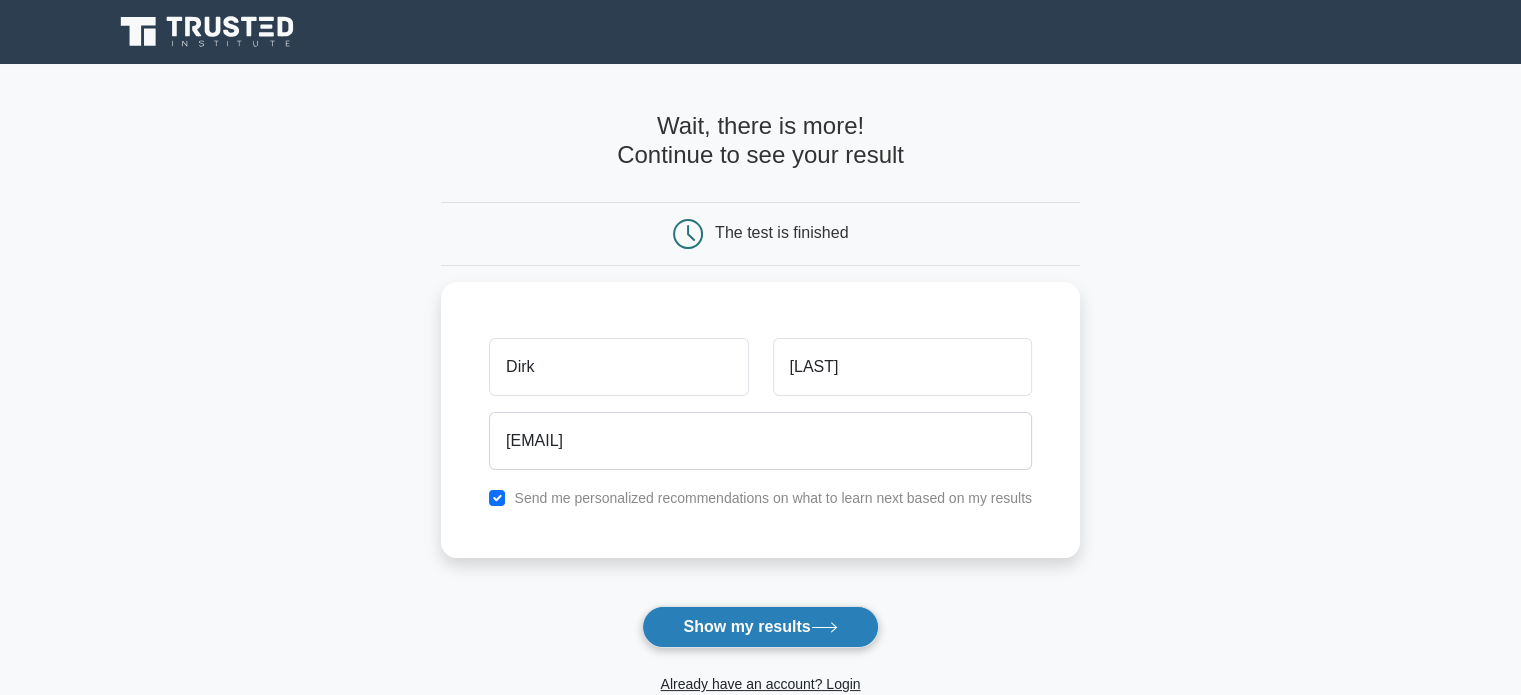 click on "Show my results" at bounding box center (760, 627) 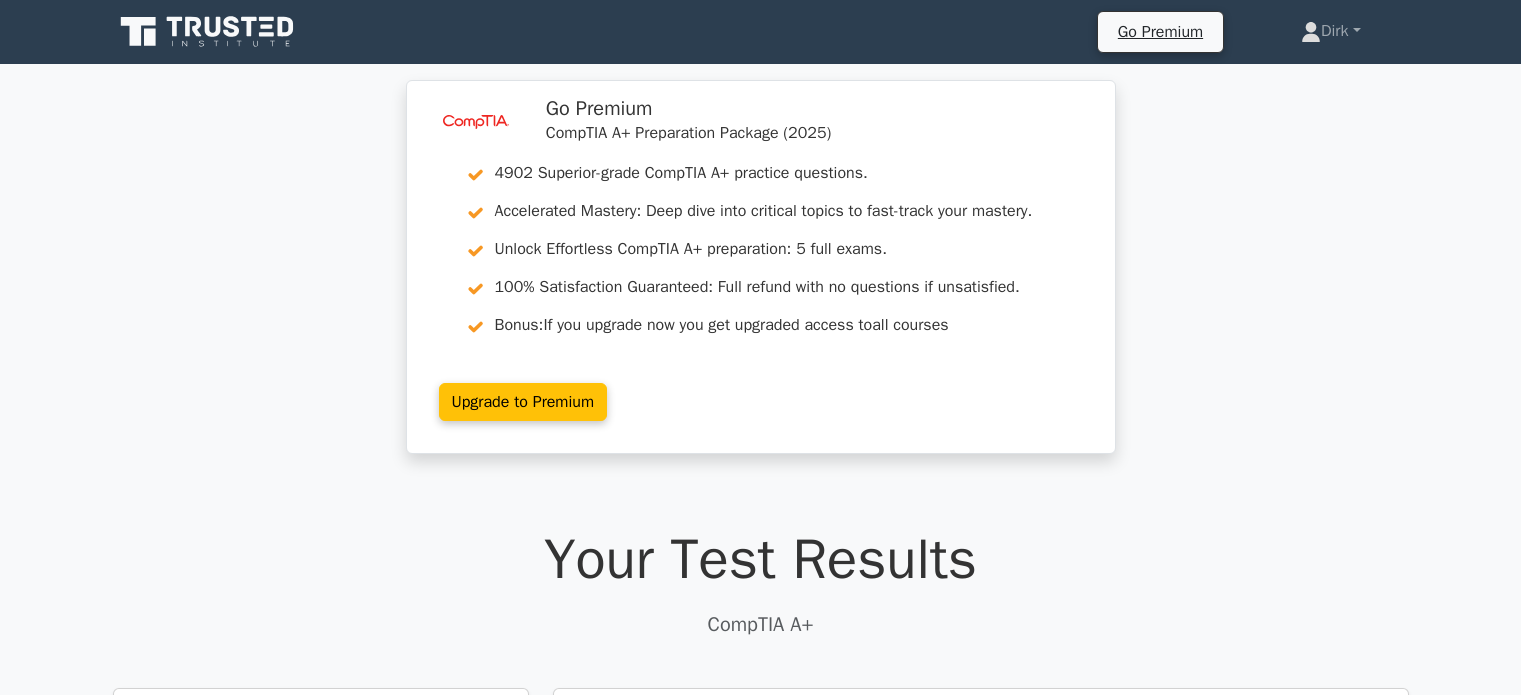 scroll, scrollTop: 0, scrollLeft: 0, axis: both 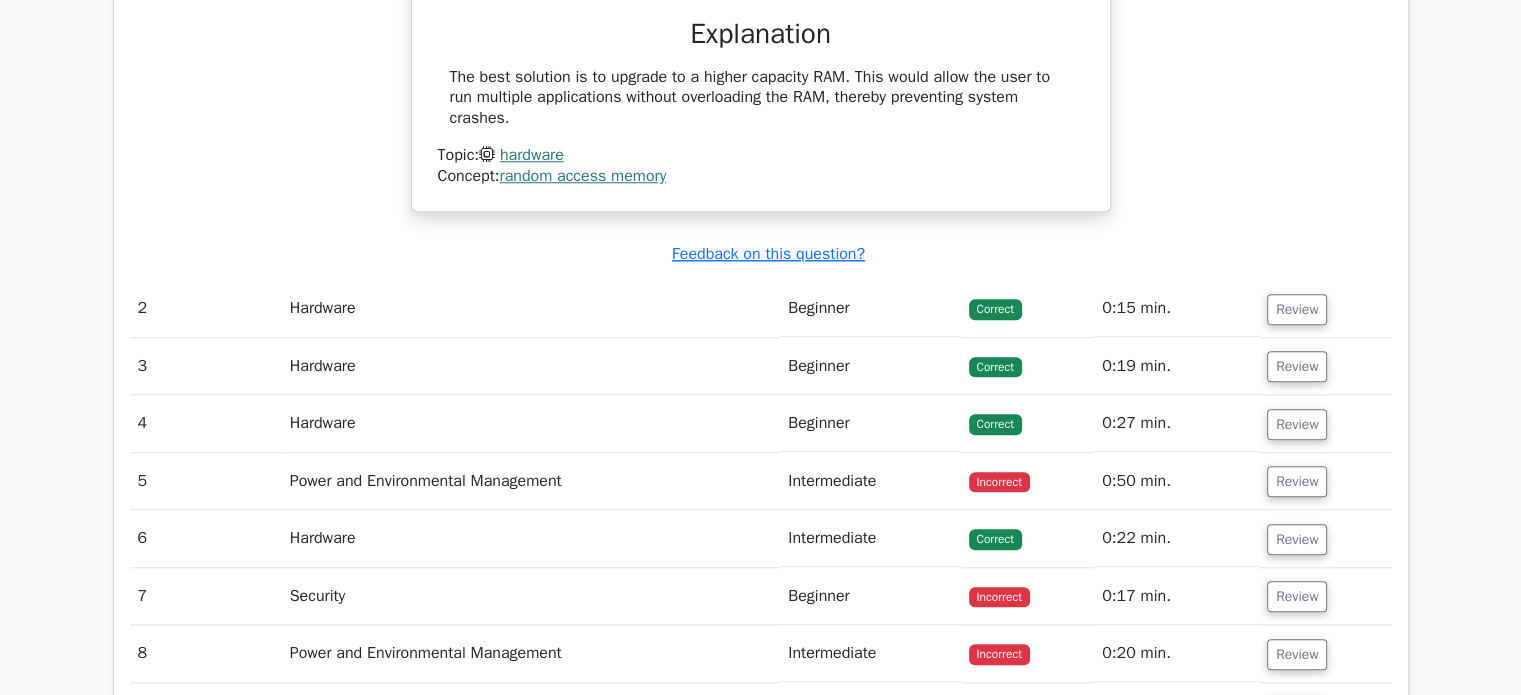 drag, startPoint x: 1271, startPoint y: 474, endPoint x: 1265, endPoint y: 491, distance: 18.027756 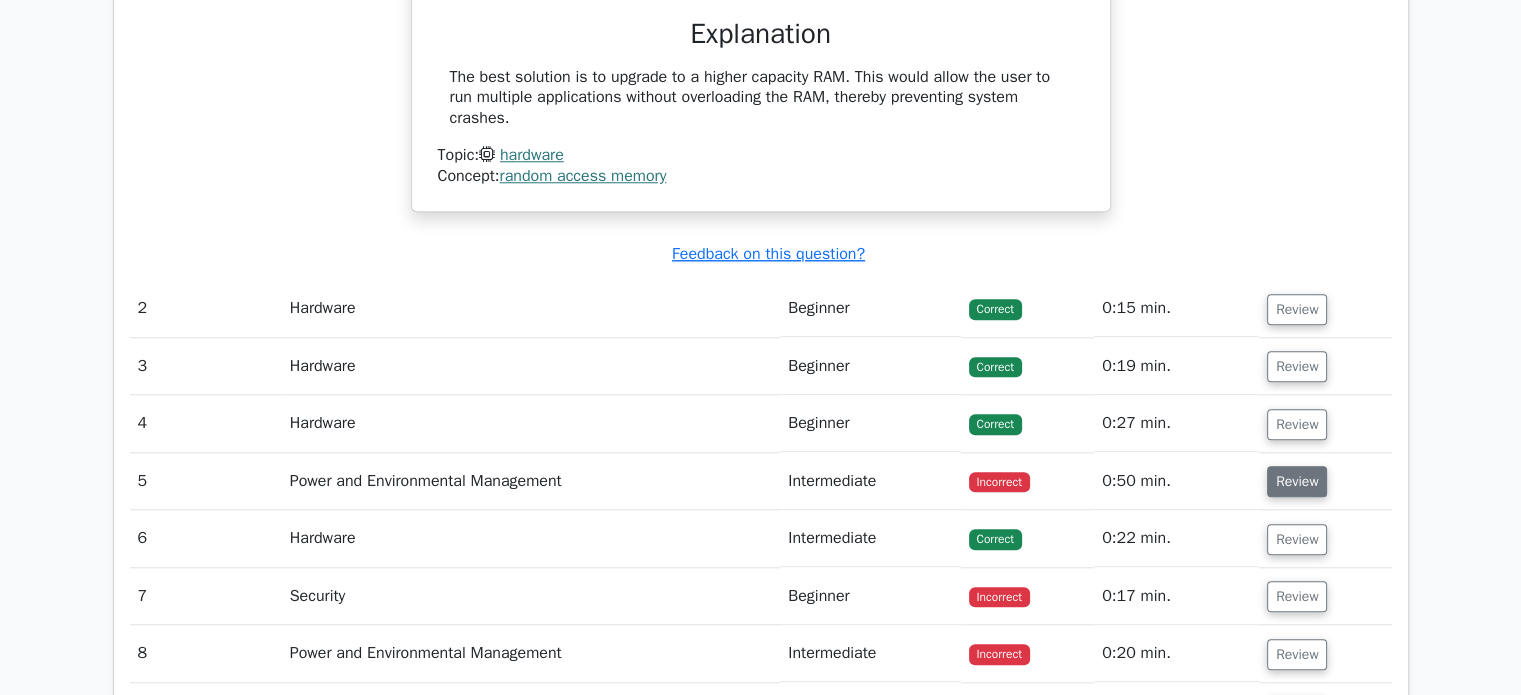 click on "Review" at bounding box center [1297, 481] 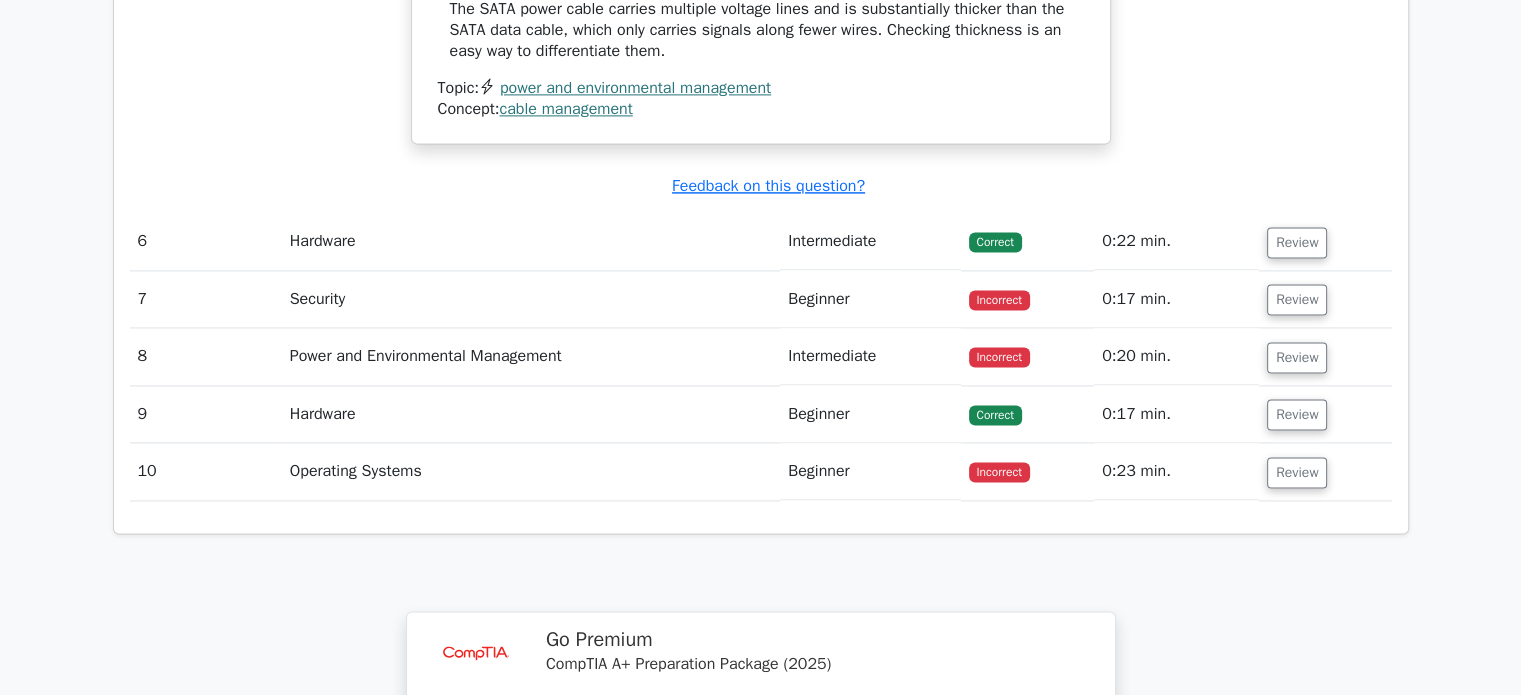 scroll, scrollTop: 2890, scrollLeft: 0, axis: vertical 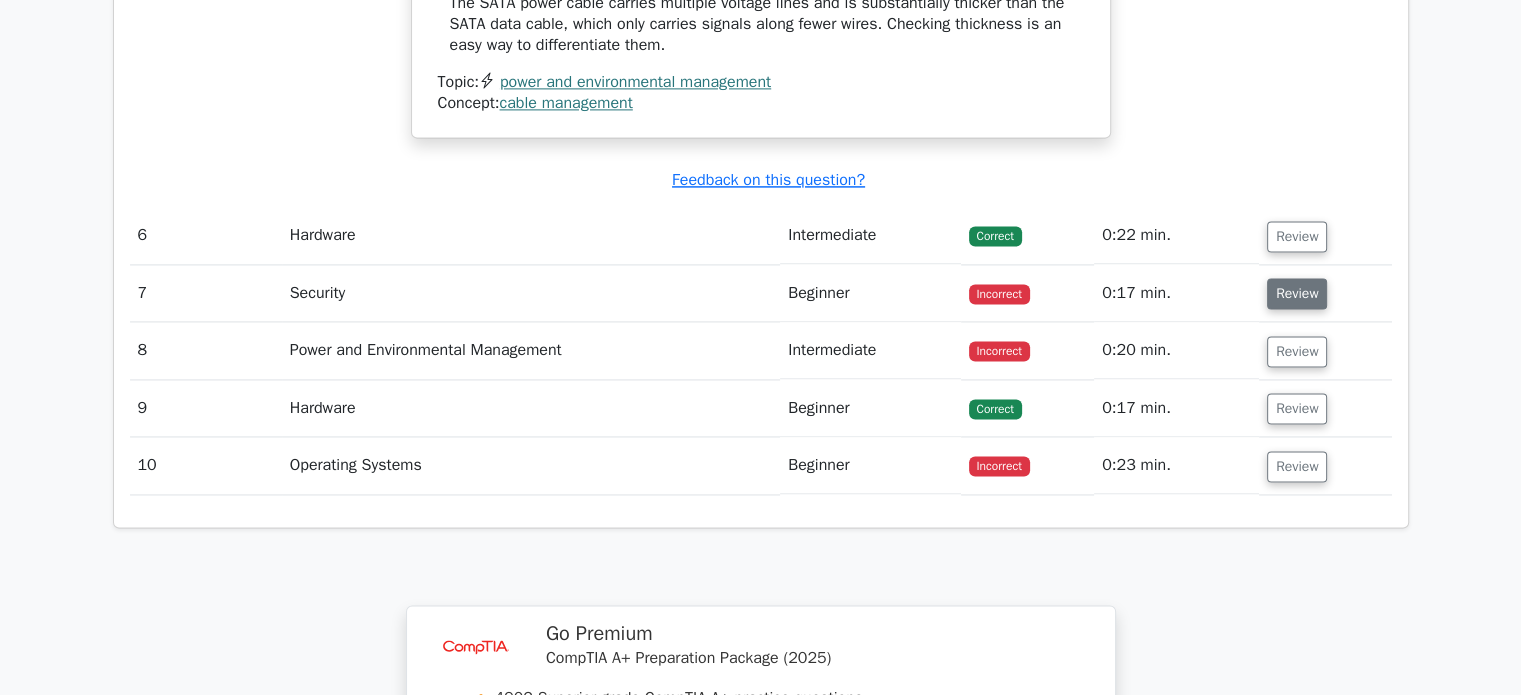 click on "Review" at bounding box center (1297, 293) 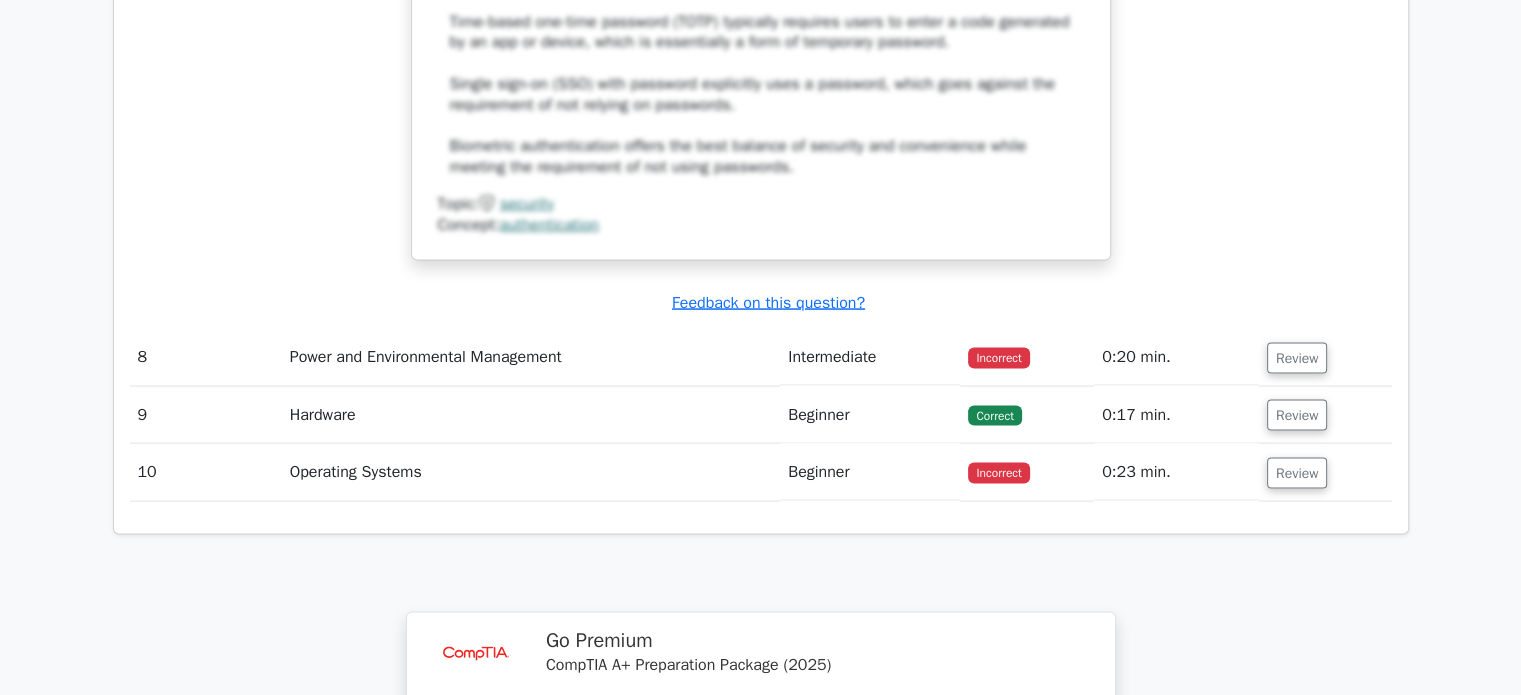 scroll, scrollTop: 3934, scrollLeft: 0, axis: vertical 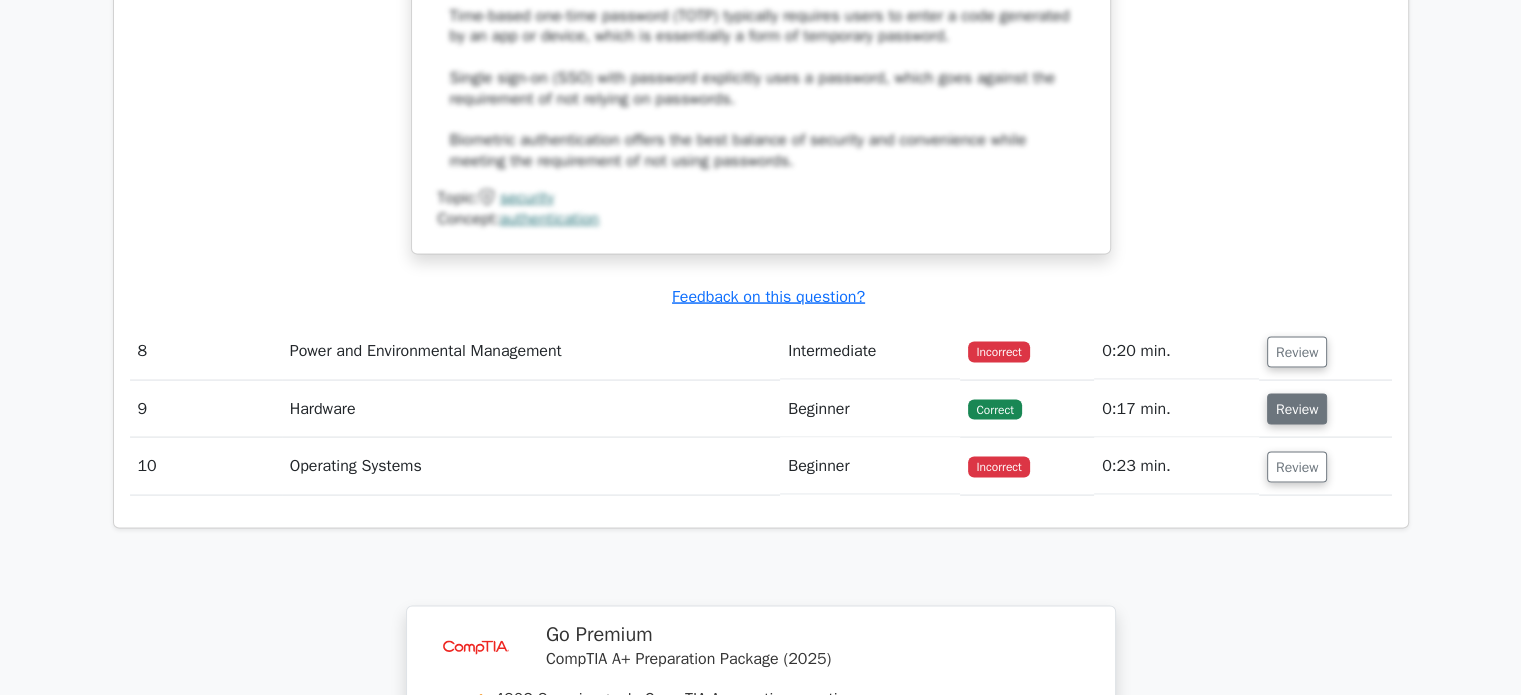 click on "Review" at bounding box center (1297, 409) 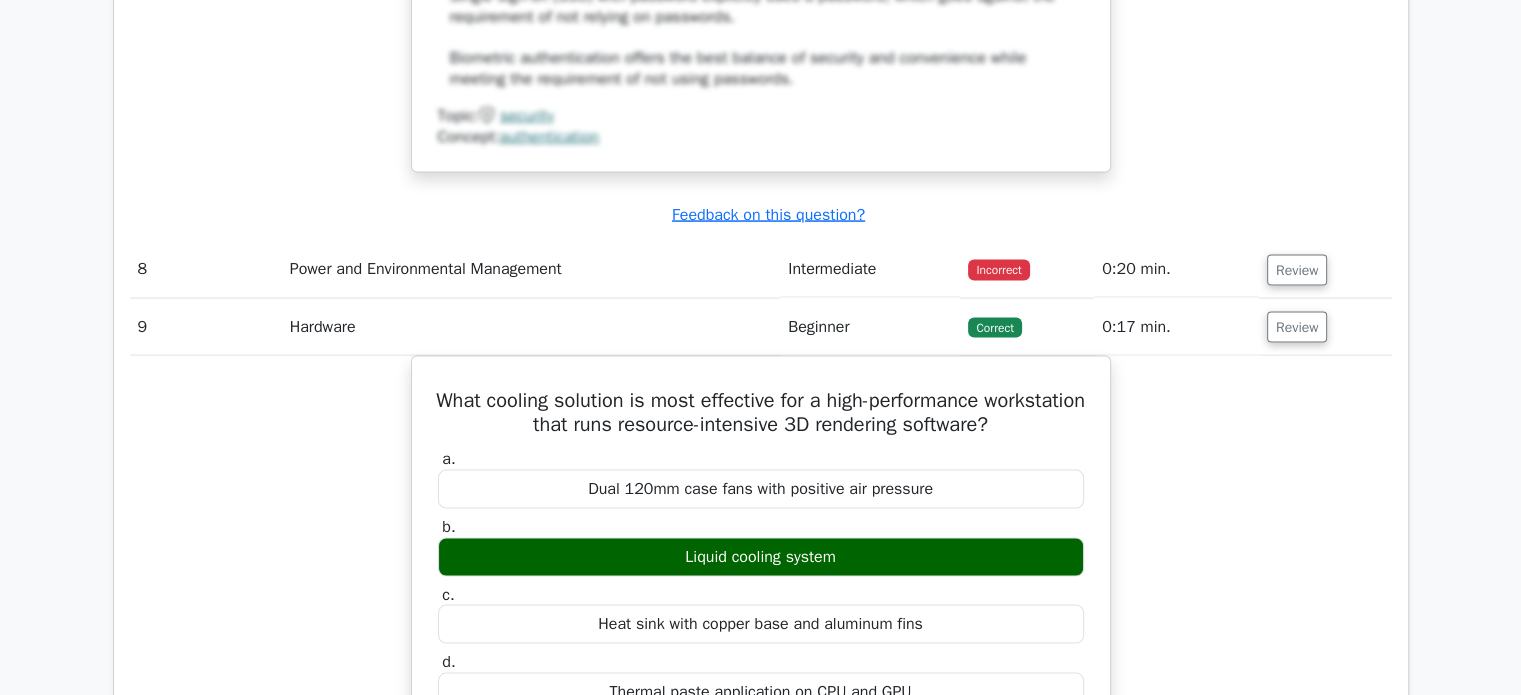scroll, scrollTop: 3952, scrollLeft: 0, axis: vertical 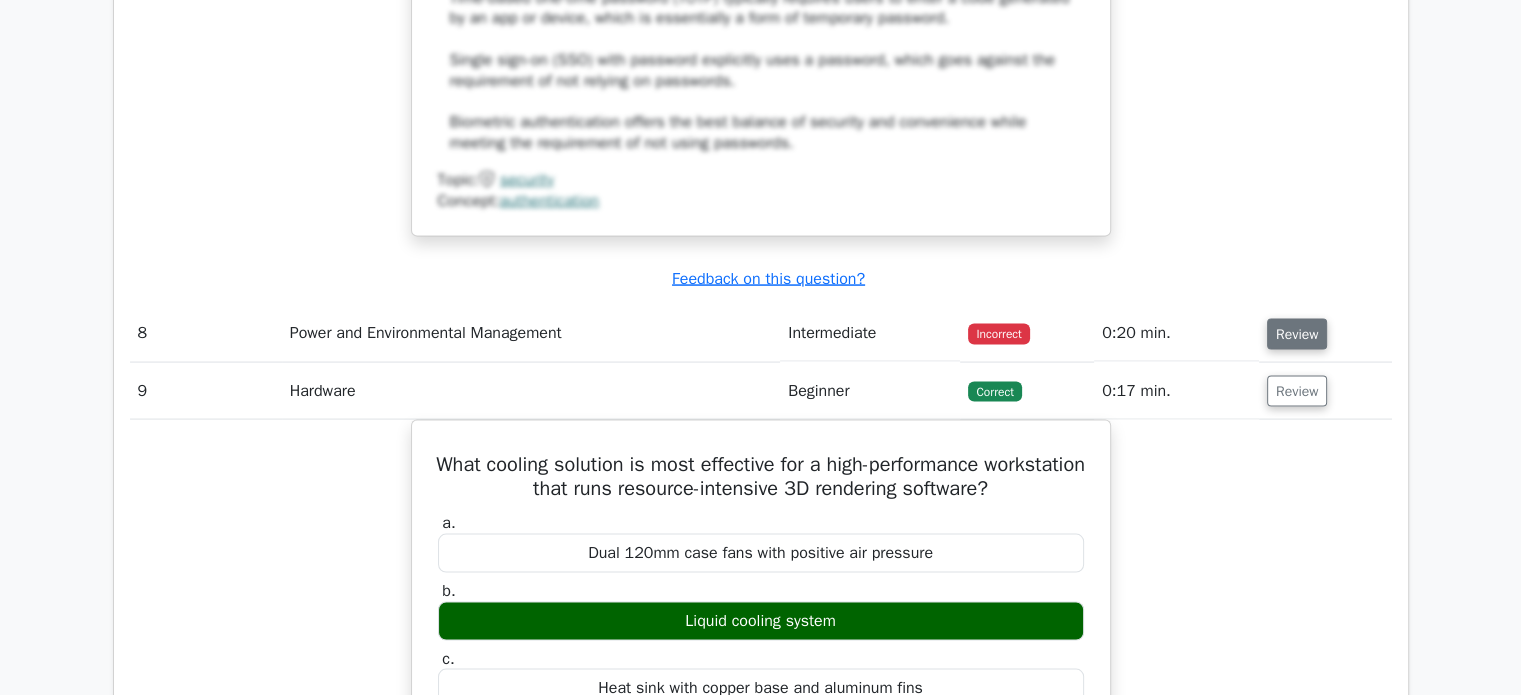 click on "Review" at bounding box center (1297, 334) 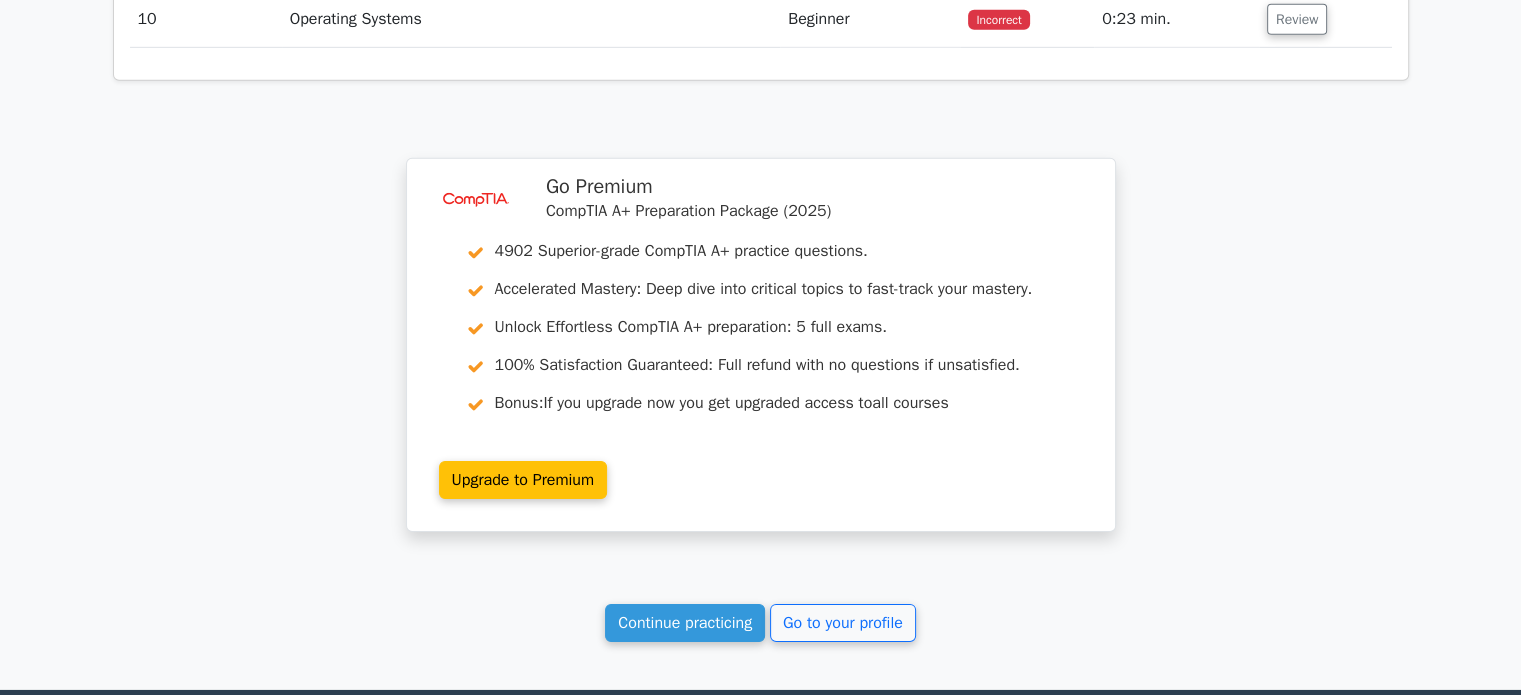 scroll, scrollTop: 6266, scrollLeft: 0, axis: vertical 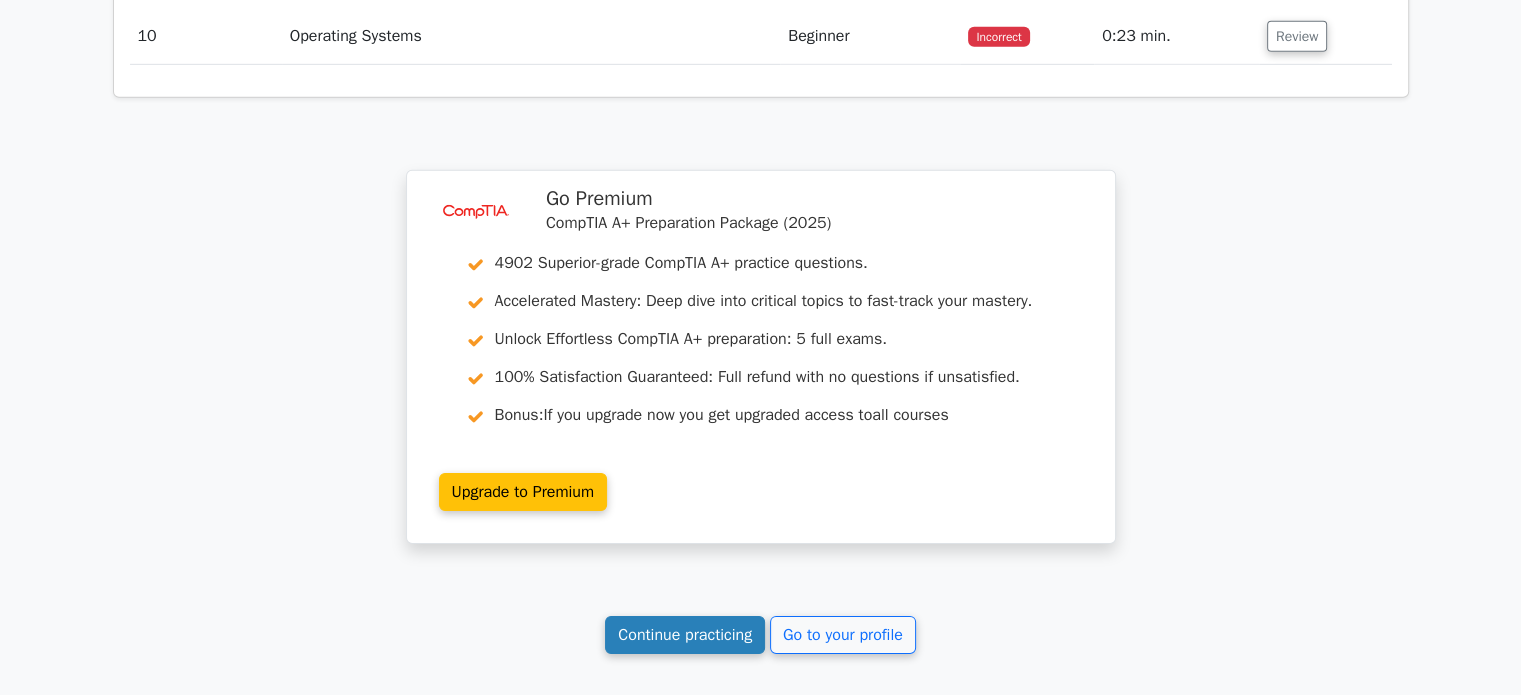 click on "Continue practicing" at bounding box center [685, 635] 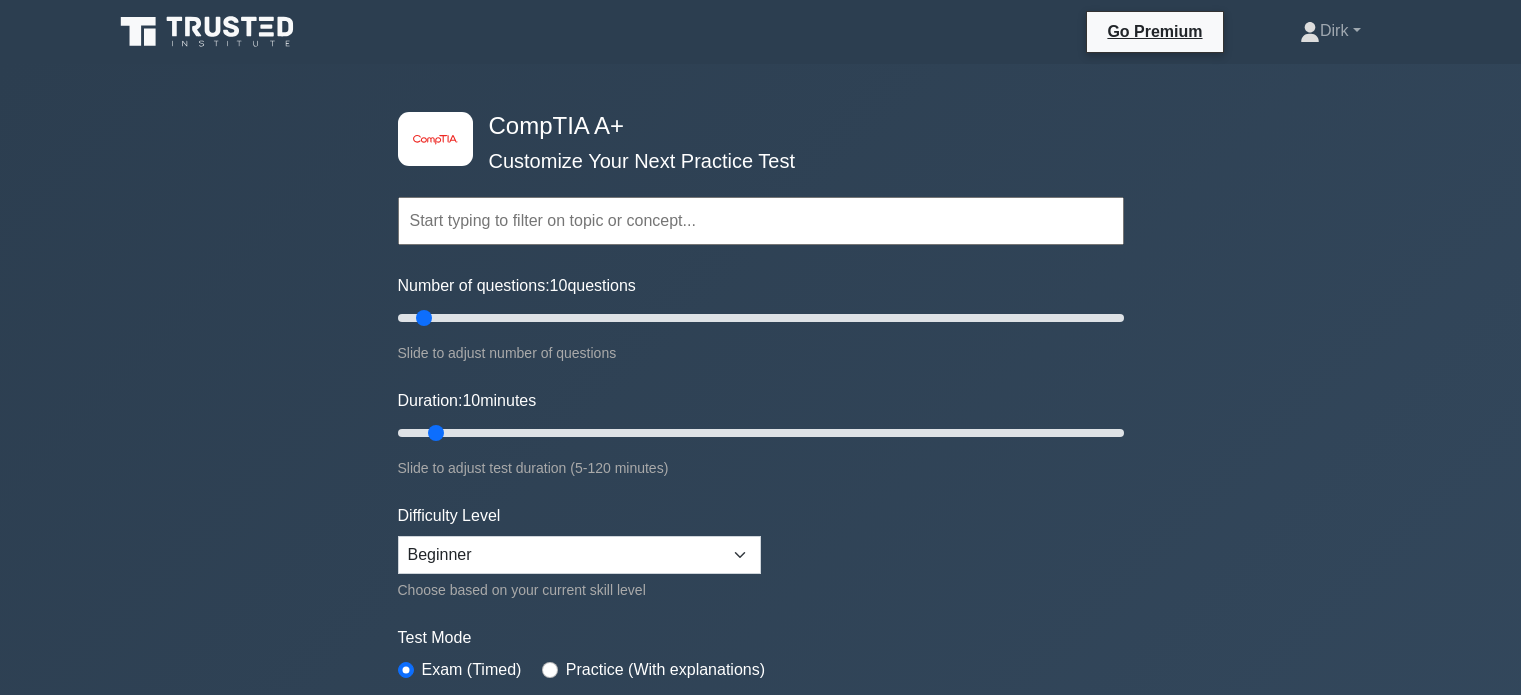 scroll, scrollTop: 0, scrollLeft: 0, axis: both 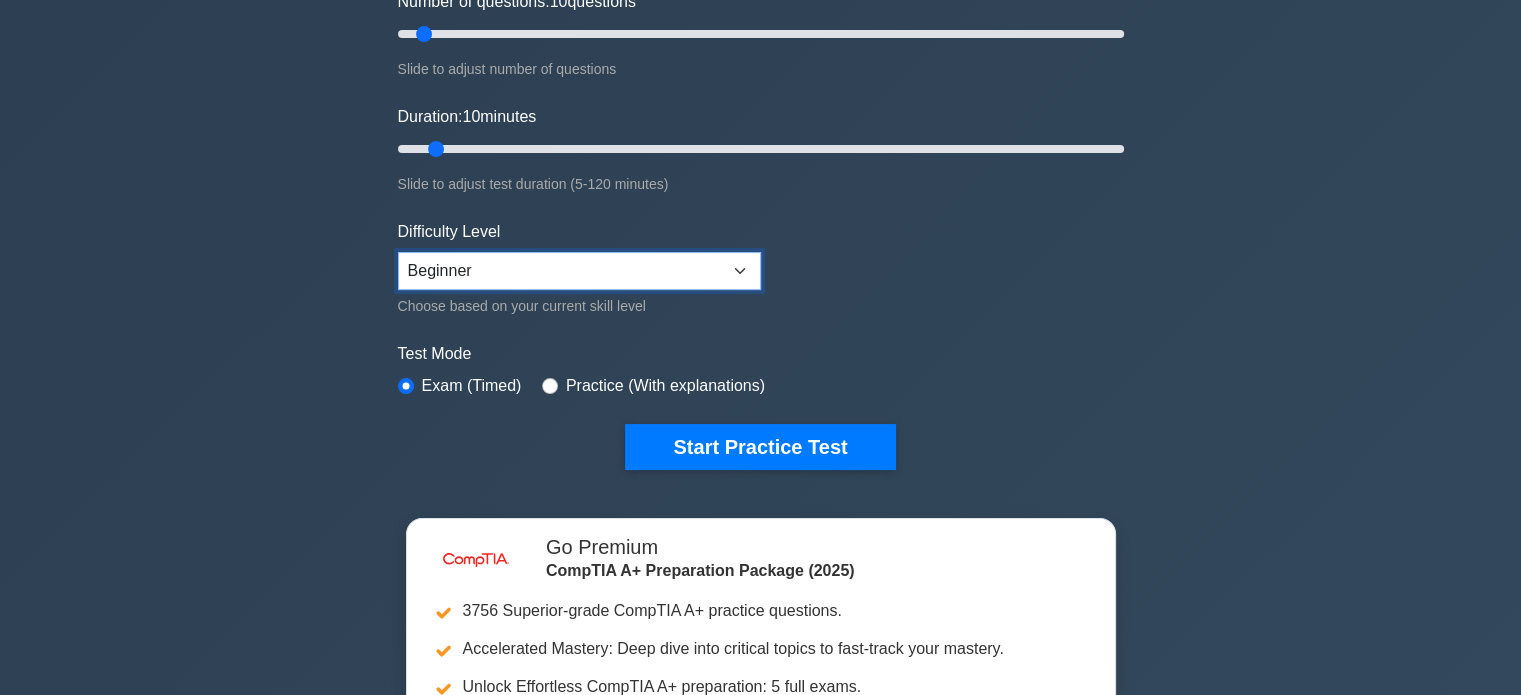 click on "Beginner
Intermediate
Expert" at bounding box center (579, 271) 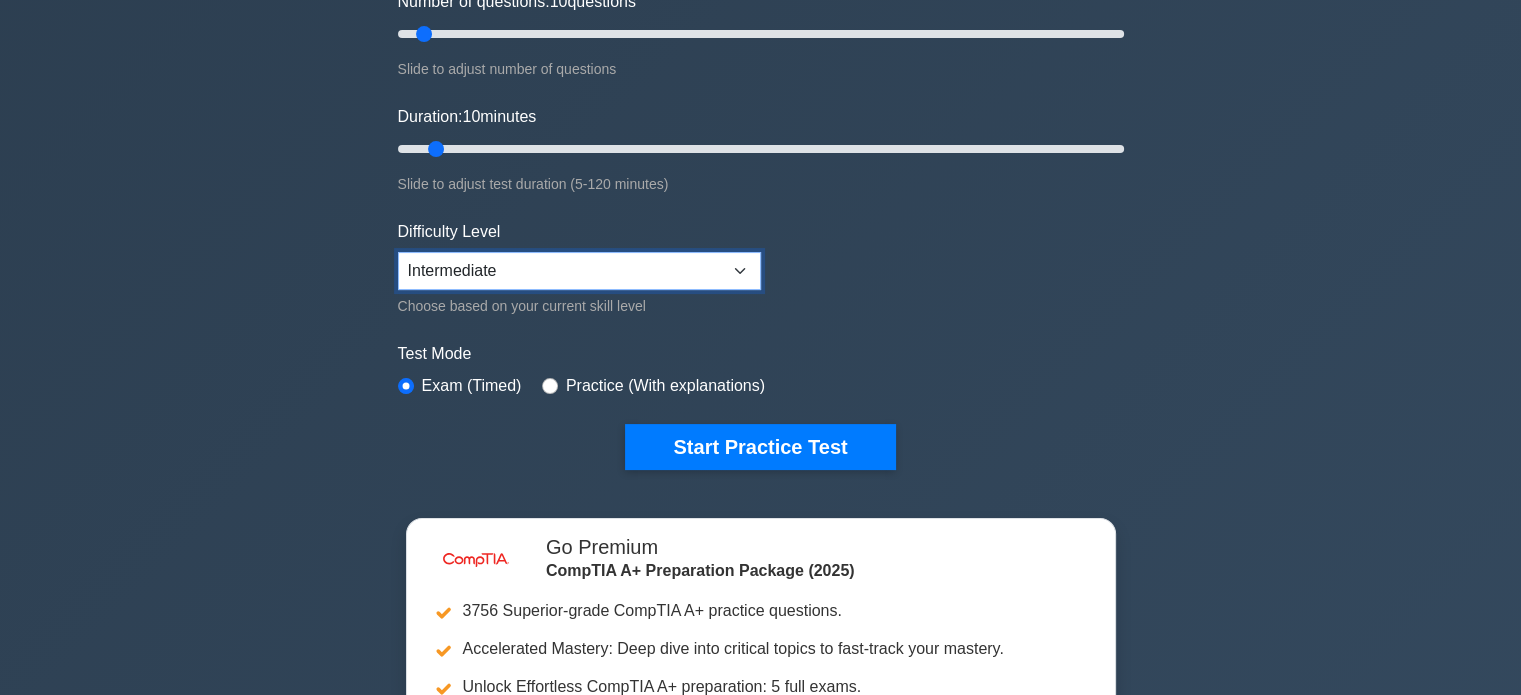 click on "Beginner
Intermediate
Expert" at bounding box center (579, 271) 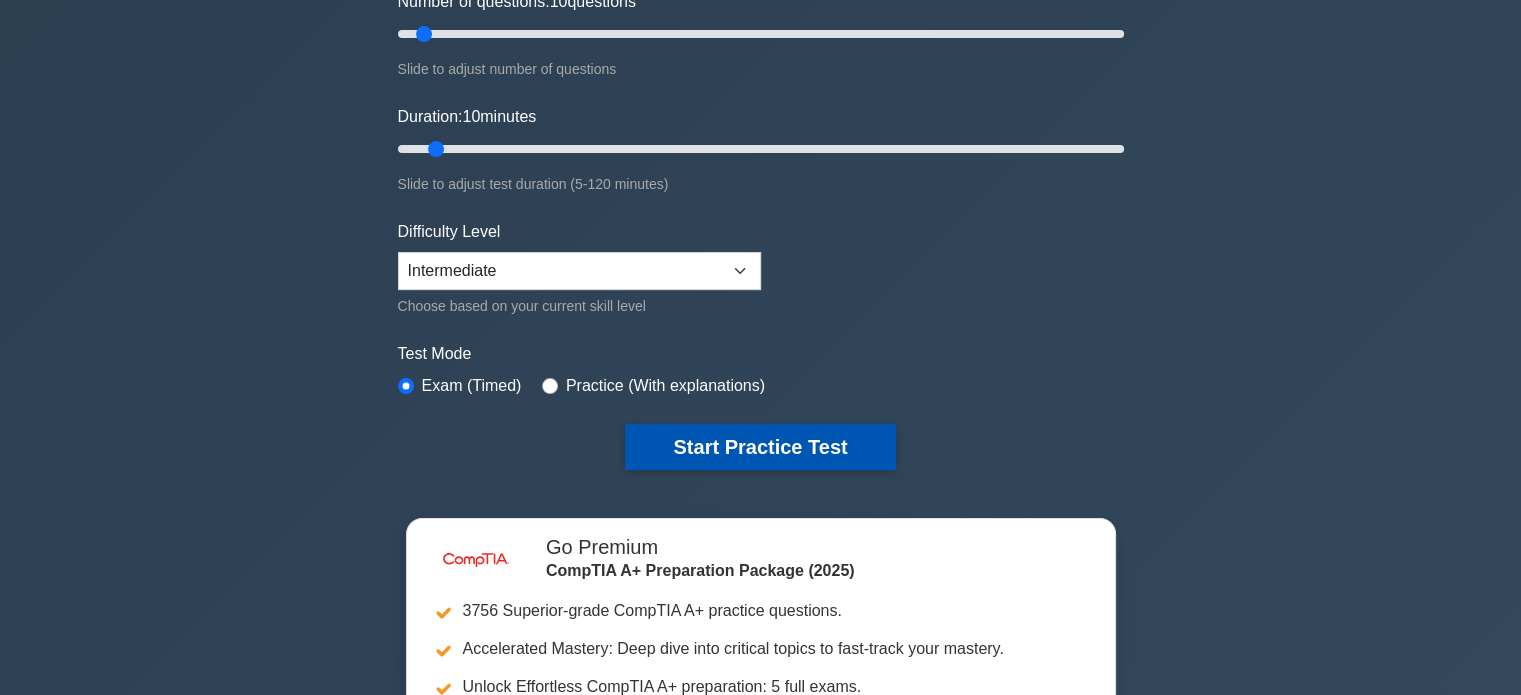 click on "Start Practice Test" at bounding box center [760, 447] 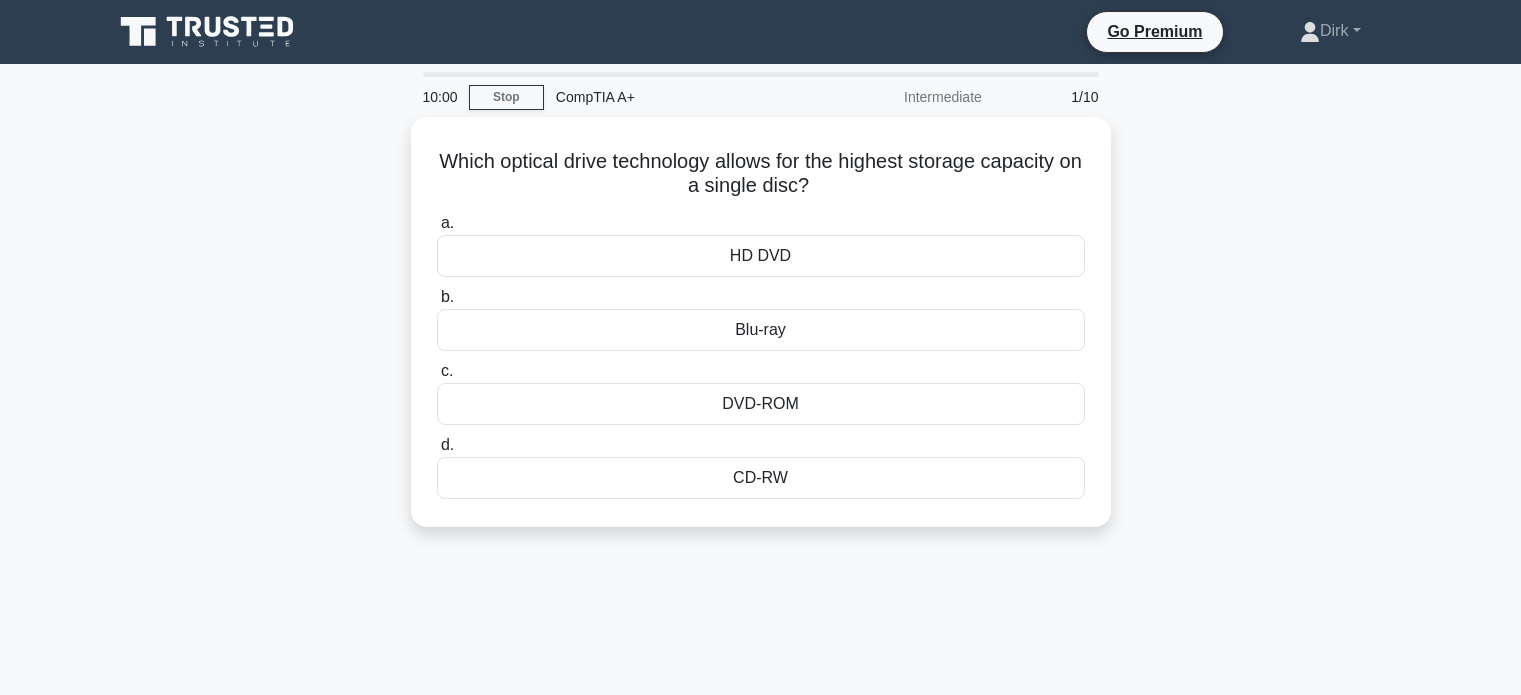 scroll, scrollTop: 0, scrollLeft: 0, axis: both 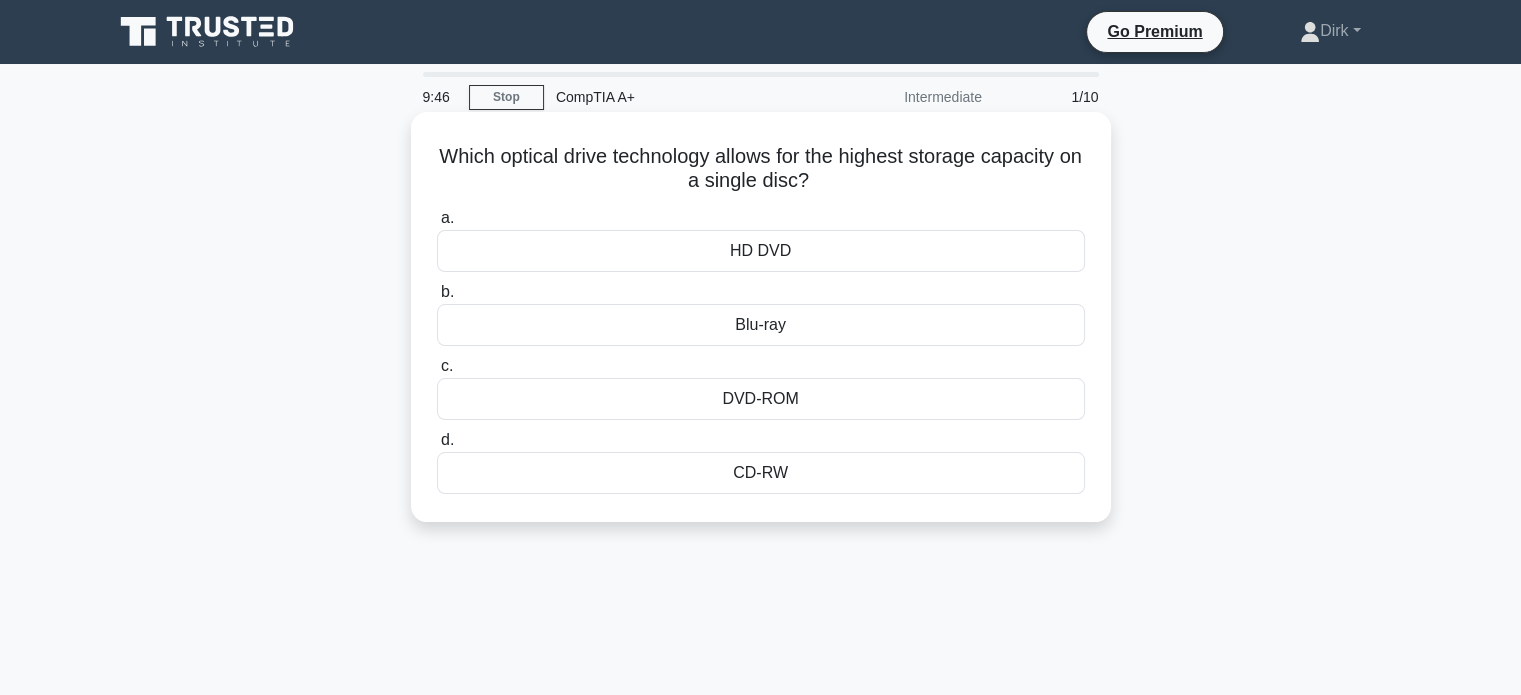 click on "Blu-ray" at bounding box center [761, 325] 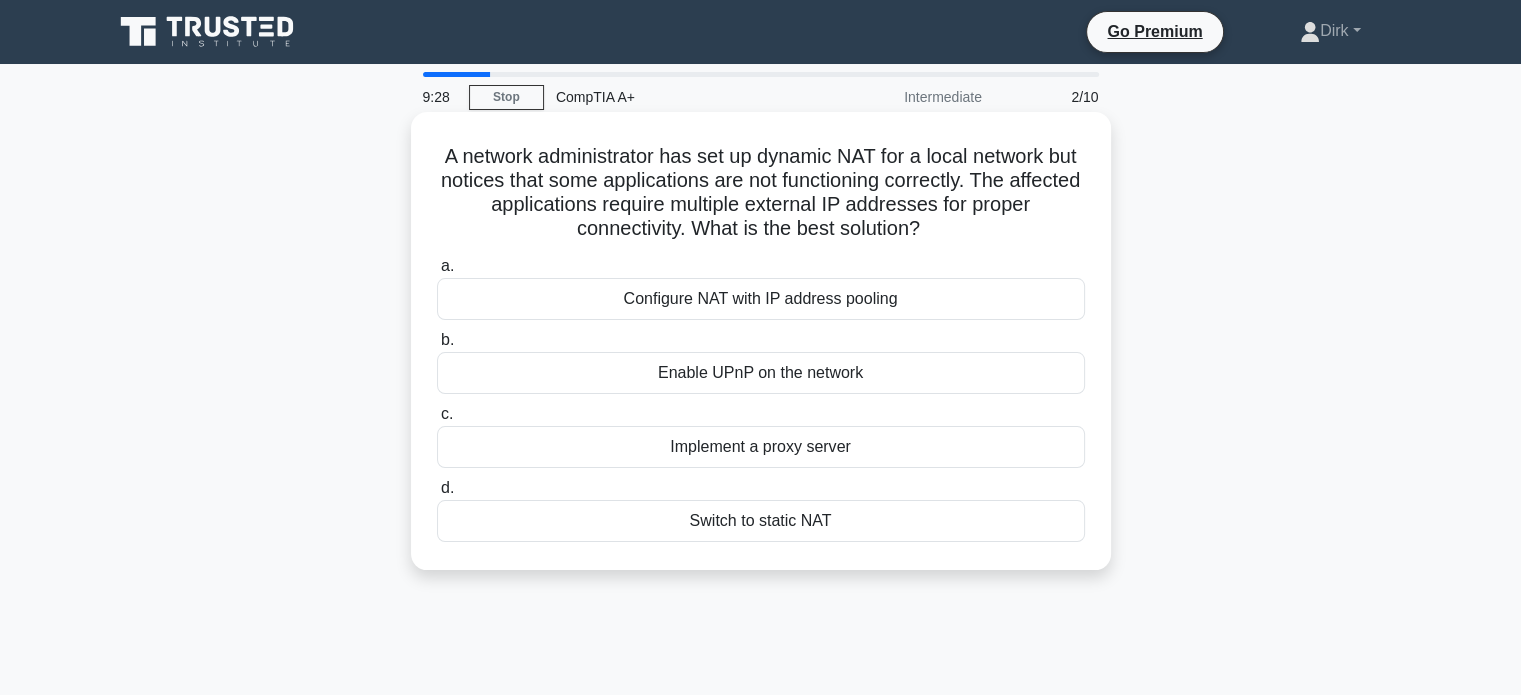 click on "Configure NAT with IP address pooling" at bounding box center (761, 299) 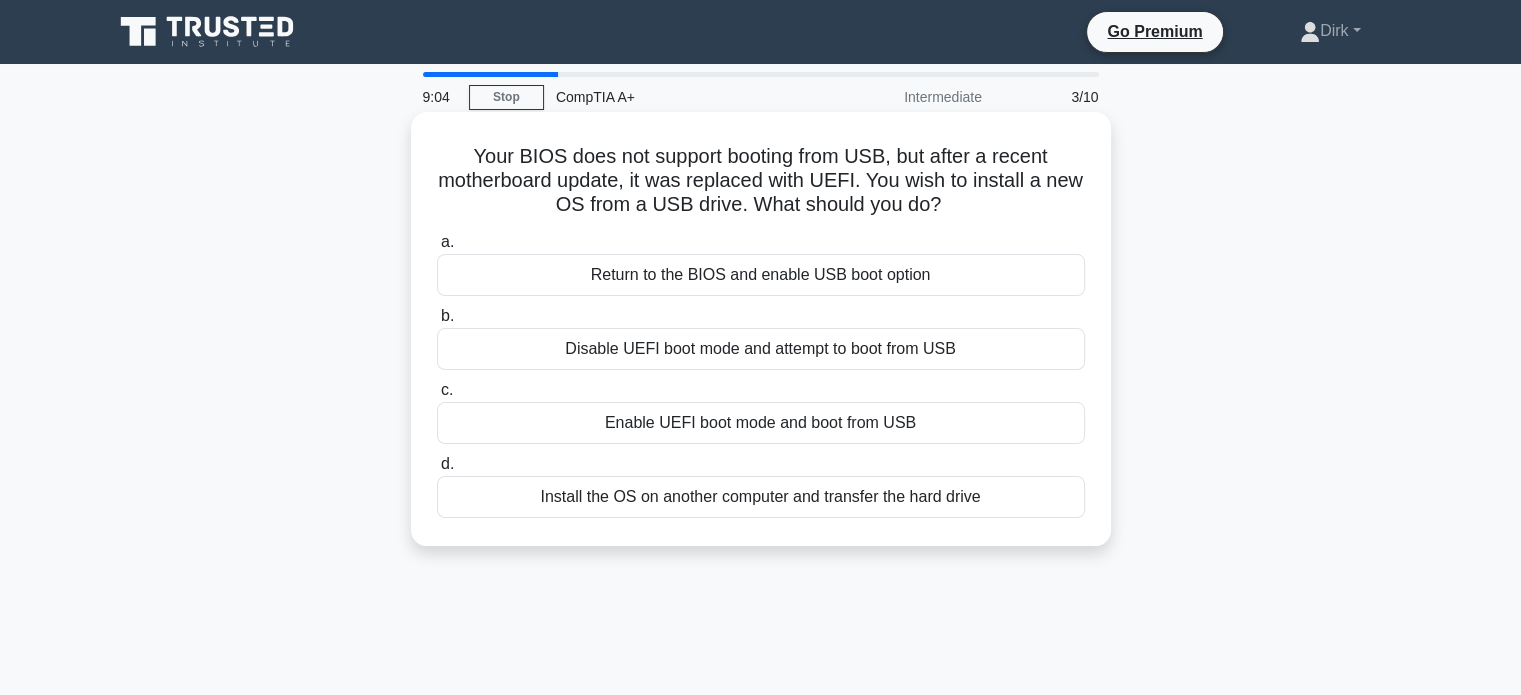 click on "Enable UEFI boot mode and boot from USB" at bounding box center (761, 423) 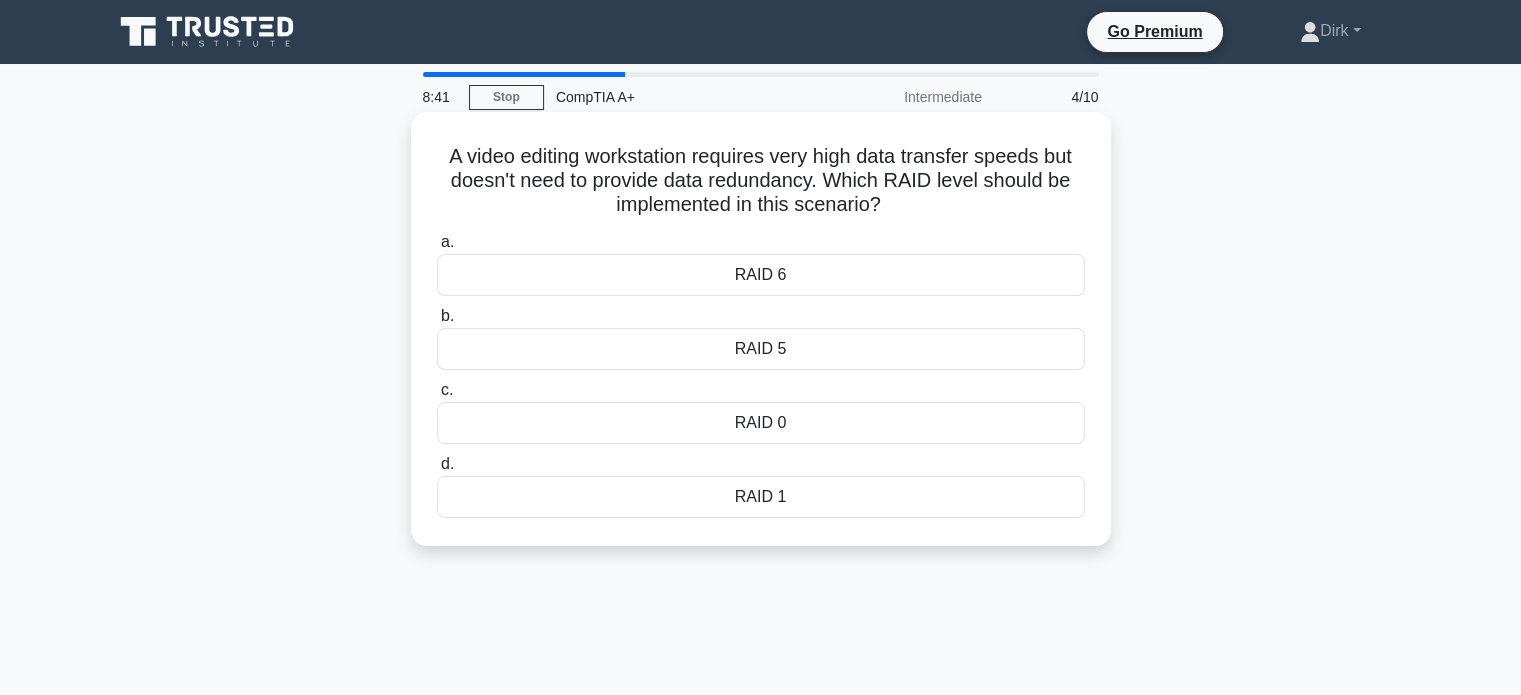 click on "RAID 0" at bounding box center (761, 423) 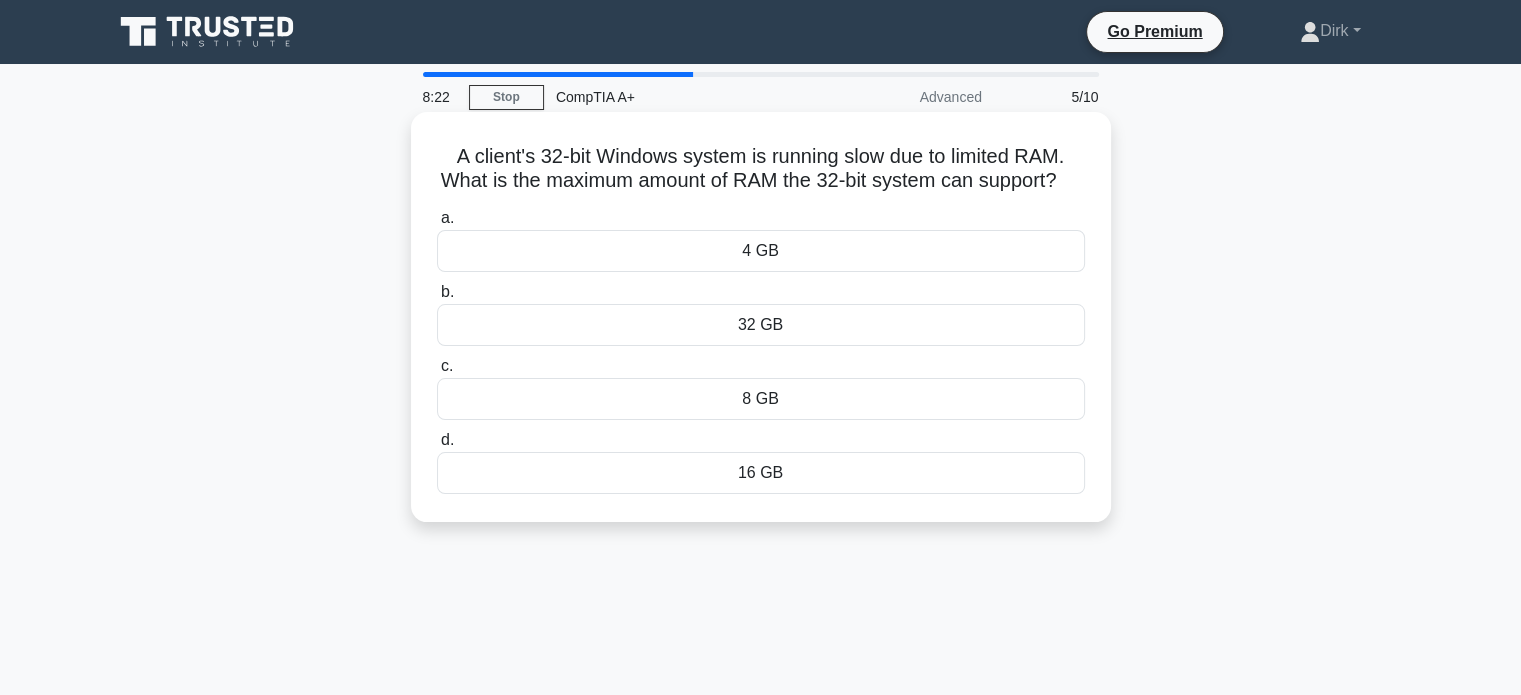 drag, startPoint x: 789, startPoint y: 361, endPoint x: 793, endPoint y: 389, distance: 28.284271 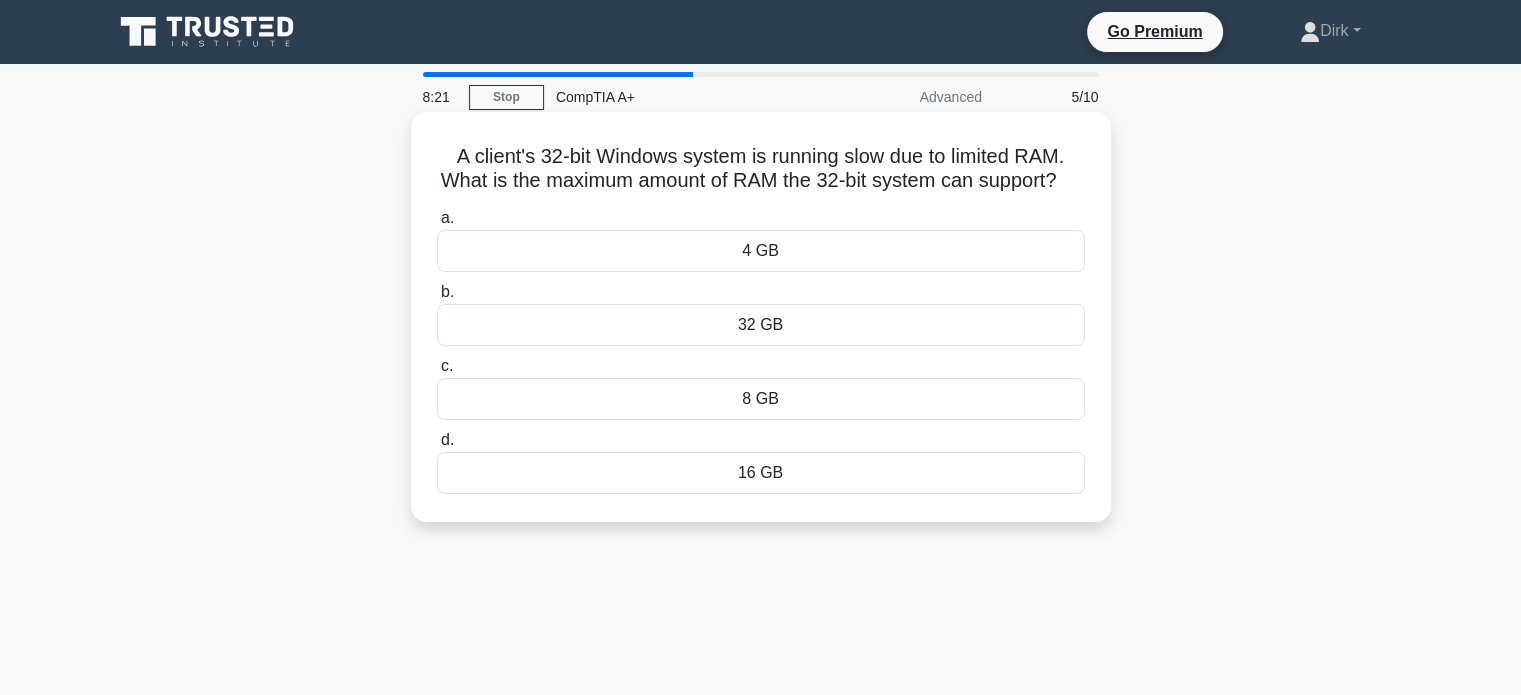 click on "16 GB" at bounding box center [761, 473] 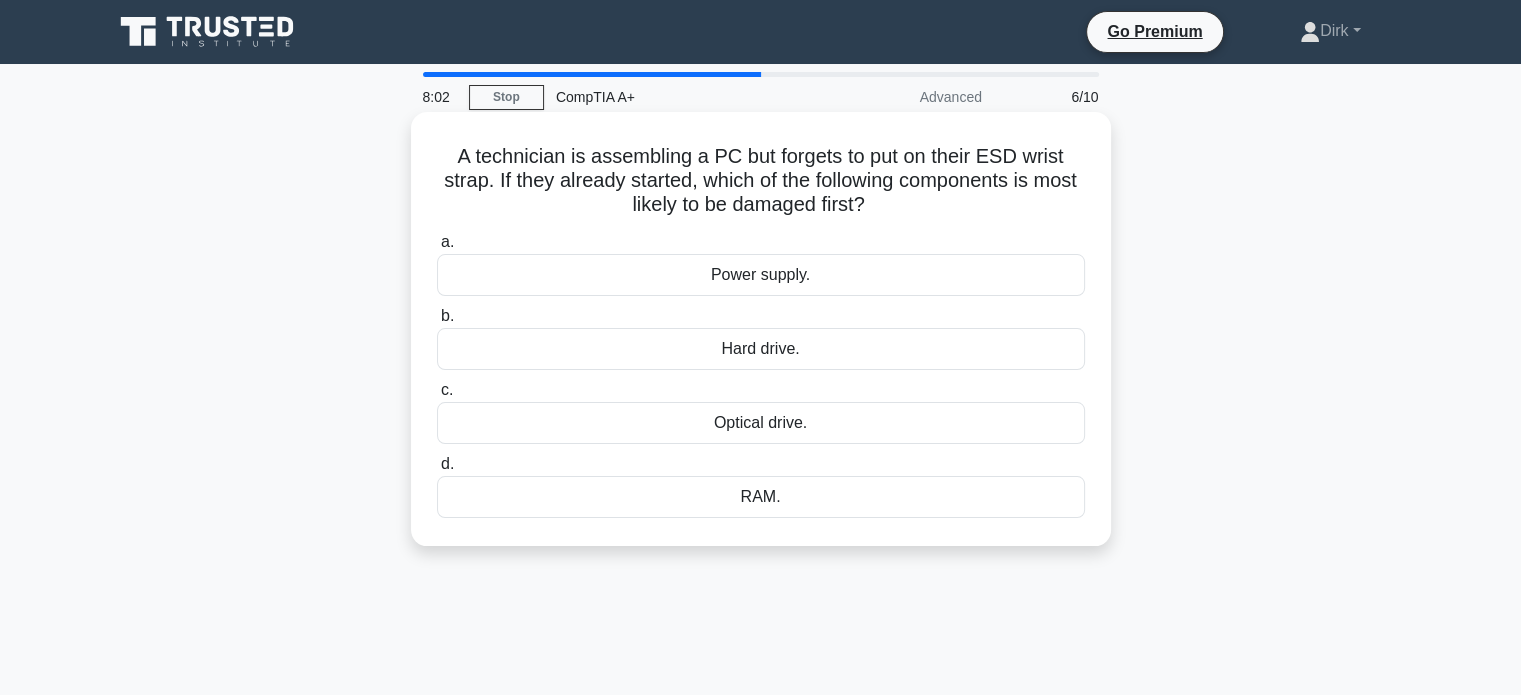 click on "Power supply." at bounding box center [761, 275] 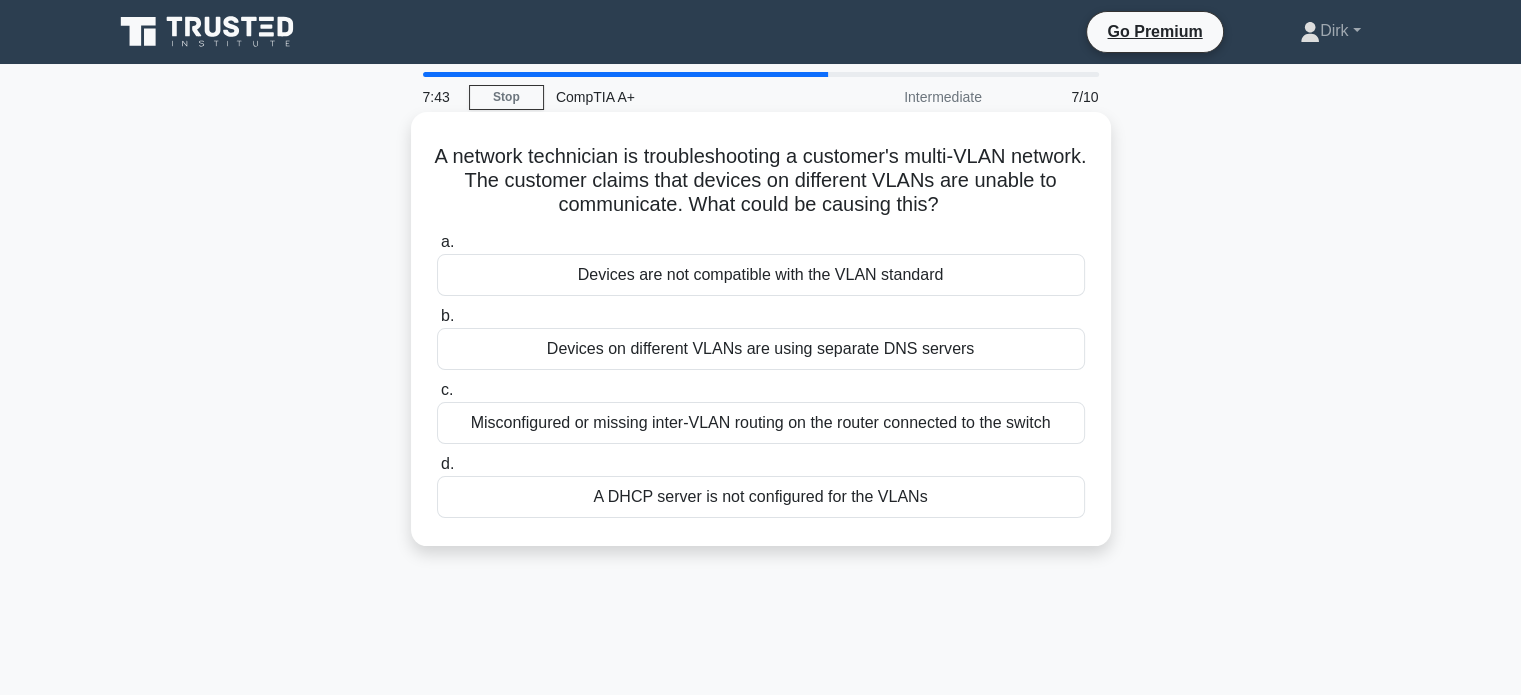 click on "Misconfigured or missing inter-VLAN routing on the router connected to the switch" at bounding box center [761, 423] 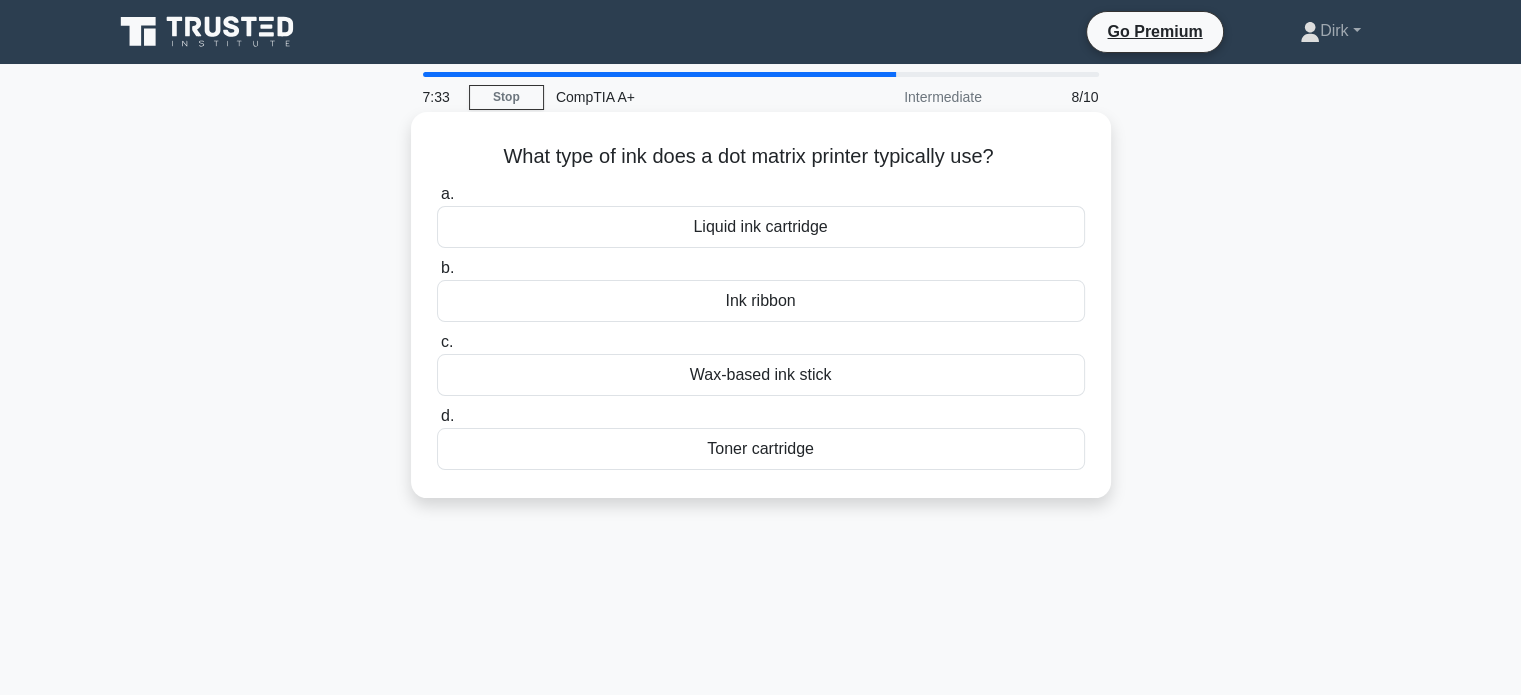 click on "Ink ribbon" at bounding box center [761, 301] 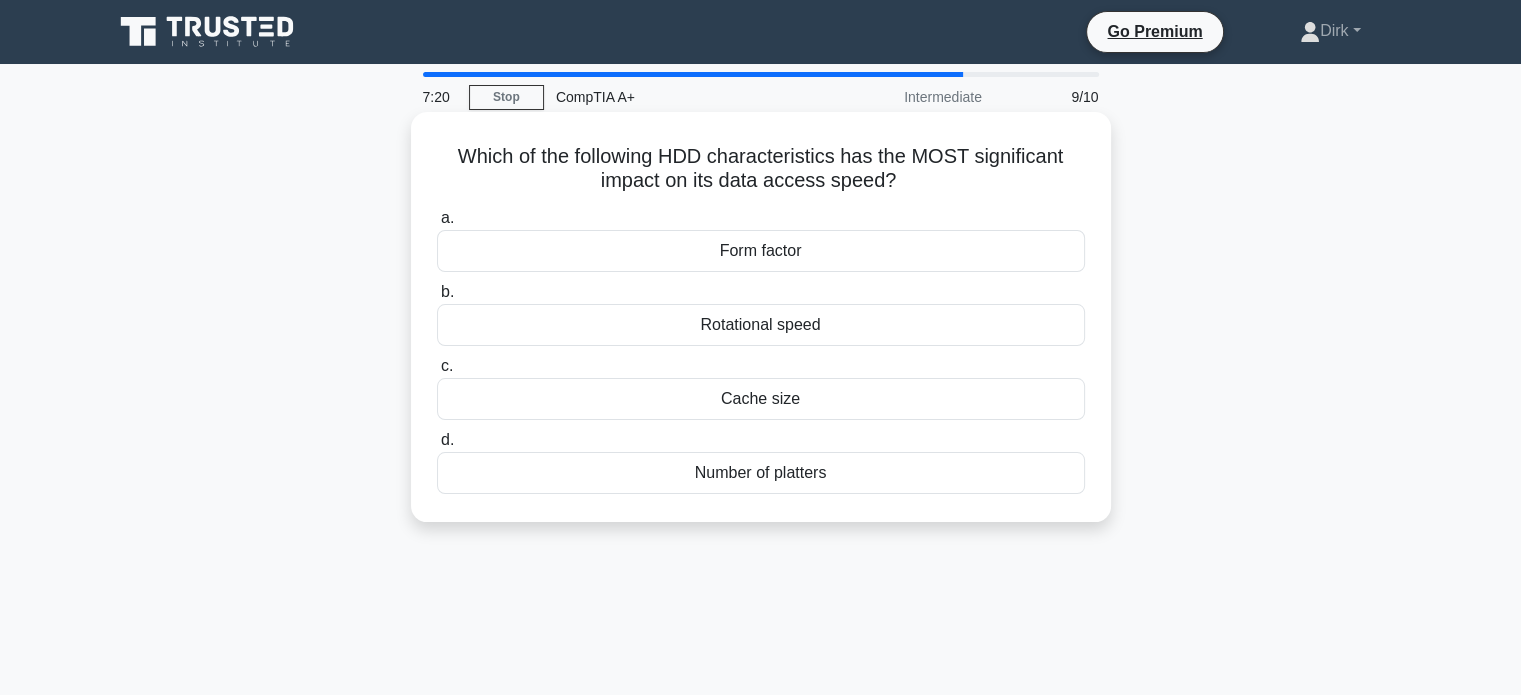 click on "Rotational speed" at bounding box center (761, 325) 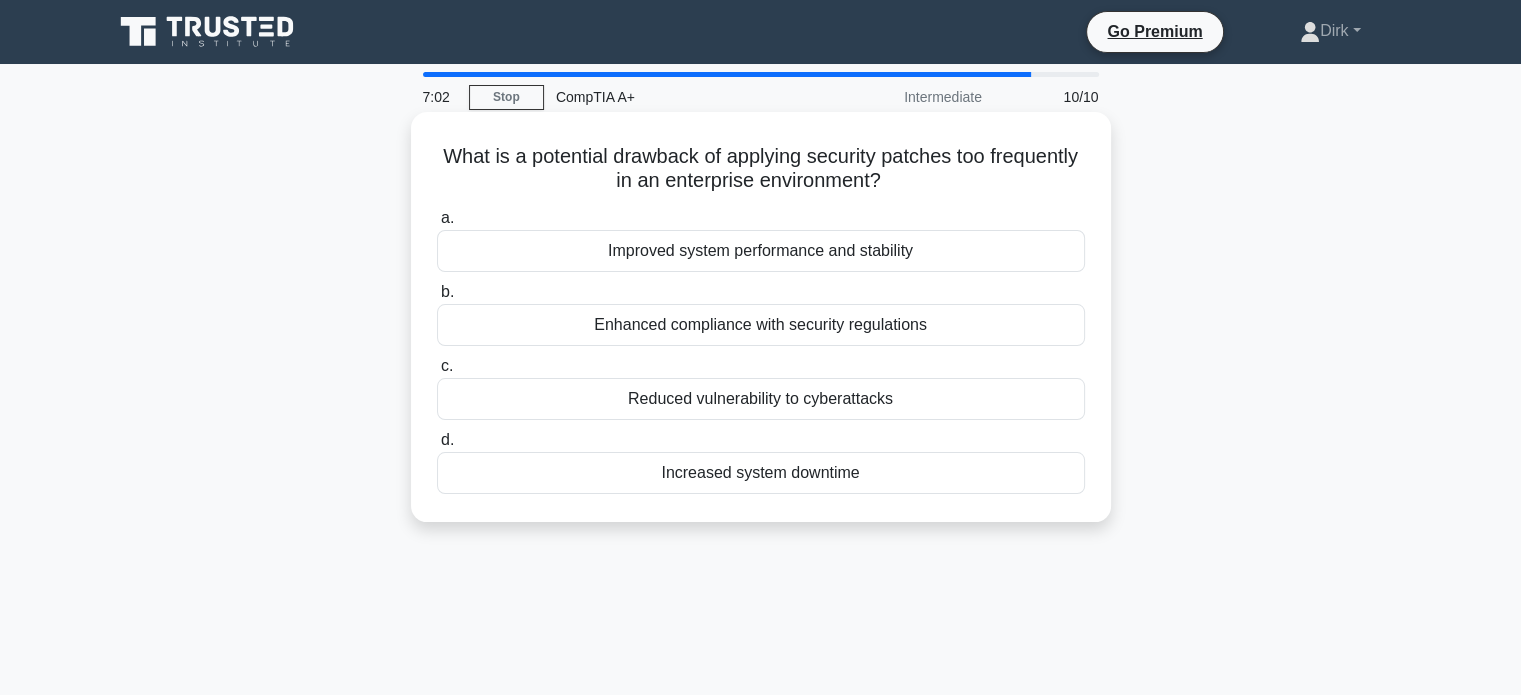 click on "Increased system downtime" at bounding box center [761, 473] 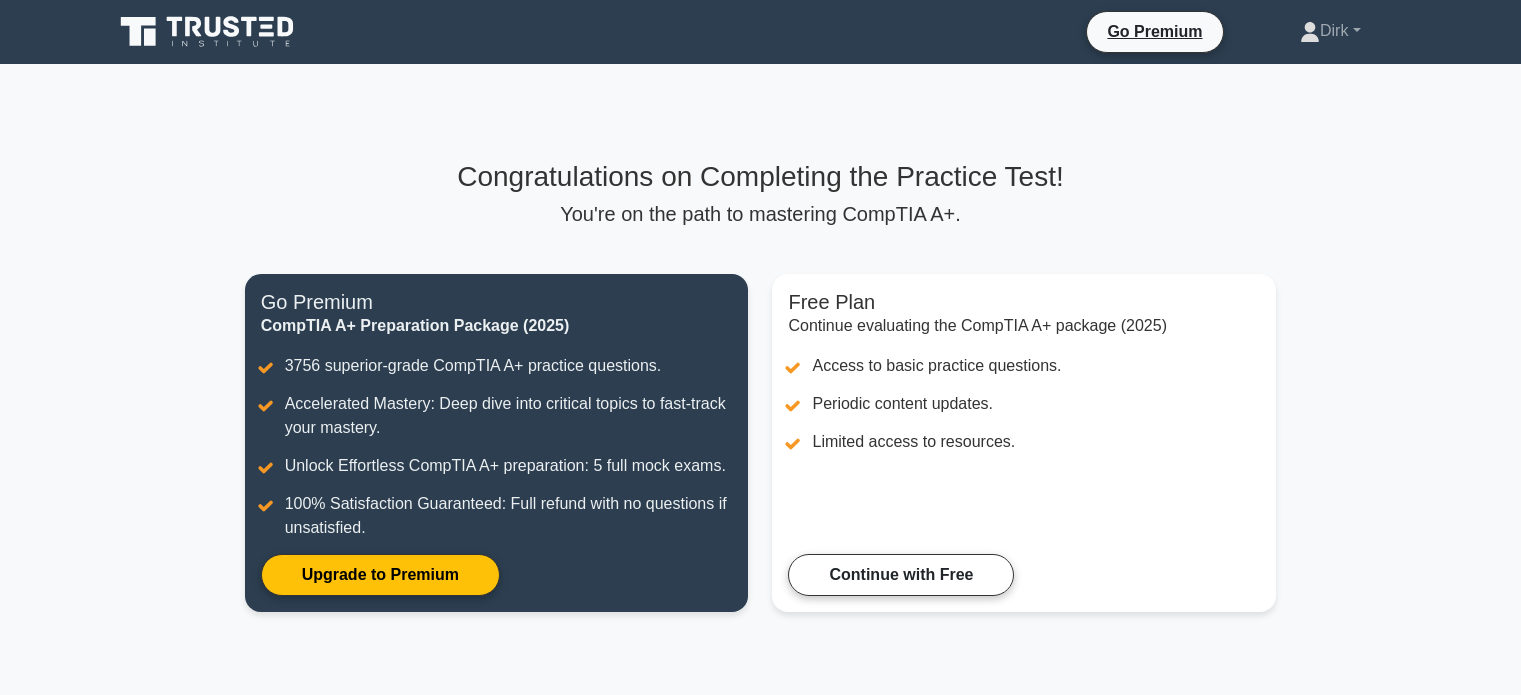 scroll, scrollTop: 0, scrollLeft: 0, axis: both 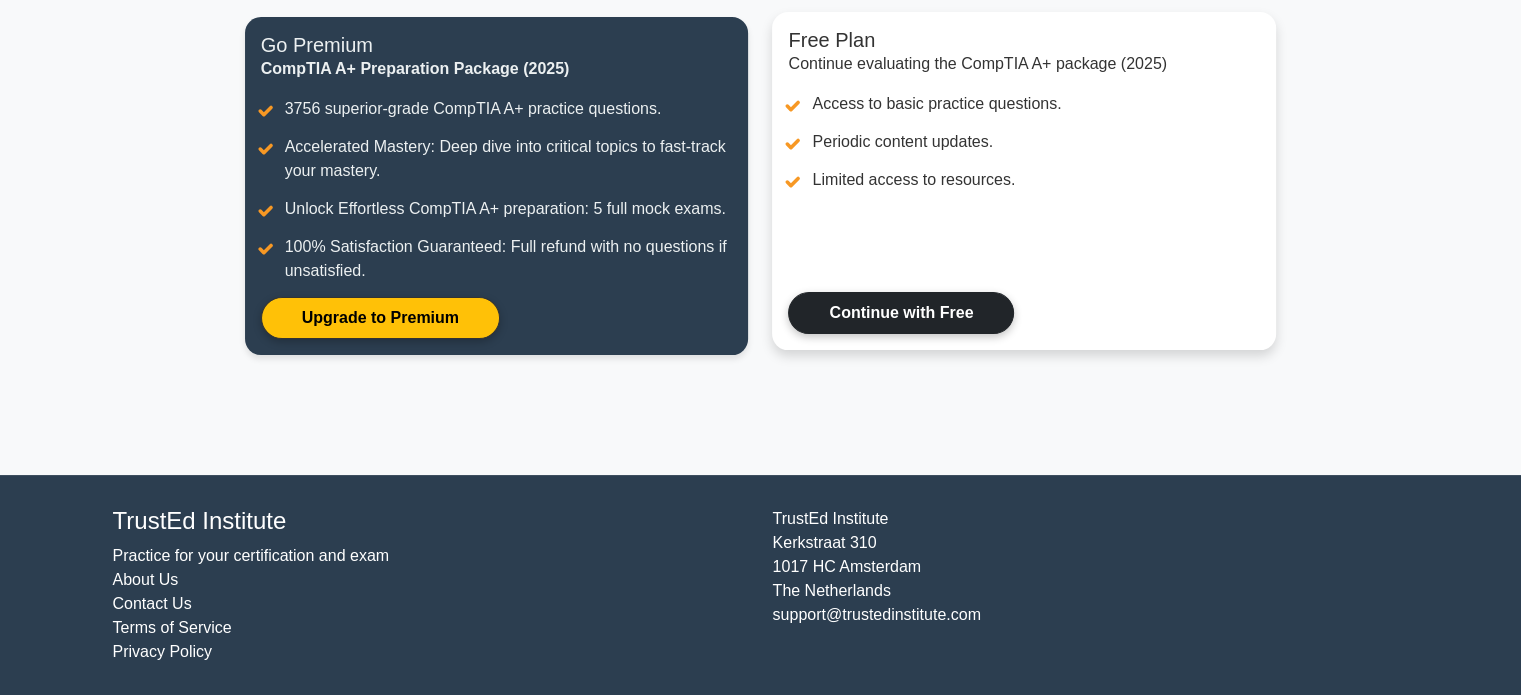 click on "Continue with Free" at bounding box center [901, 313] 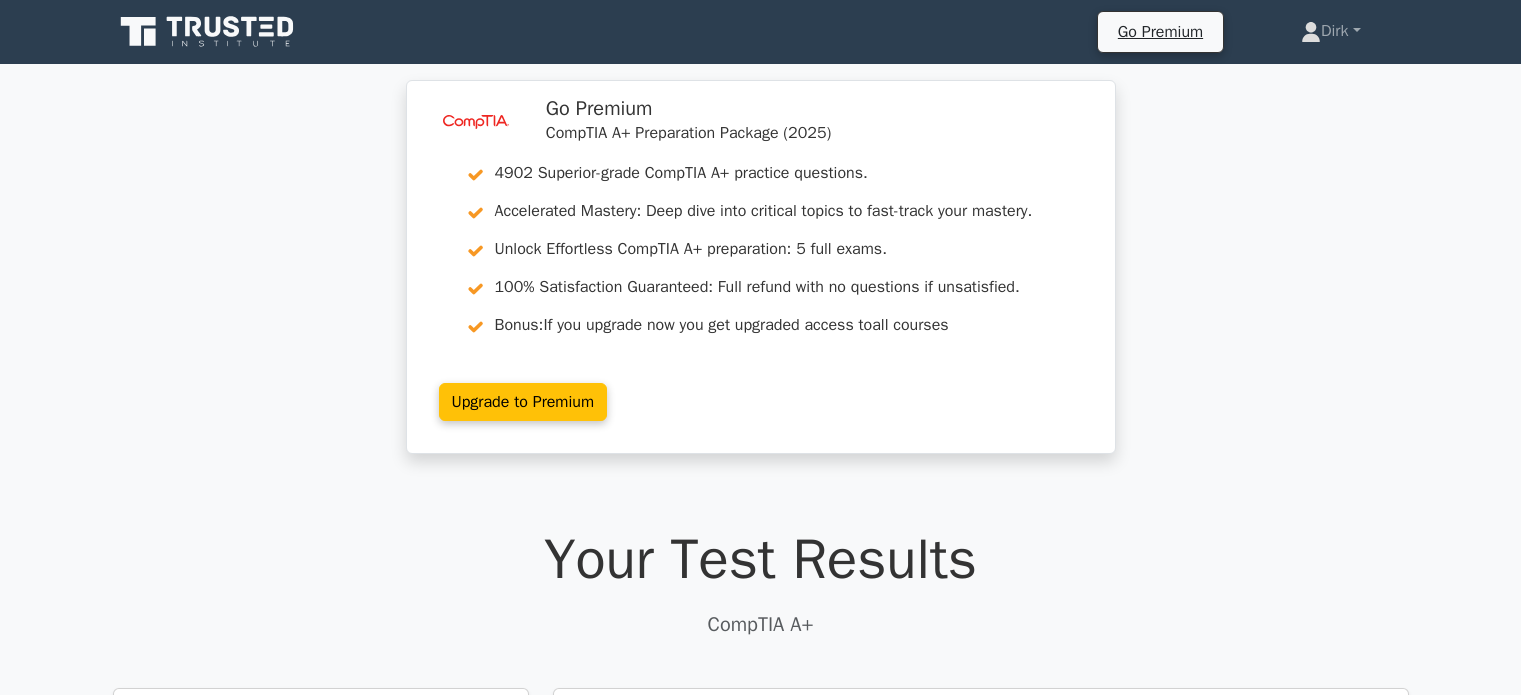 scroll, scrollTop: 0, scrollLeft: 0, axis: both 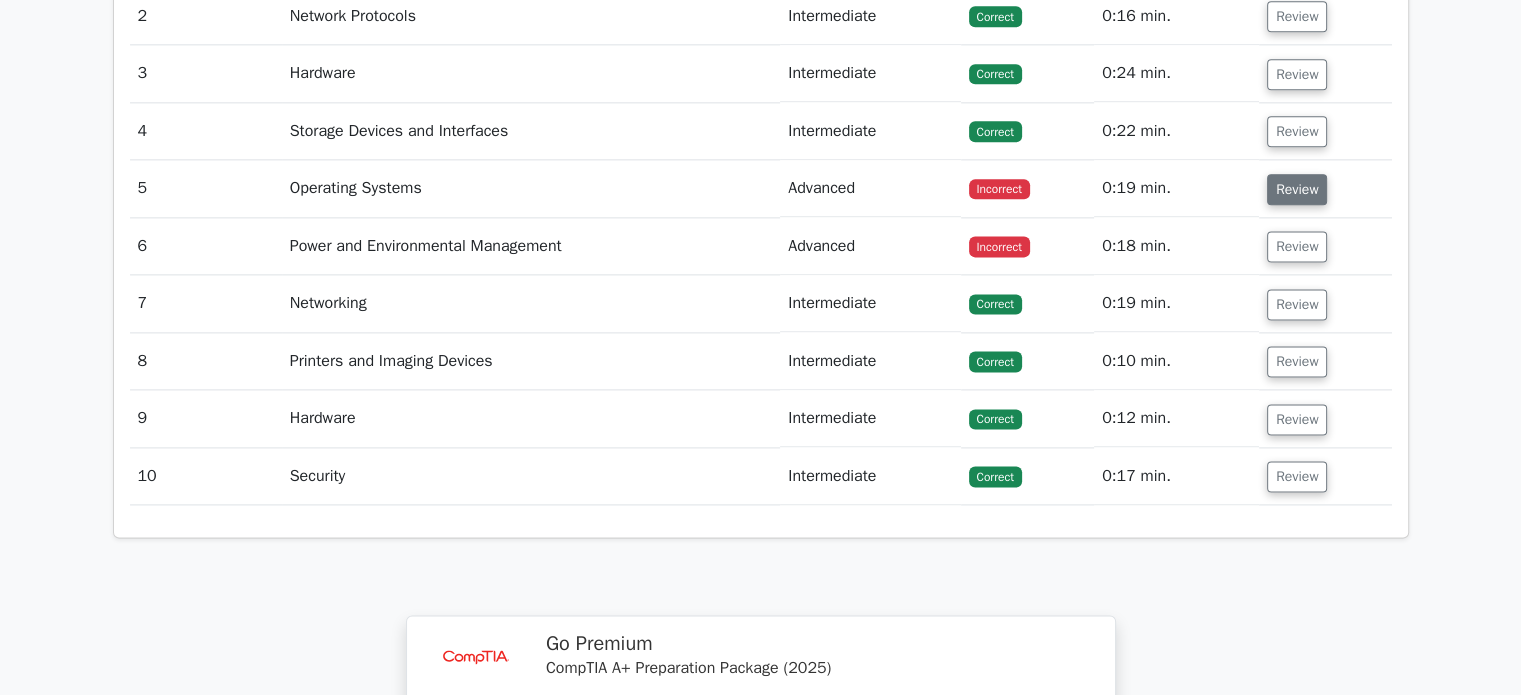 click on "Review" at bounding box center [1297, 189] 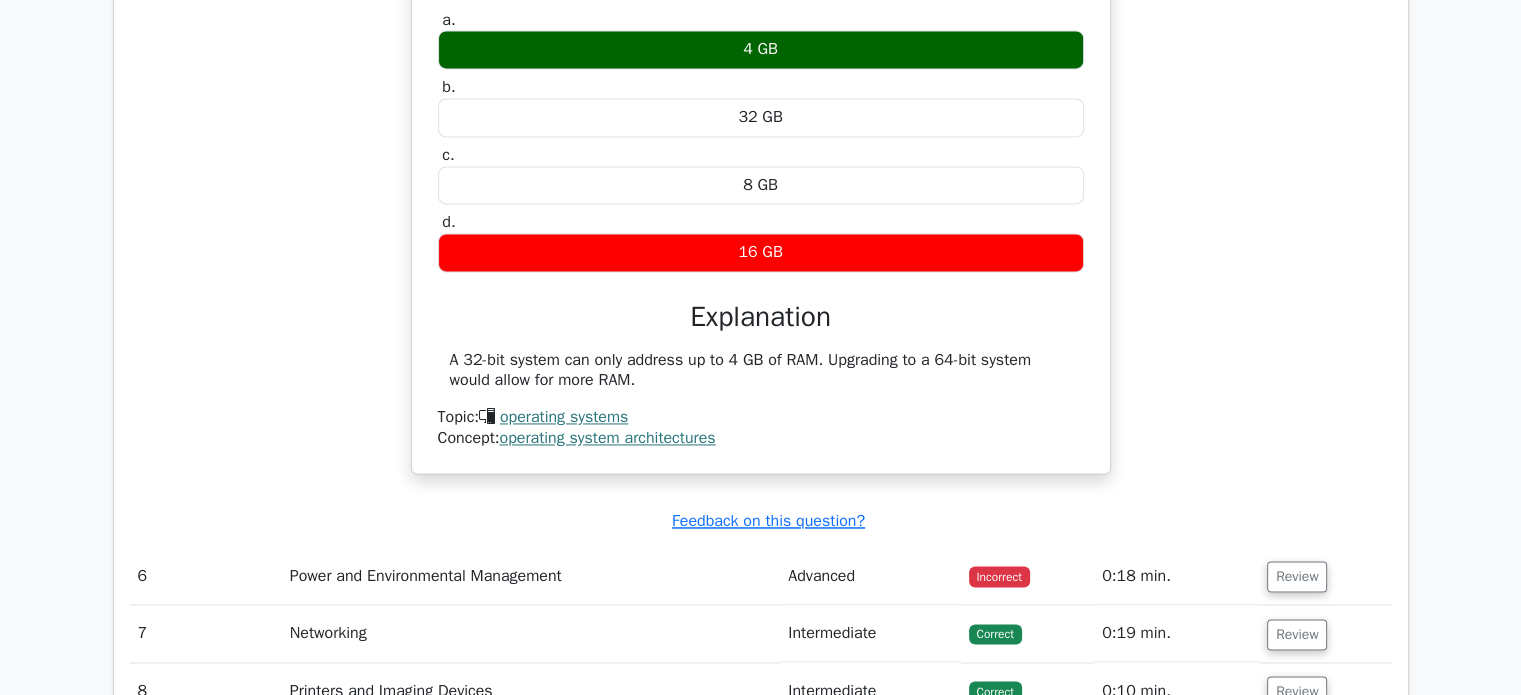 scroll, scrollTop: 2932, scrollLeft: 0, axis: vertical 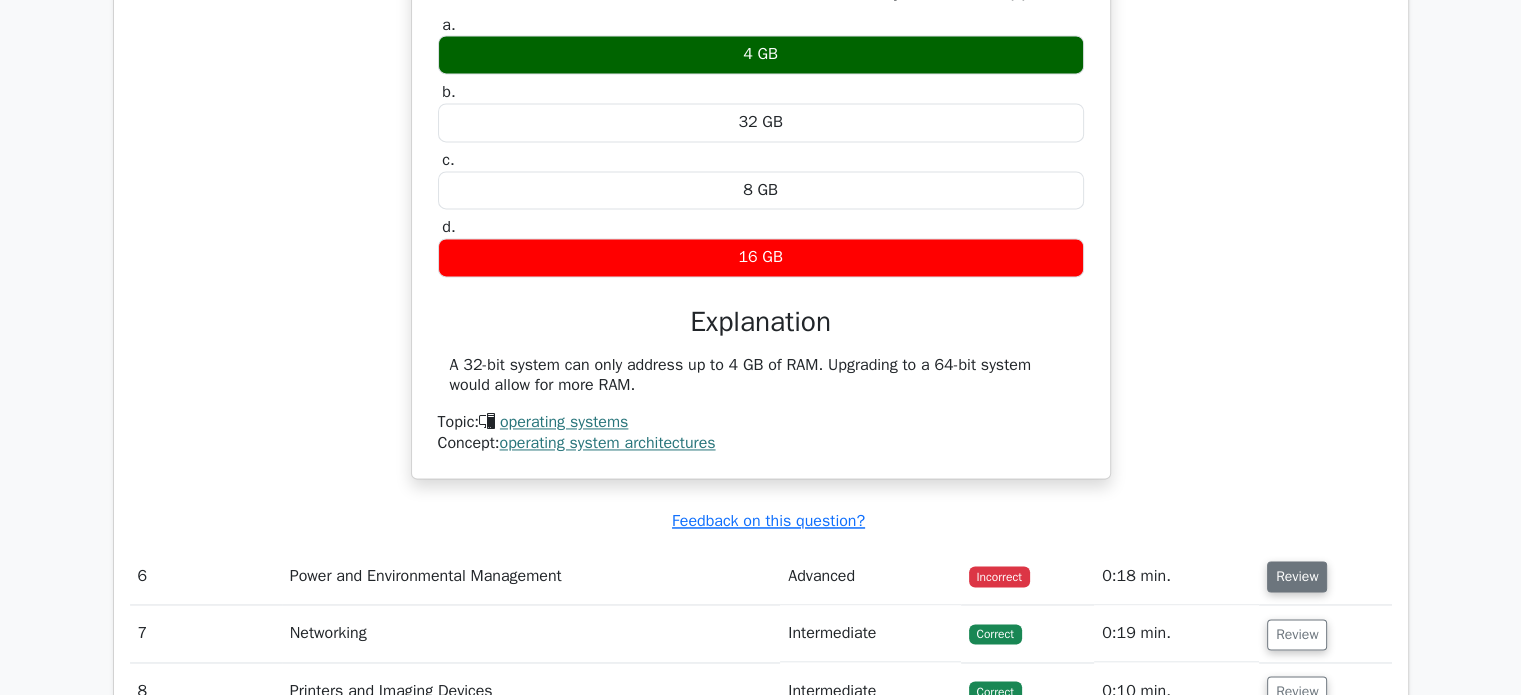 click on "Review" at bounding box center (1297, 576) 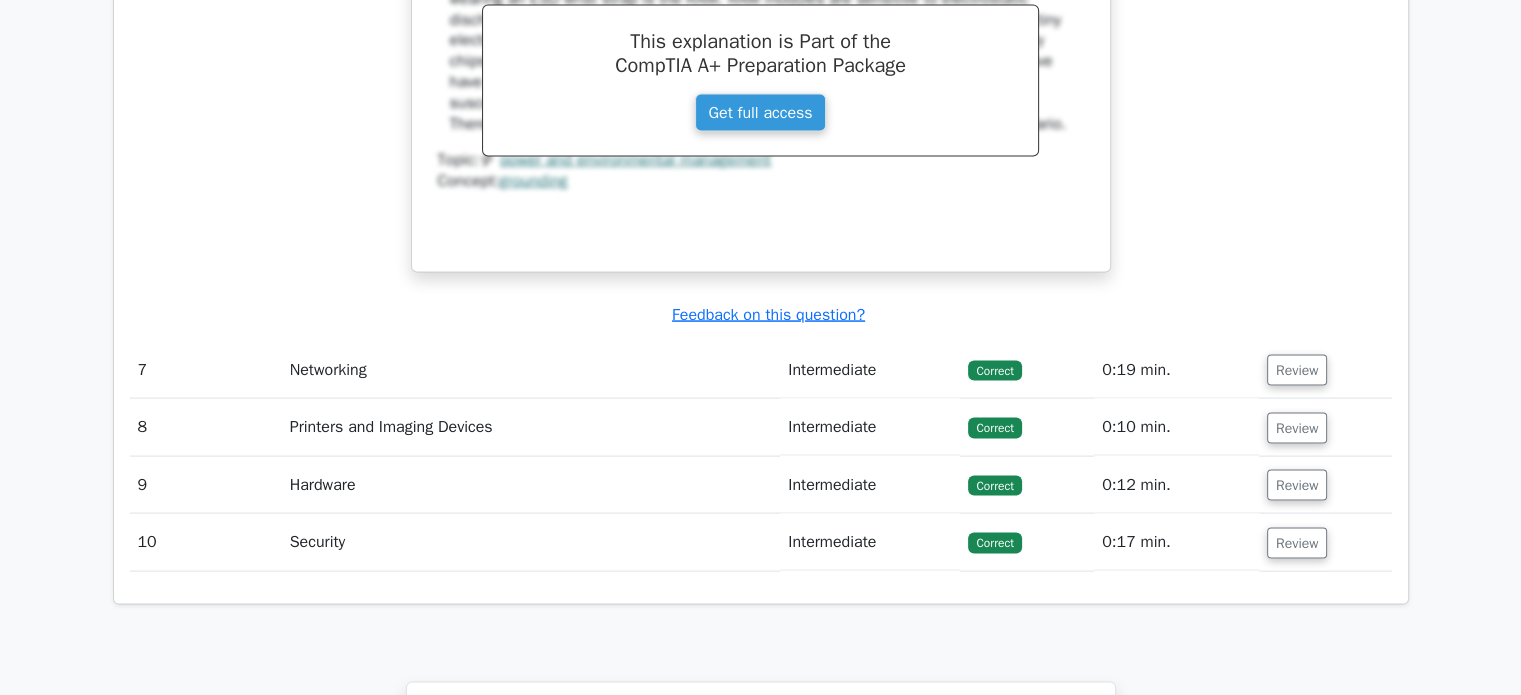 scroll, scrollTop: 4030, scrollLeft: 0, axis: vertical 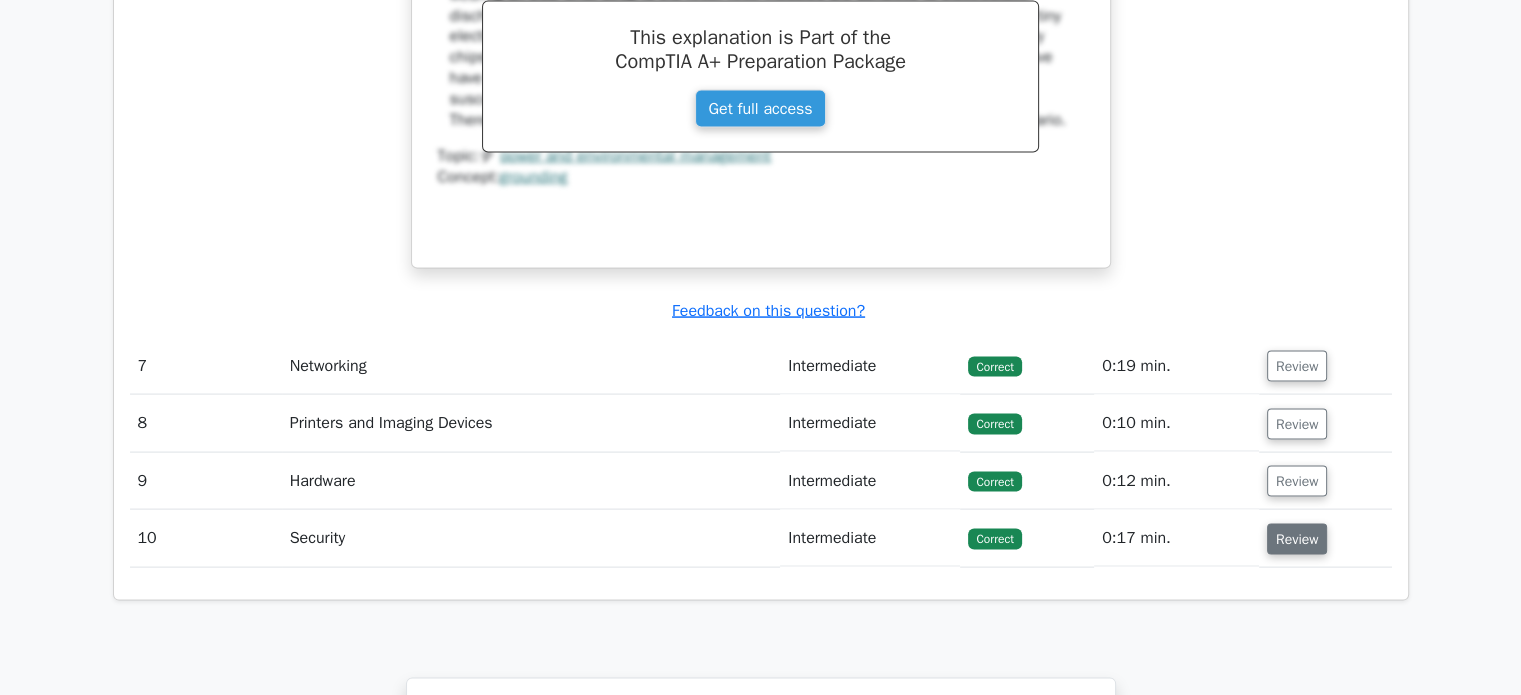 click on "Review" at bounding box center [1297, 539] 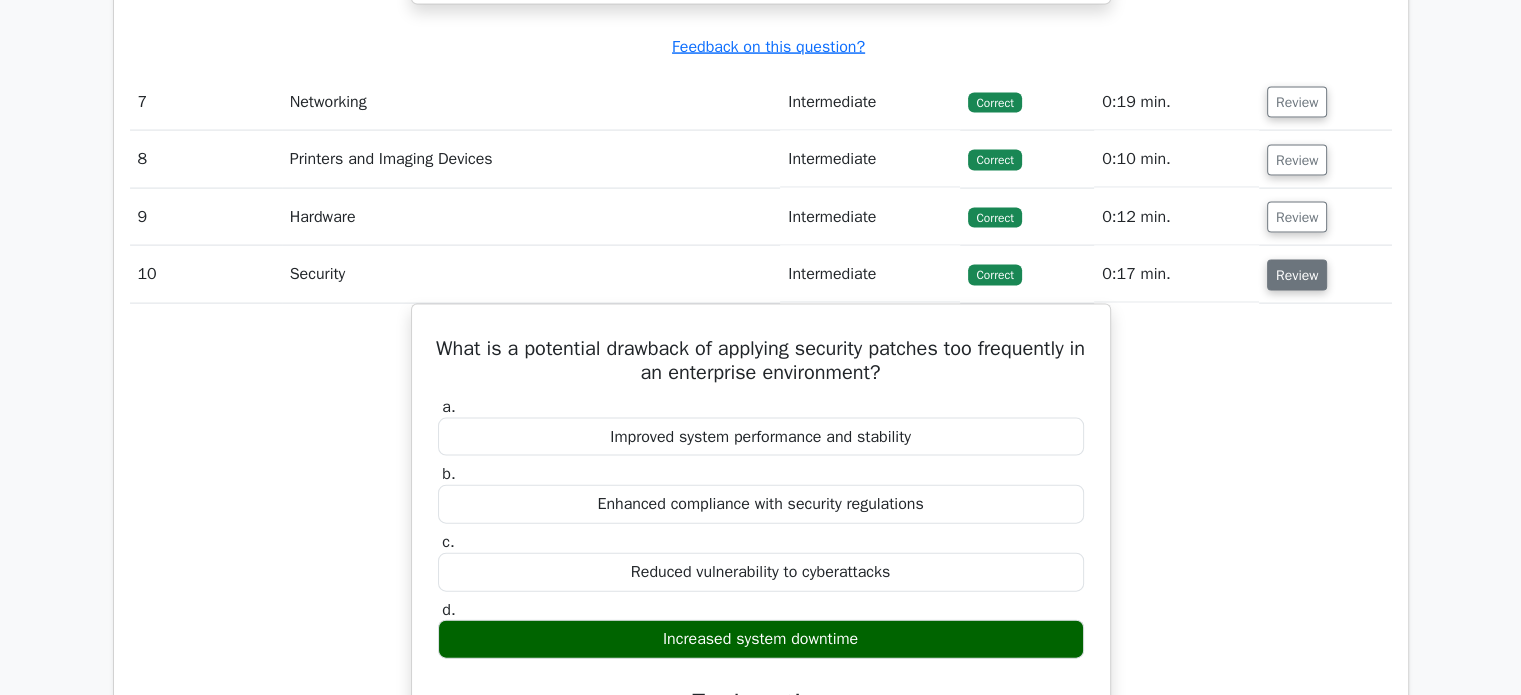 scroll, scrollTop: 4292, scrollLeft: 0, axis: vertical 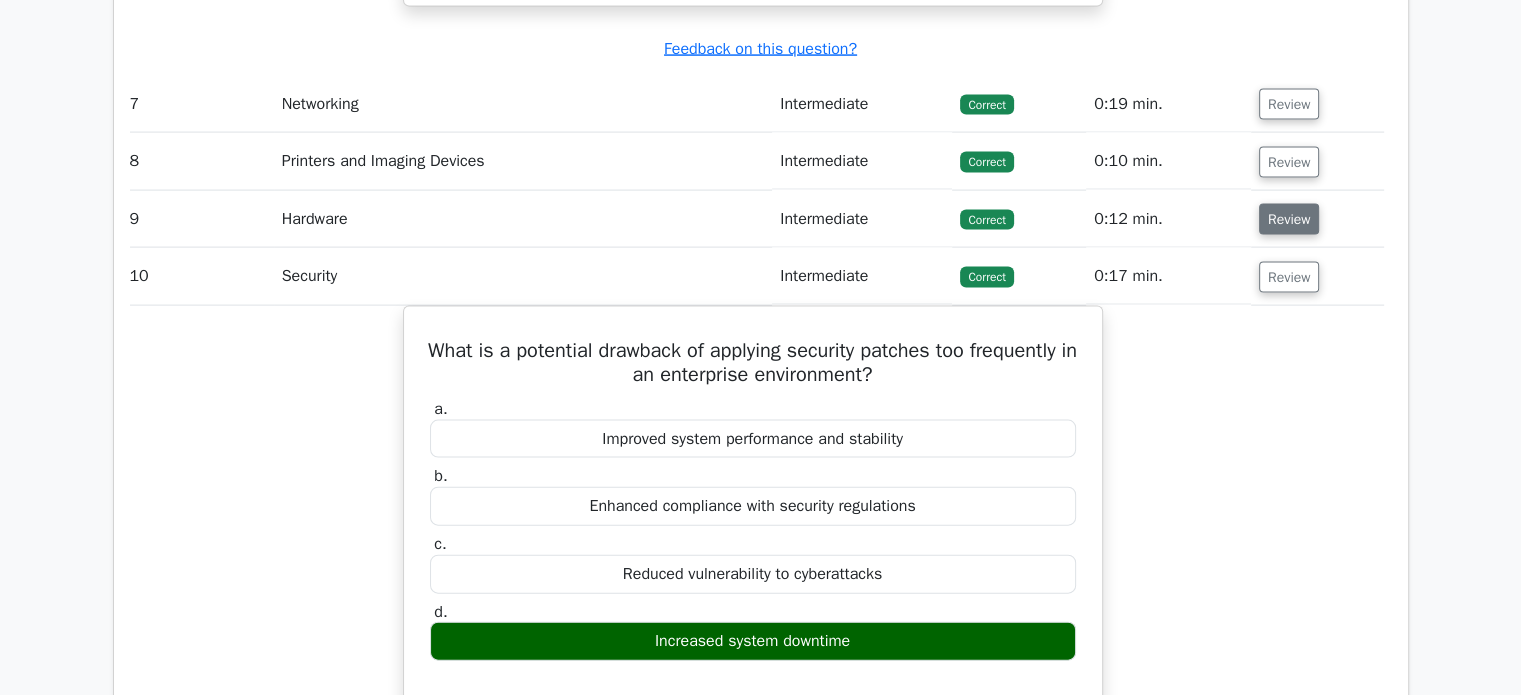 click on "Review" at bounding box center [1289, 219] 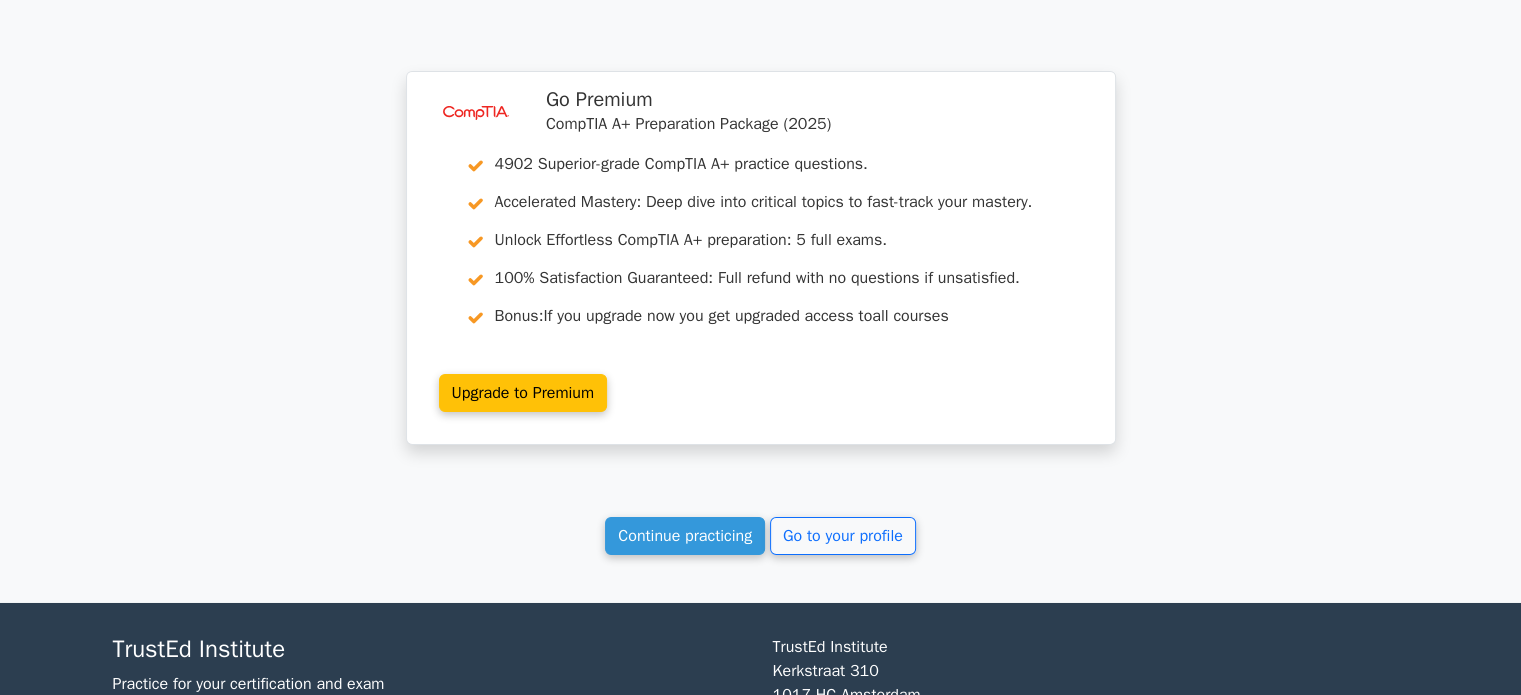 scroll, scrollTop: 6905, scrollLeft: 0, axis: vertical 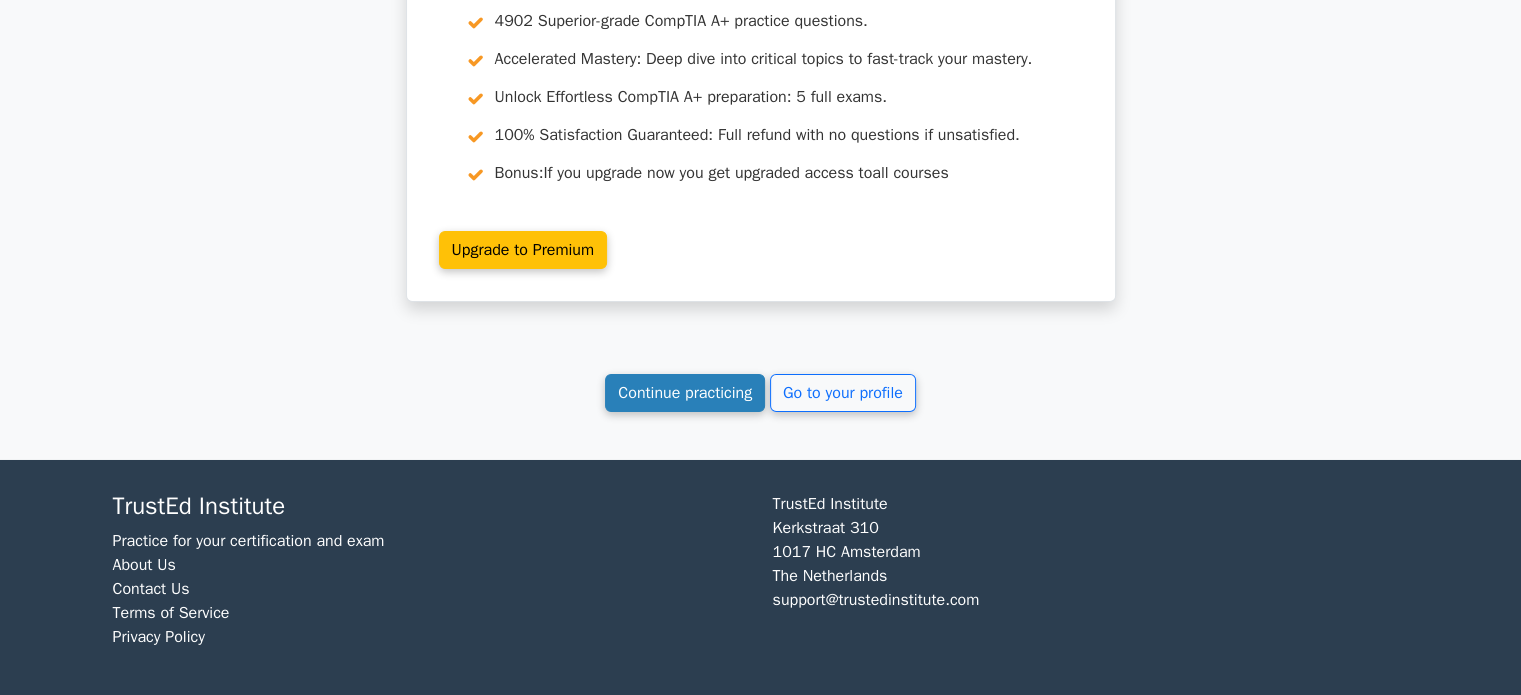 click on "Continue practicing" at bounding box center [685, 393] 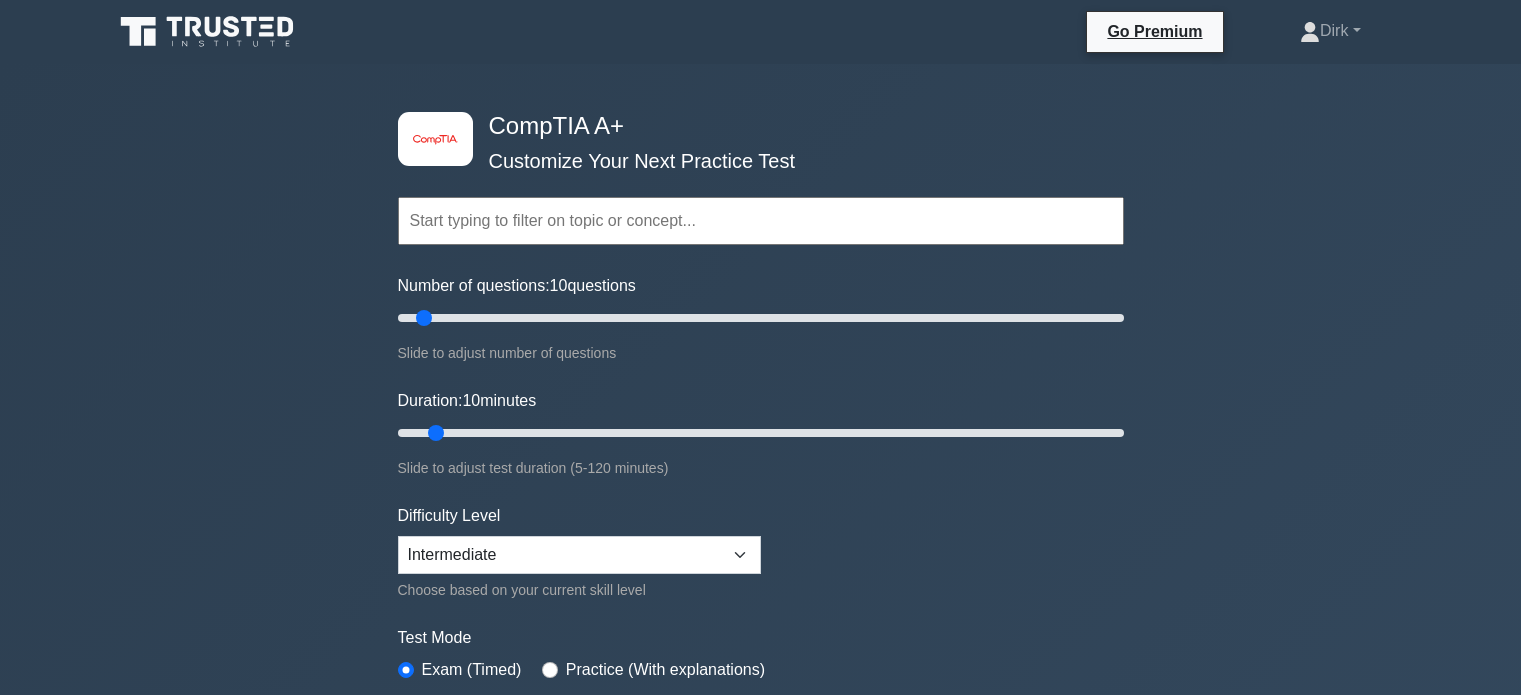 scroll, scrollTop: 0, scrollLeft: 0, axis: both 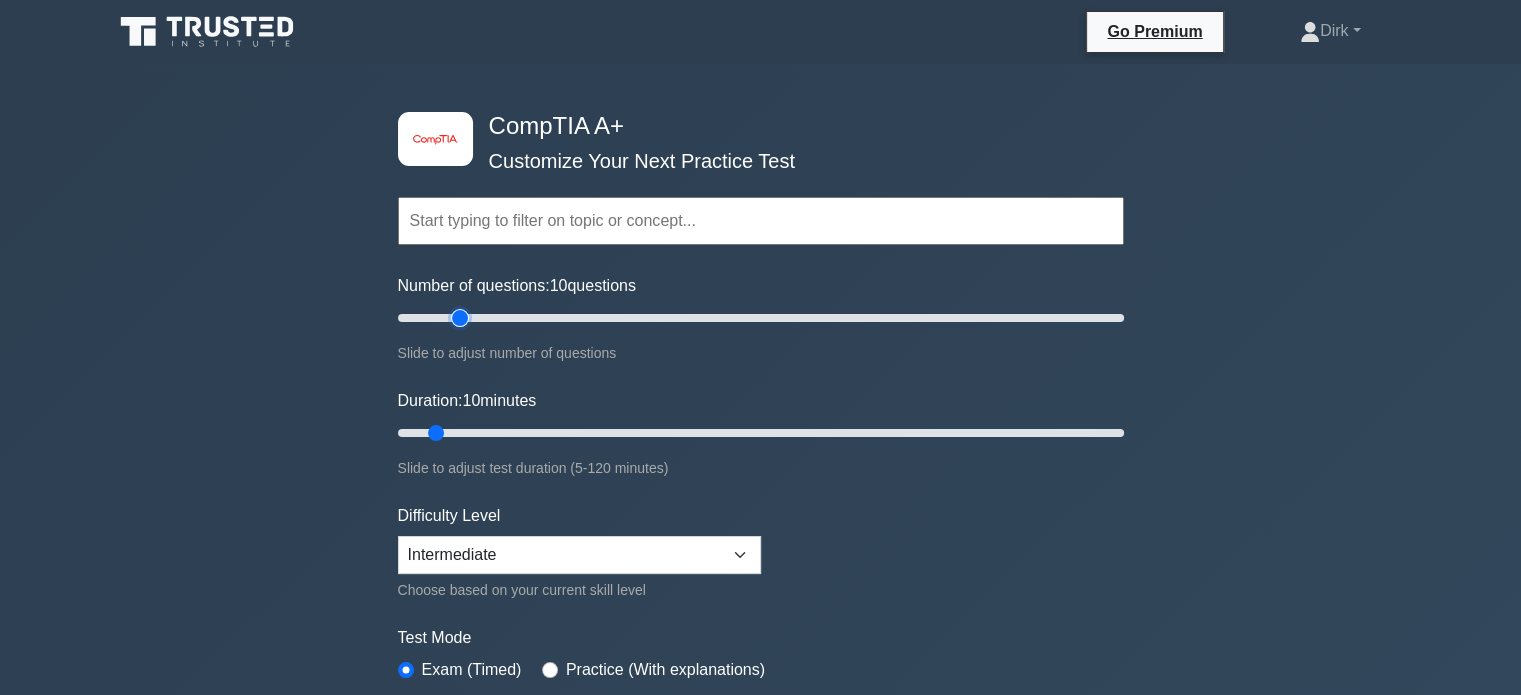 type on "20" 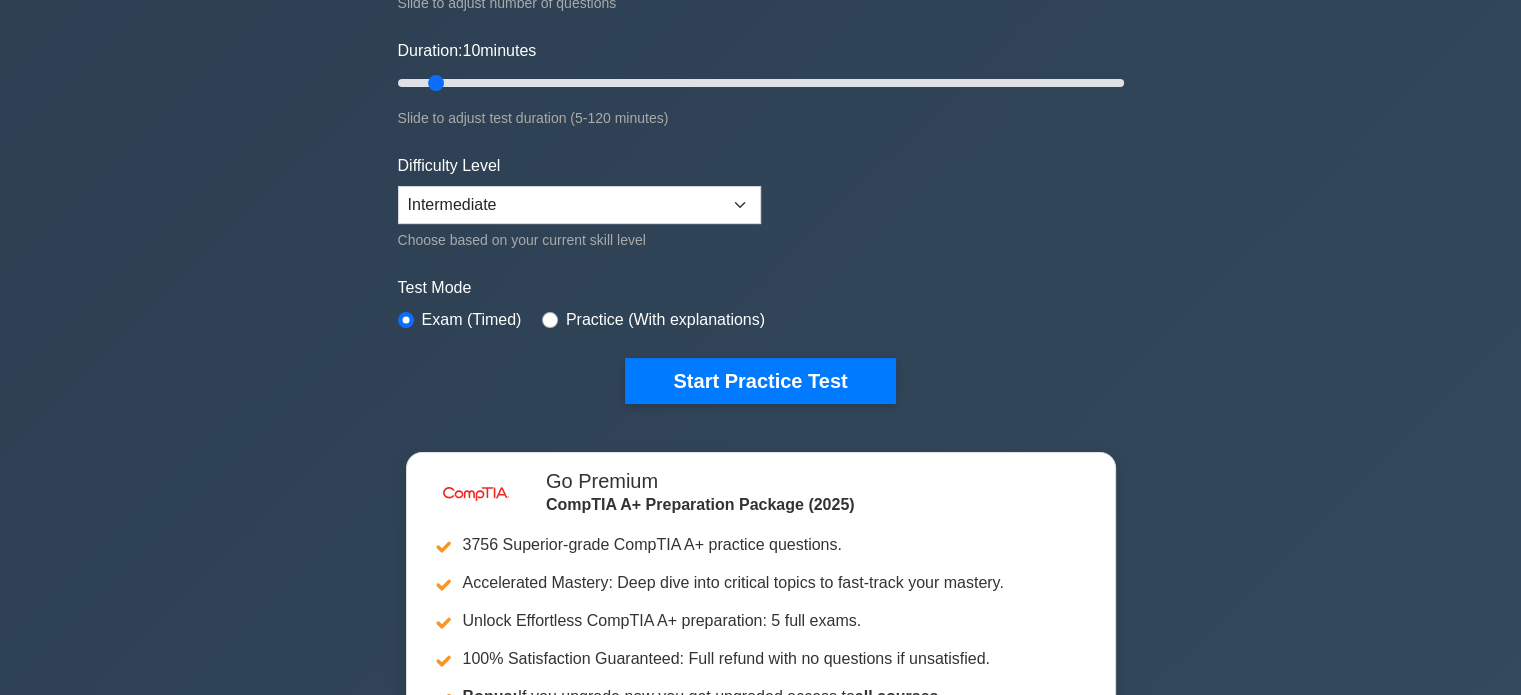 scroll, scrollTop: 351, scrollLeft: 0, axis: vertical 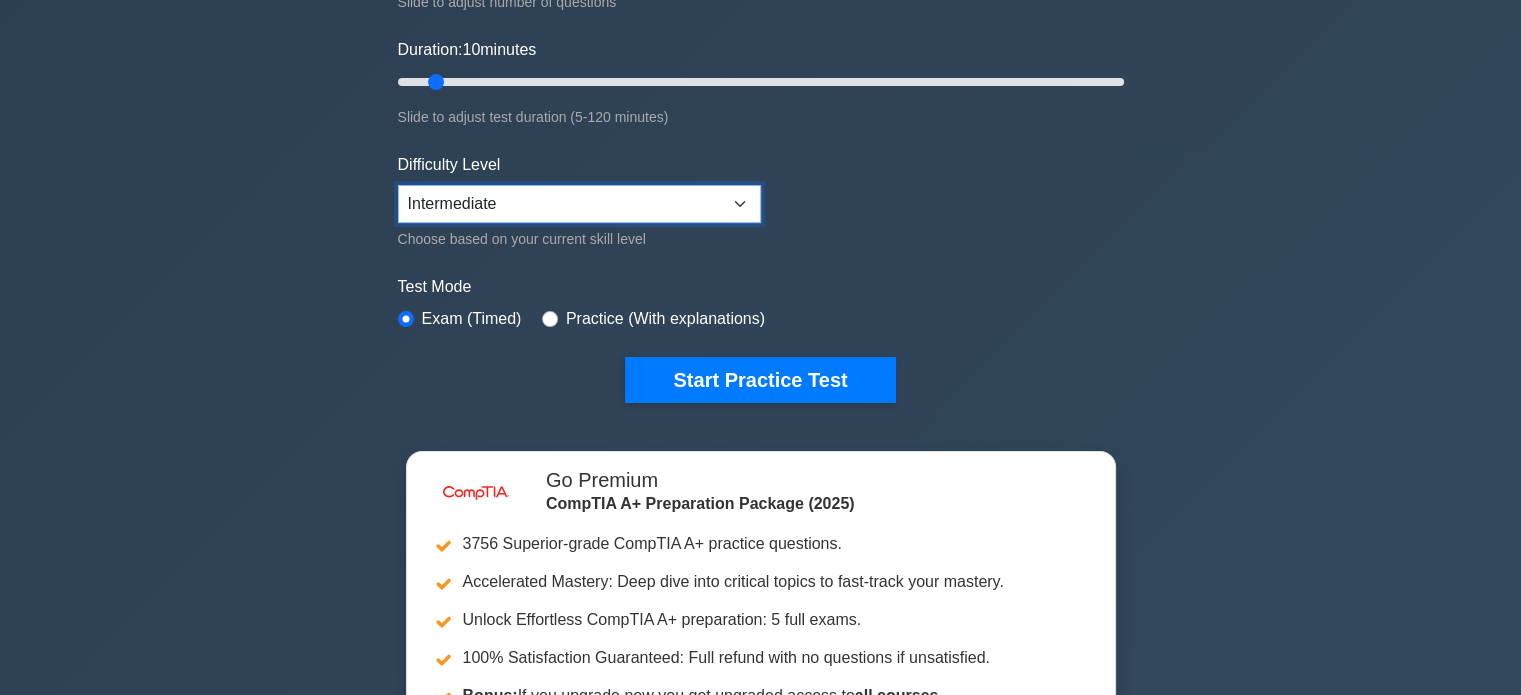 click on "Beginner
Intermediate
Expert" at bounding box center [579, 204] 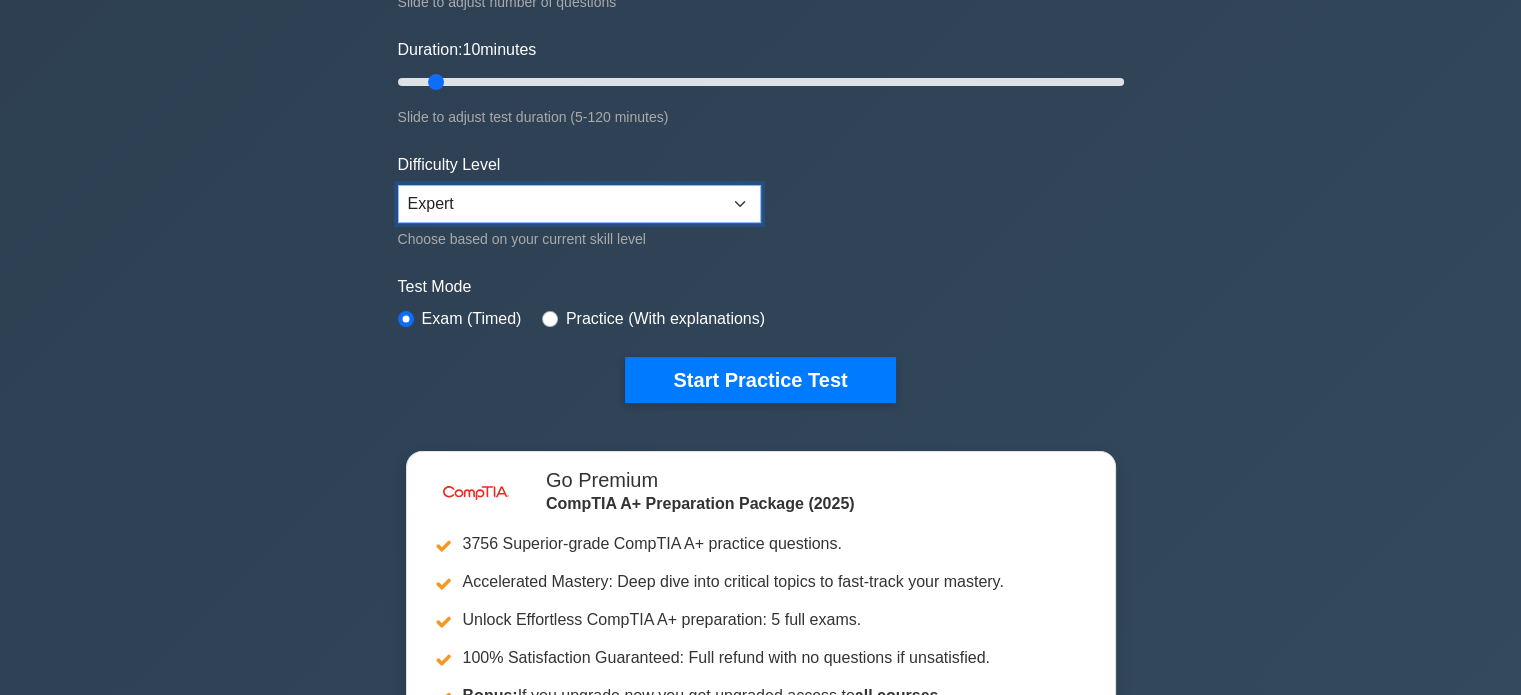 click on "Beginner
Intermediate
Expert" at bounding box center [579, 204] 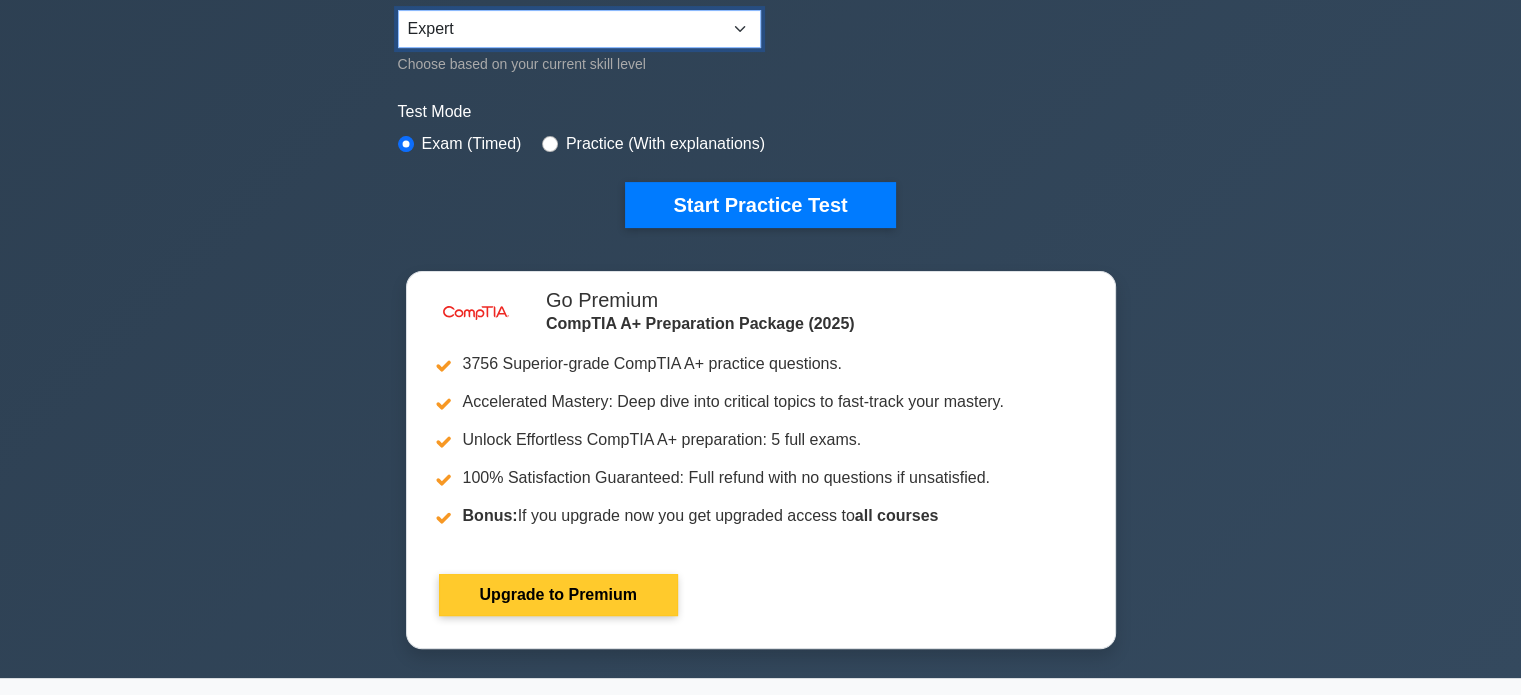 scroll, scrollTop: 532, scrollLeft: 0, axis: vertical 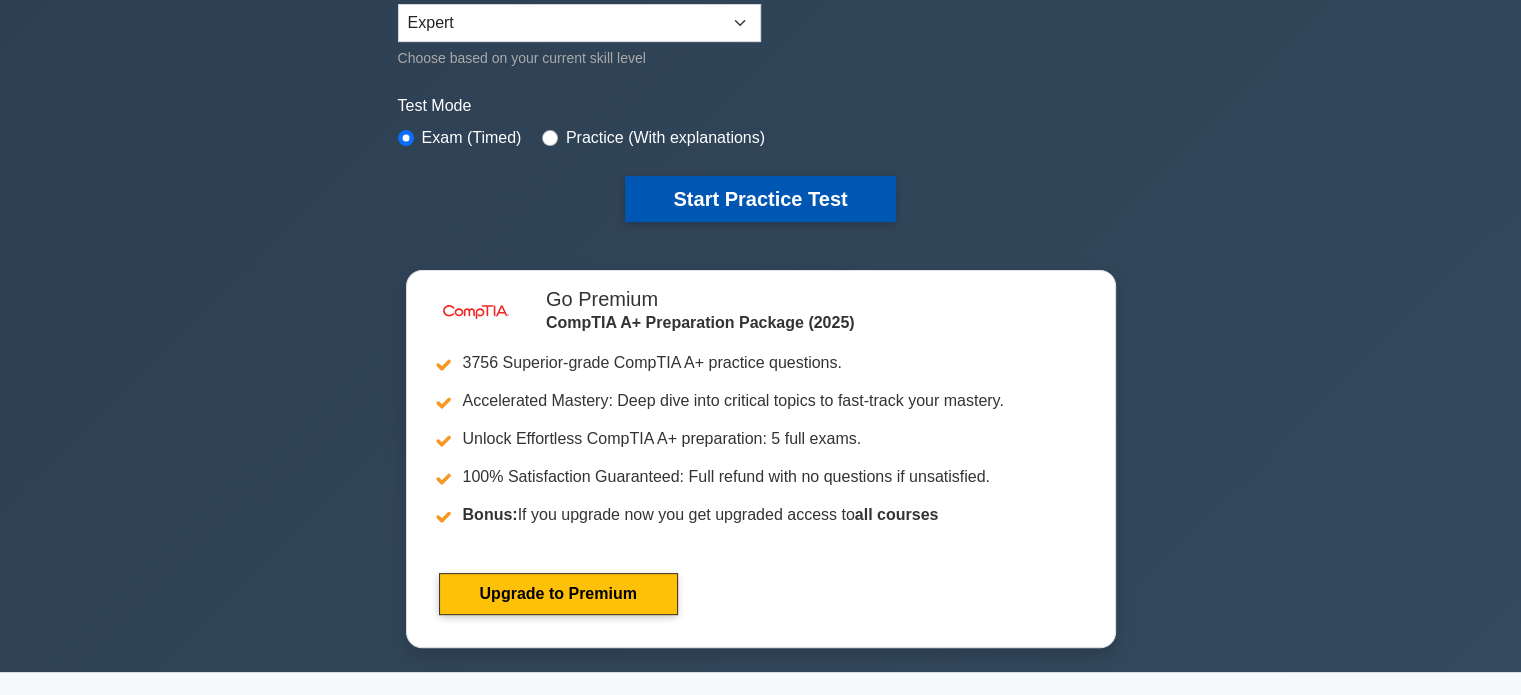 click on "Start Practice Test" at bounding box center [760, 199] 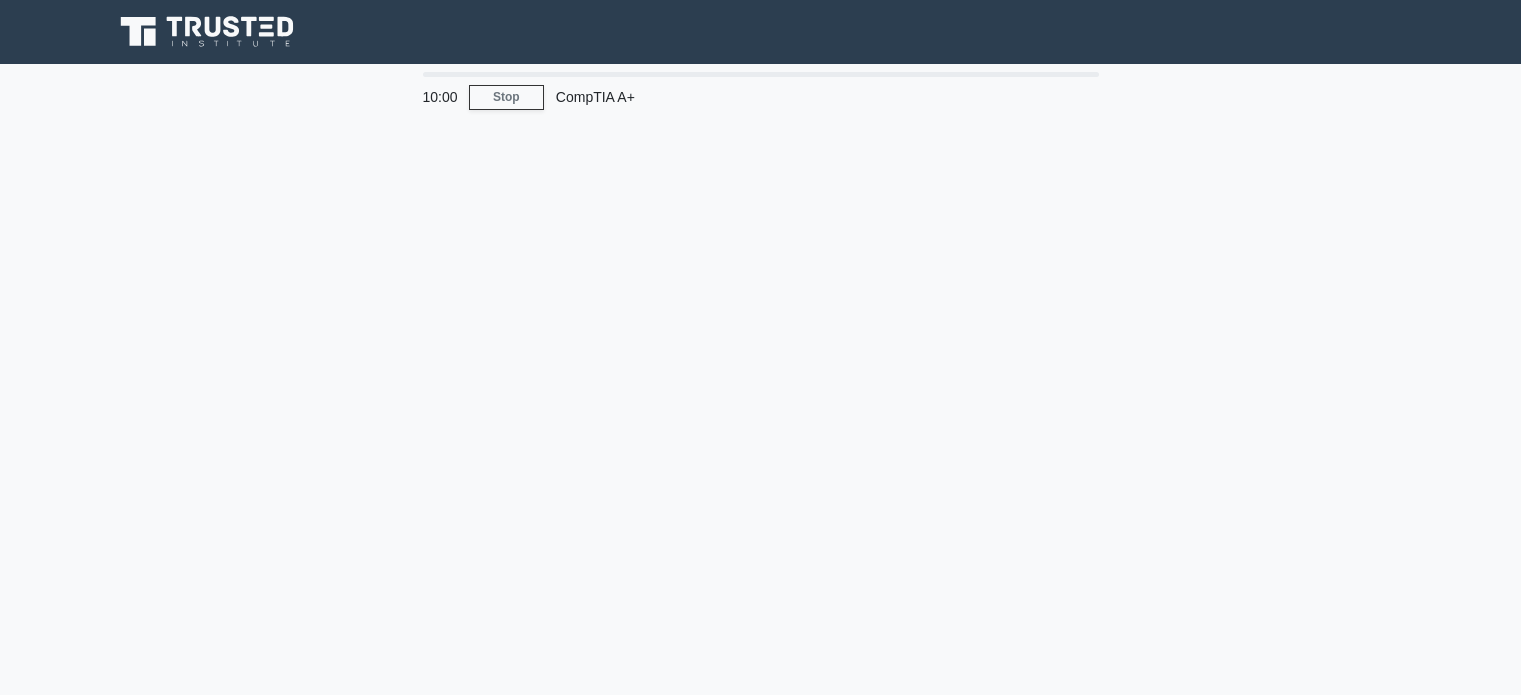 scroll, scrollTop: 0, scrollLeft: 0, axis: both 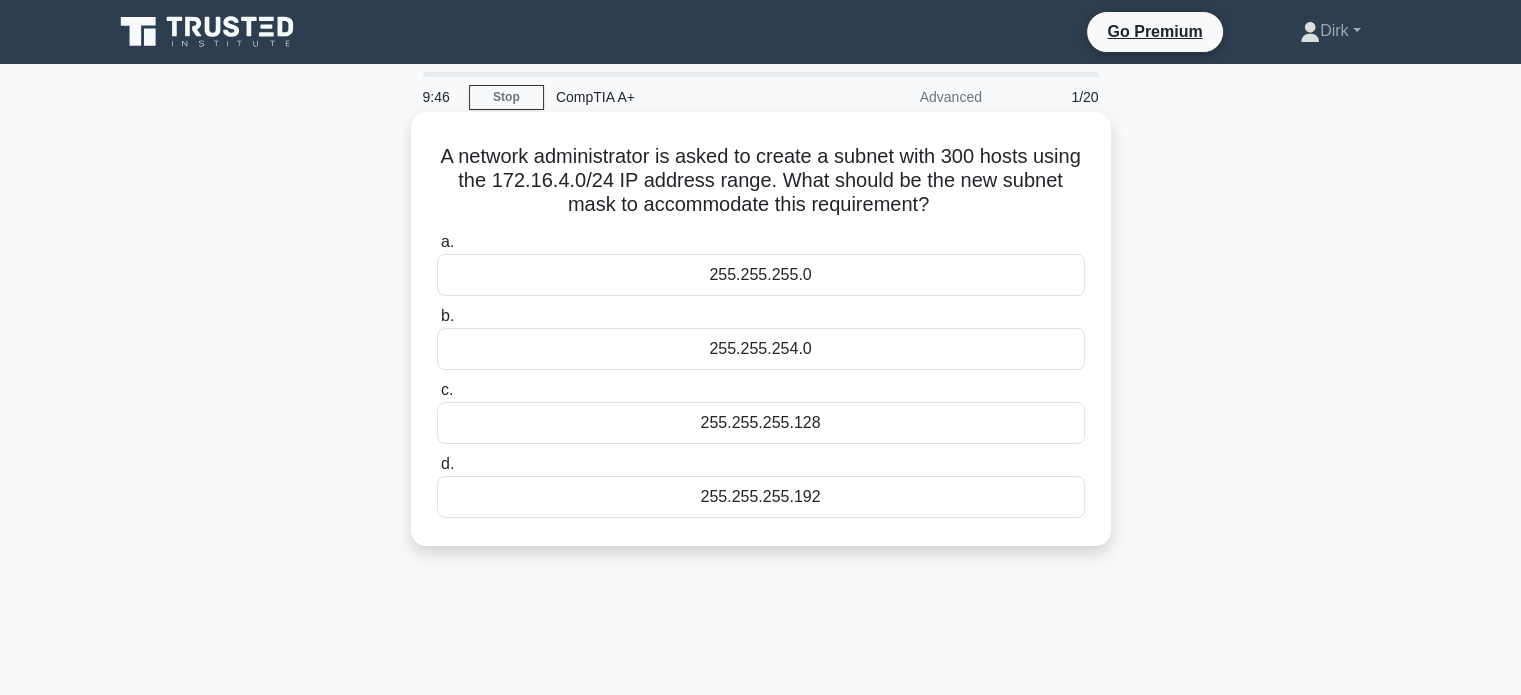 click on "255.255.255.0" at bounding box center (761, 275) 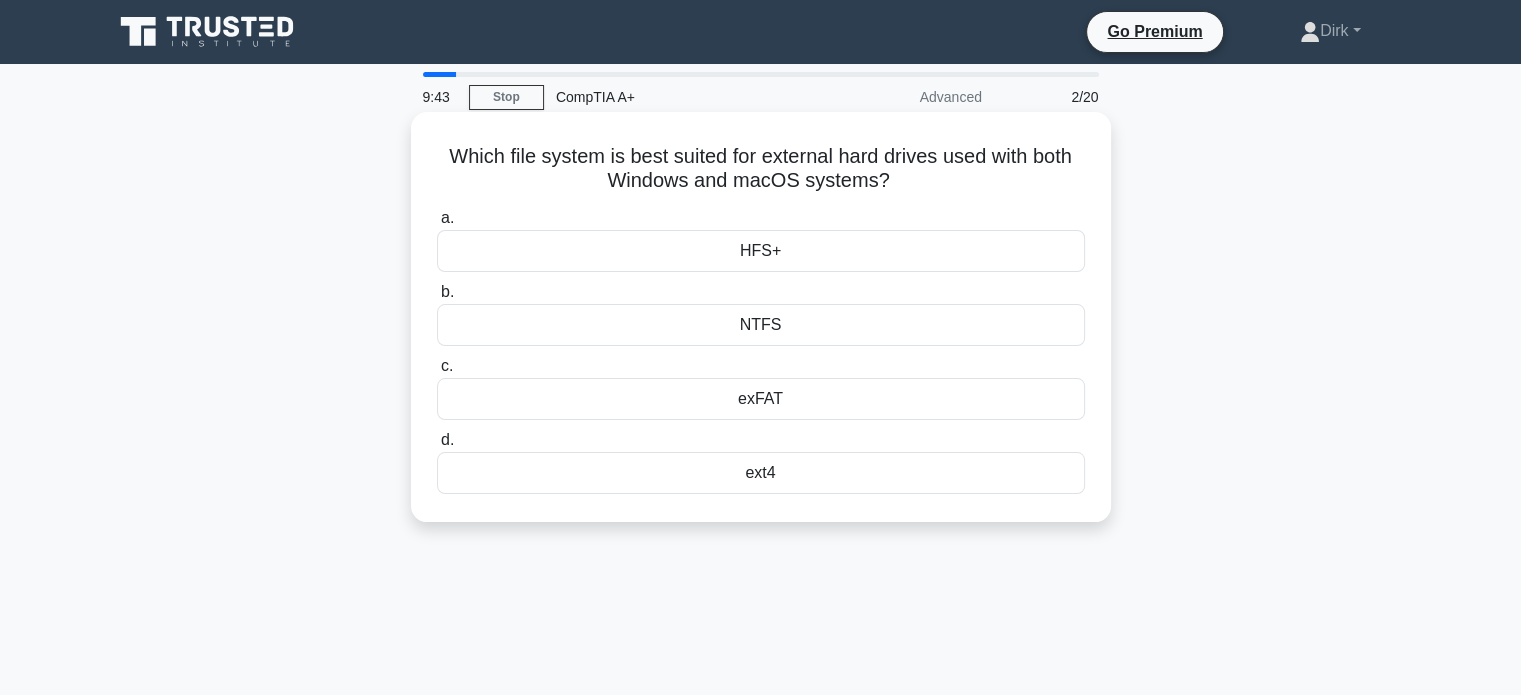 click on "exFAT" at bounding box center (761, 399) 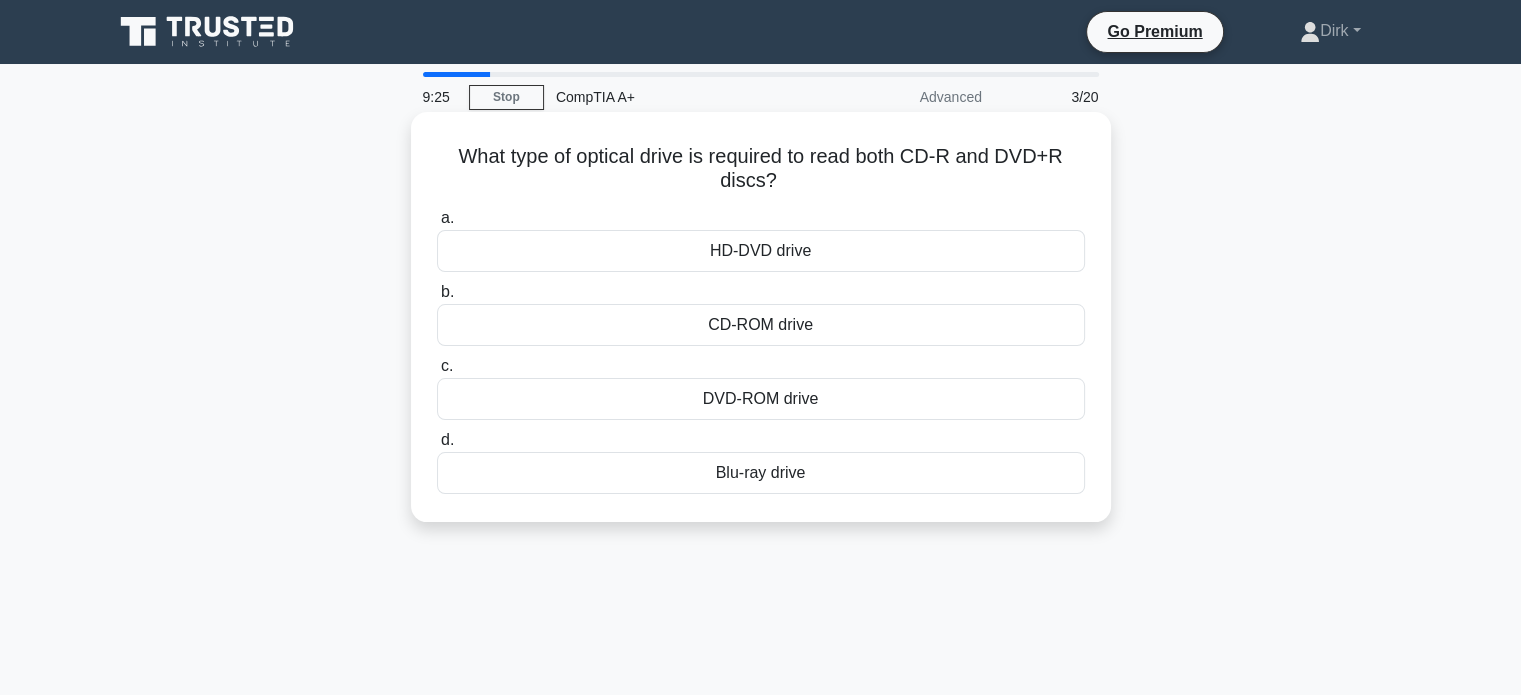 click on "DVD-ROM drive" at bounding box center [761, 399] 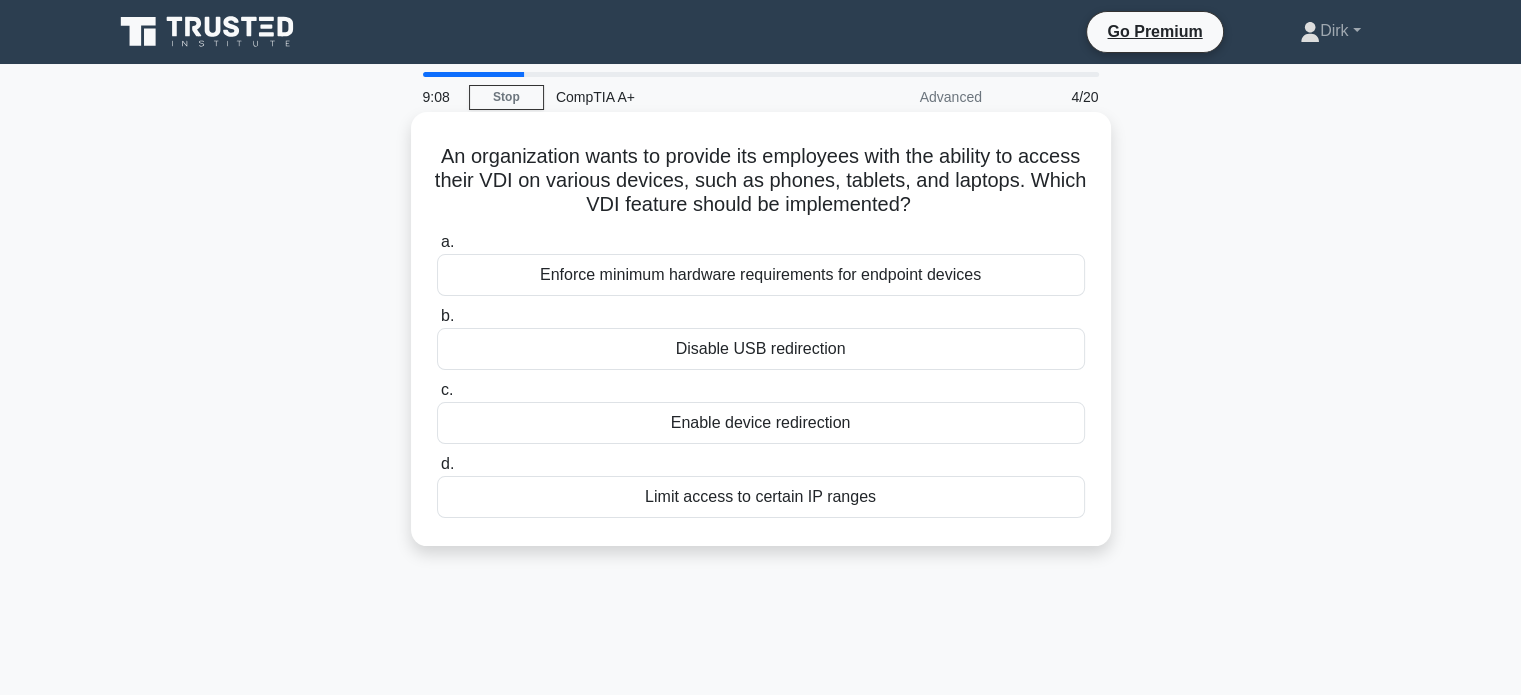 click on "Enable device redirection" at bounding box center [761, 423] 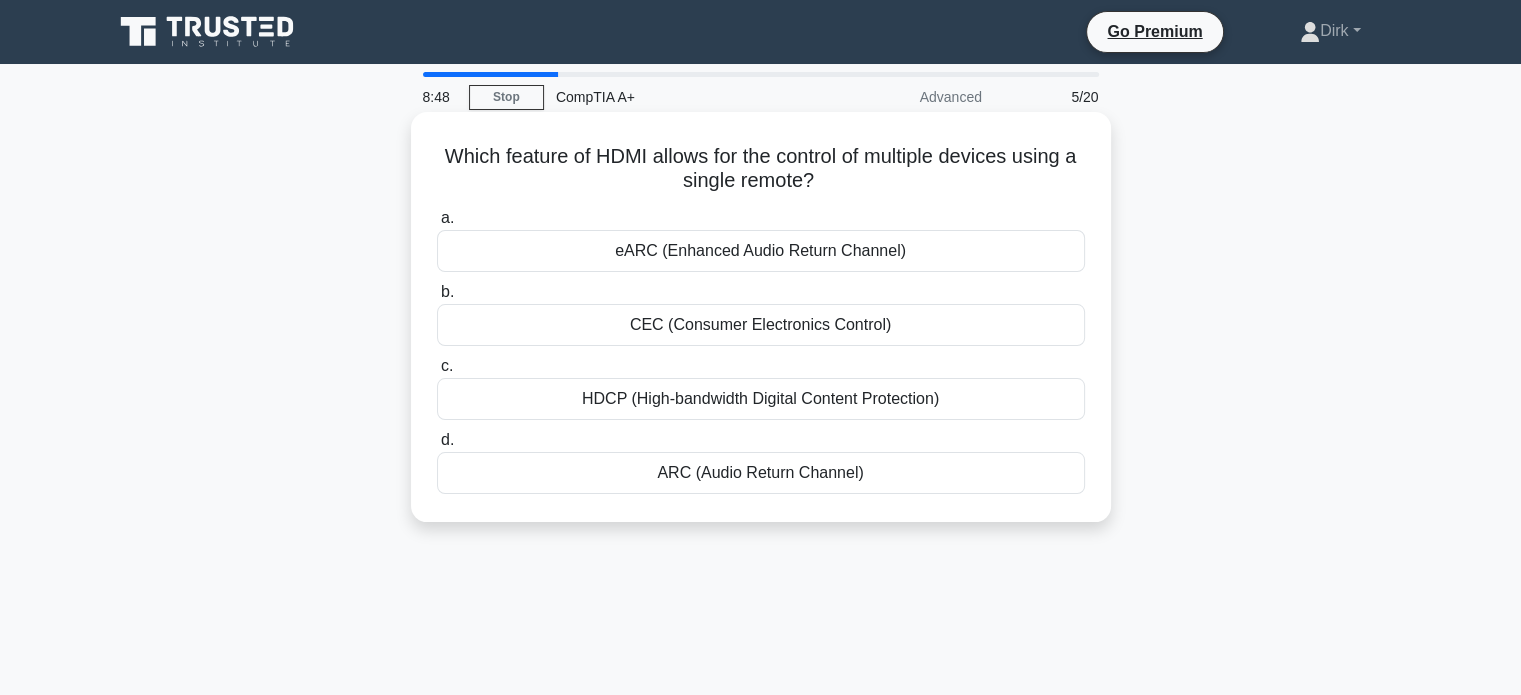click on "HDCP (High-bandwidth Digital Content Protection)" at bounding box center [761, 399] 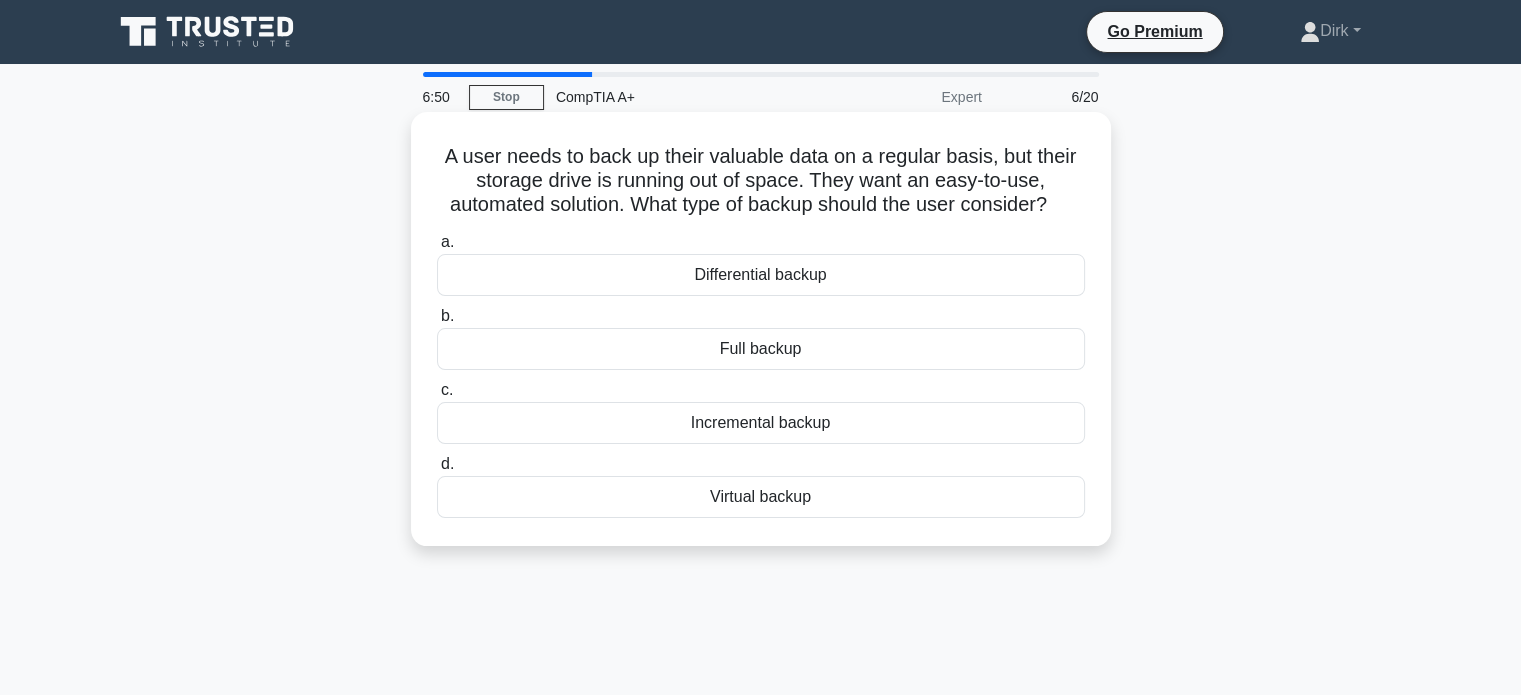 drag, startPoint x: 870, startPoint y: 514, endPoint x: 684, endPoint y: 283, distance: 296.57544 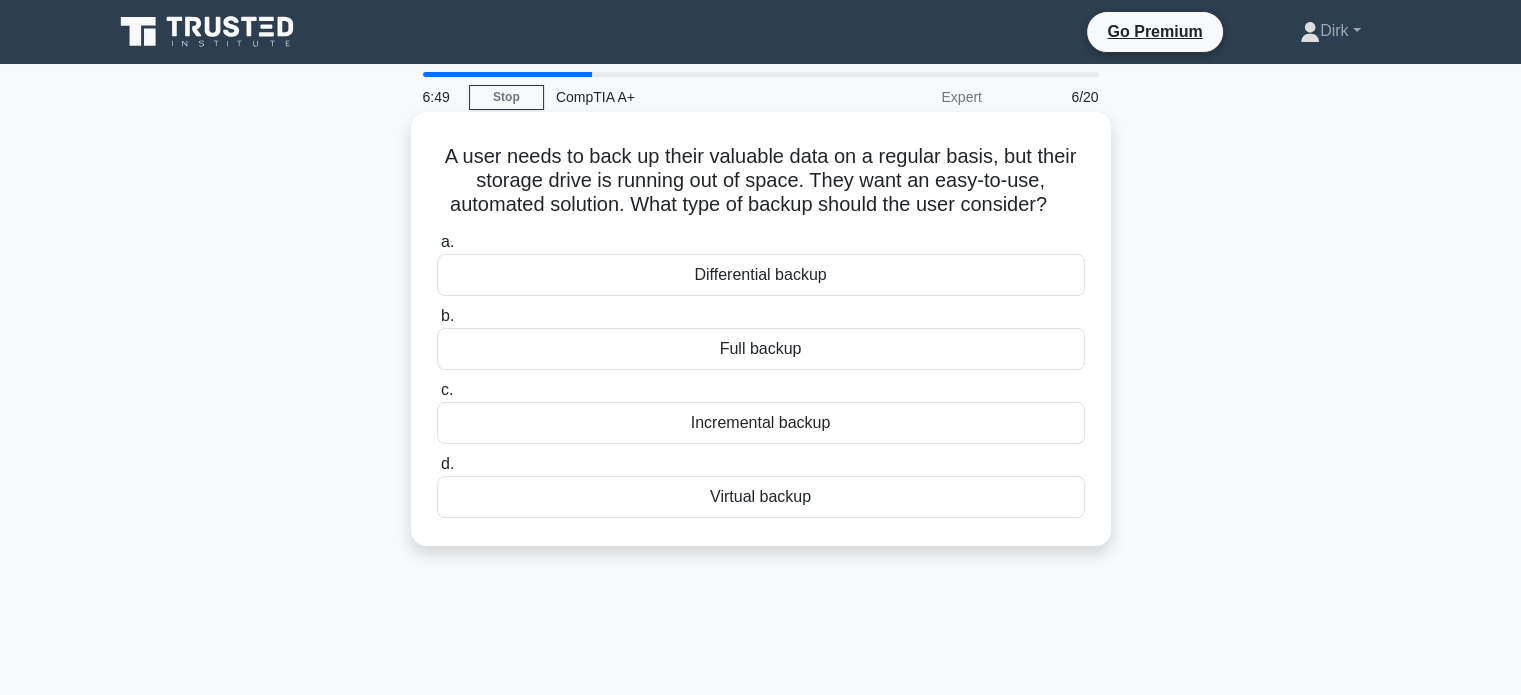 copy on "Differential backup
b.
Full backup
c.
Incremental backup
d.
Virtual backup" 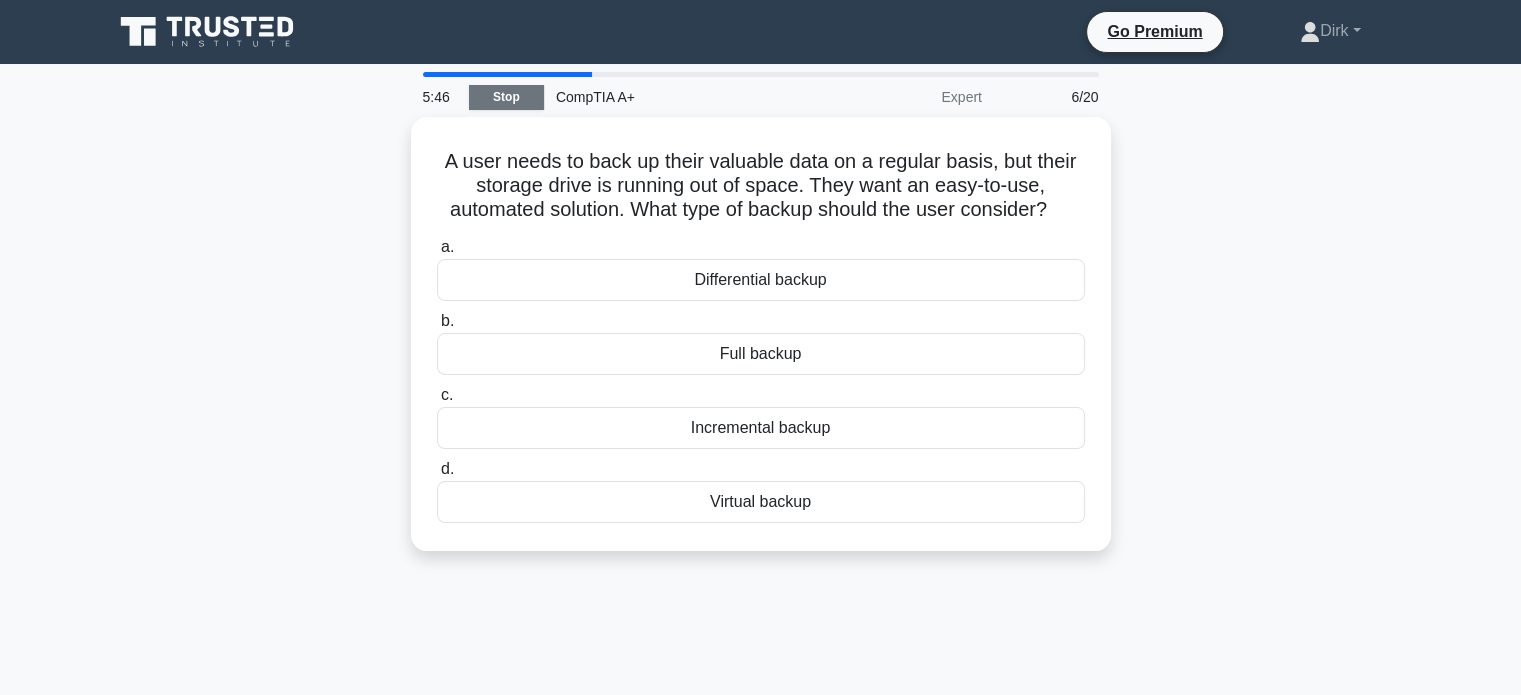 click on "Stop" at bounding box center [506, 97] 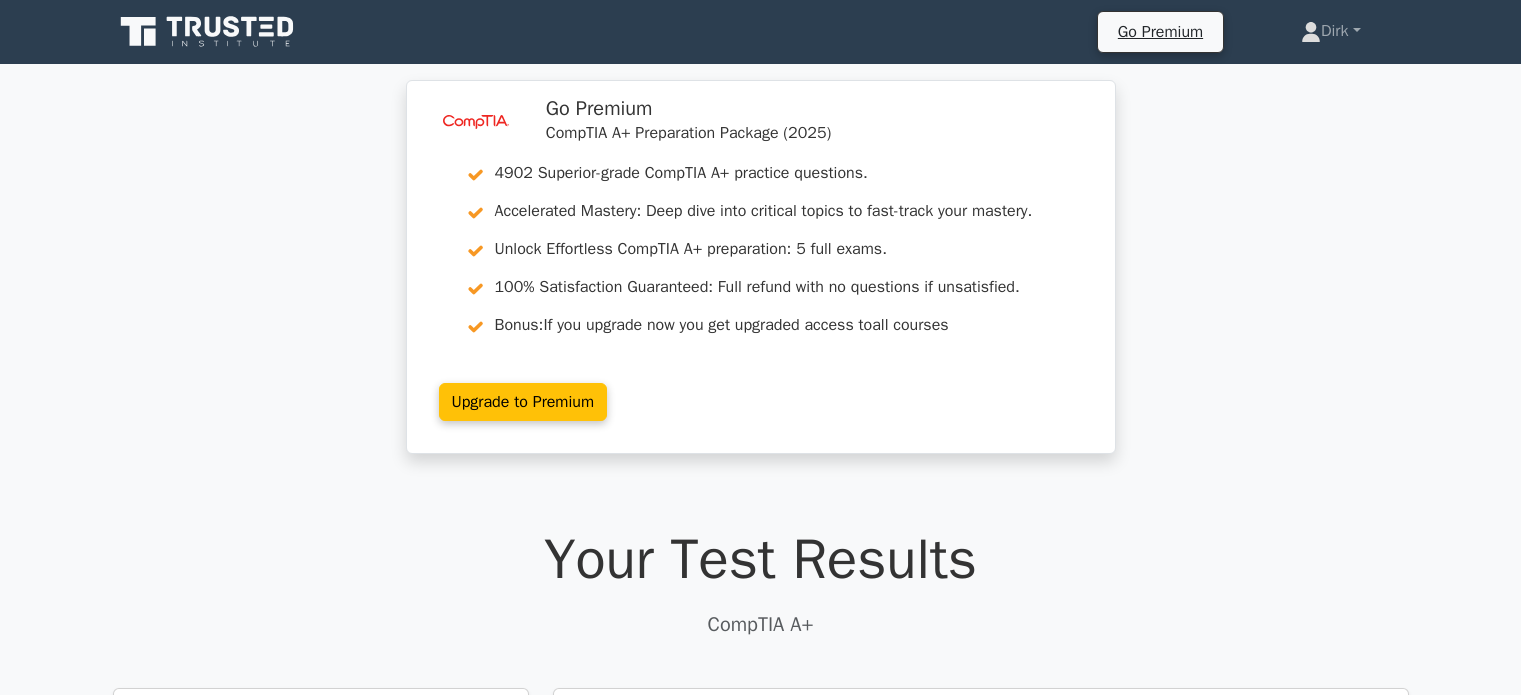 scroll, scrollTop: 0, scrollLeft: 0, axis: both 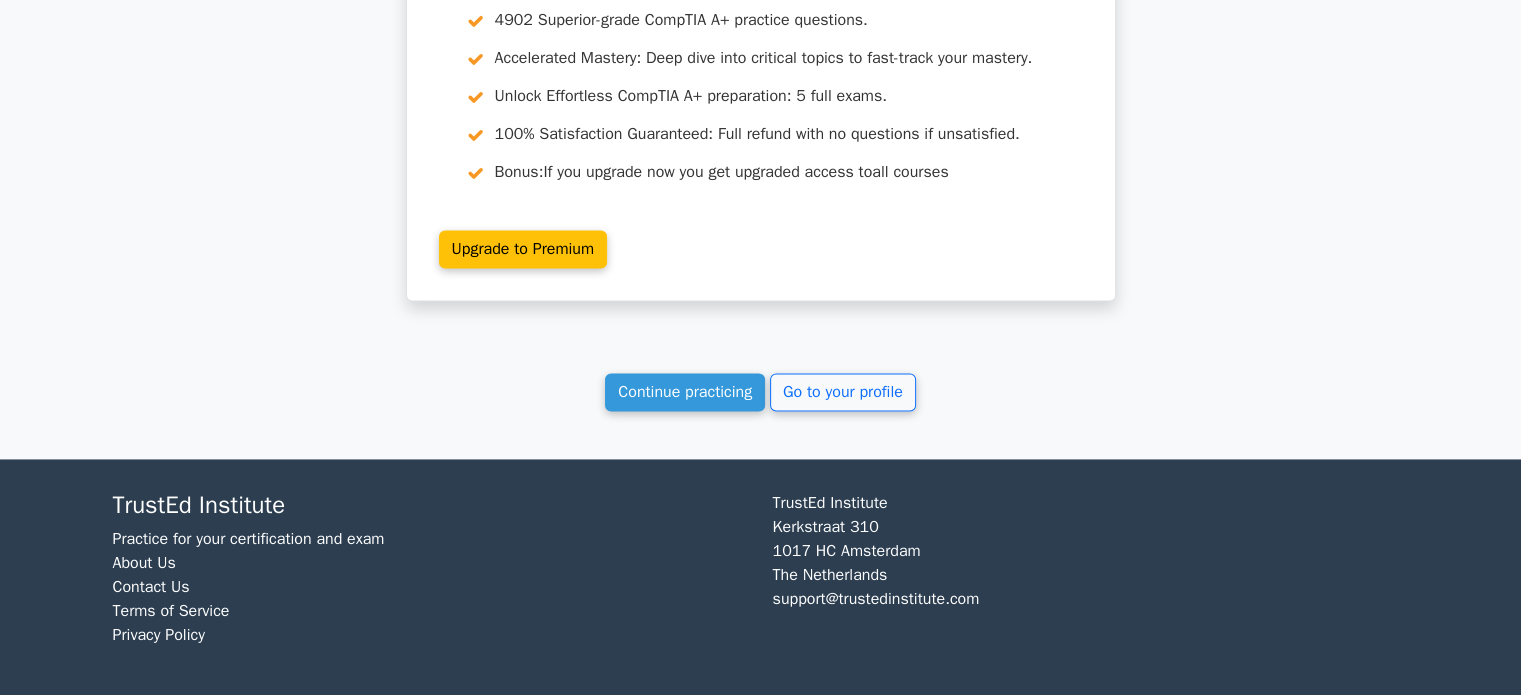 click on "Your Test Results
CompTIA A+
60%
Your Score
Keep practicing!
Performance by Topic
Operating Systems
100%
Hardware
100%
100% 0% #" at bounding box center [761, -982] 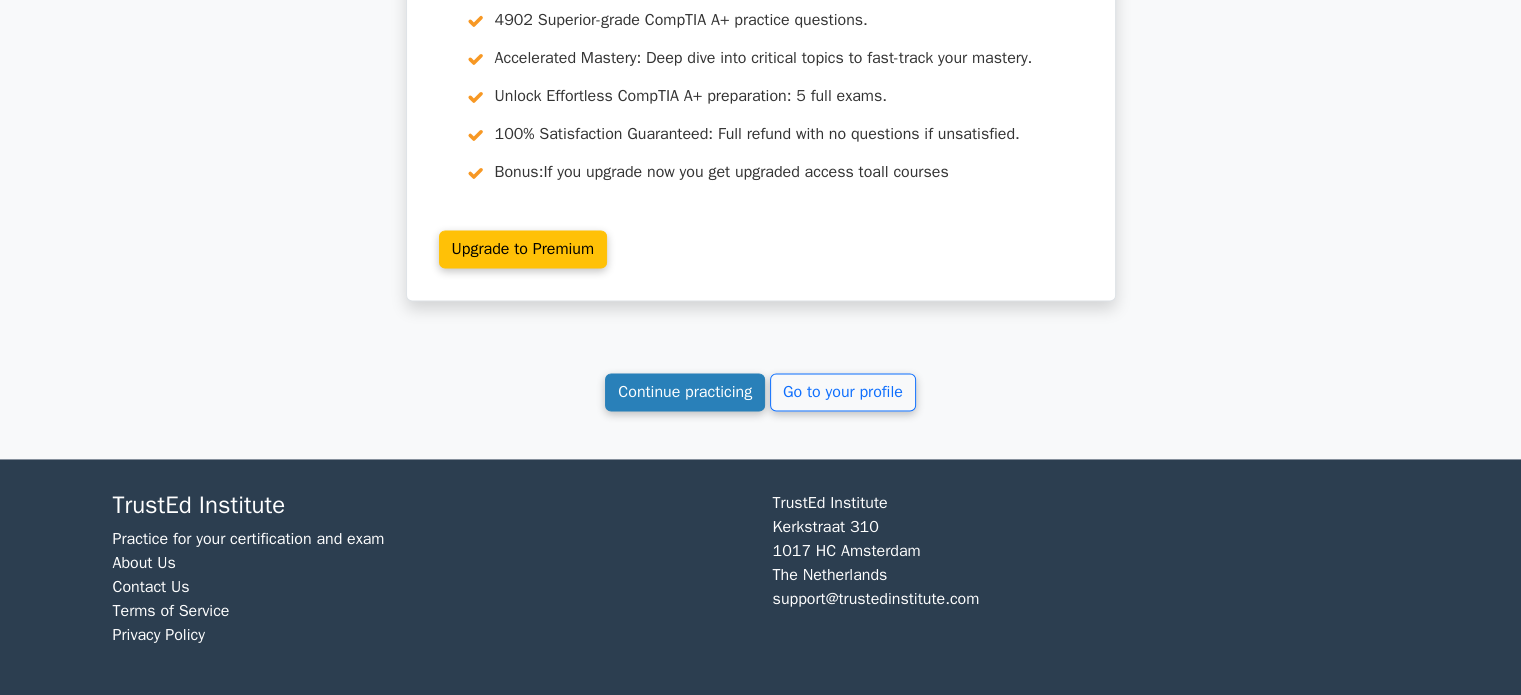 click on "Continue practicing" at bounding box center (685, 392) 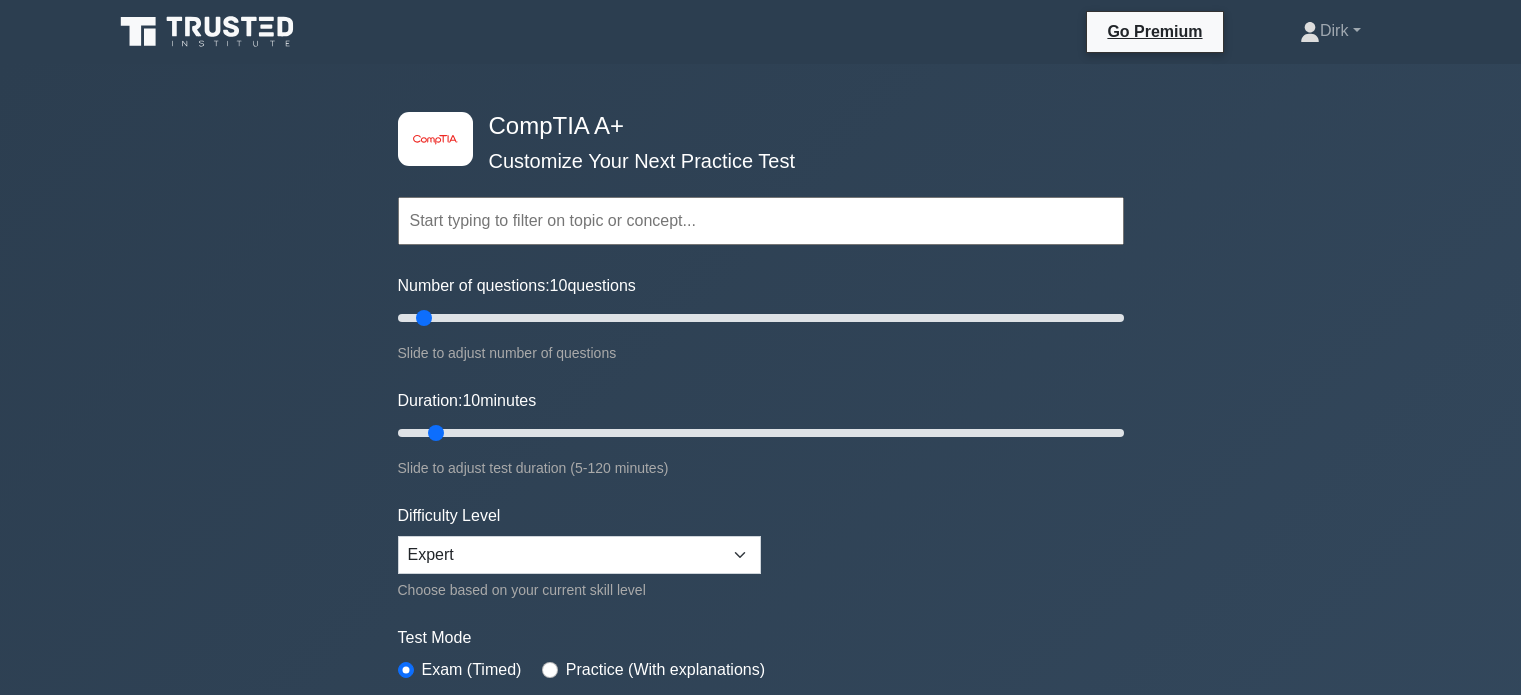 scroll, scrollTop: 0, scrollLeft: 0, axis: both 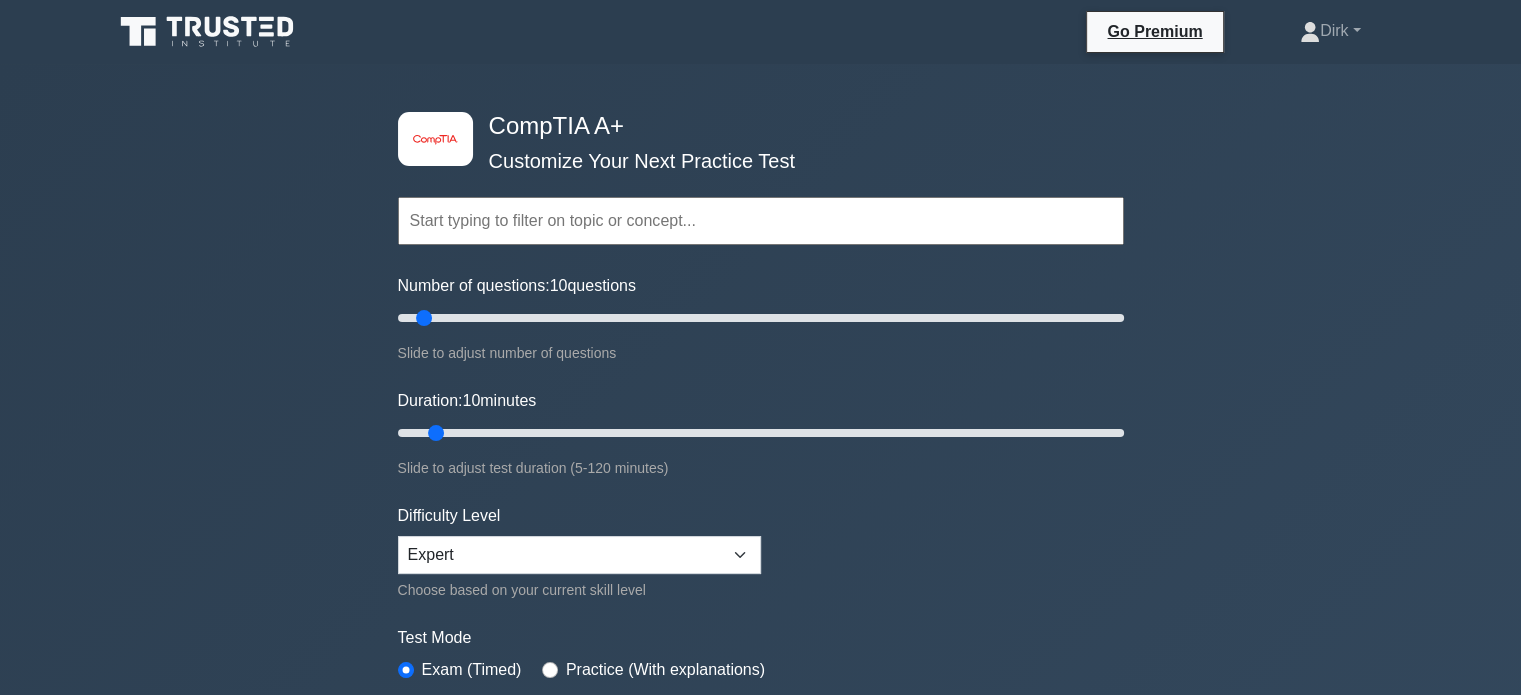 click at bounding box center (761, 221) 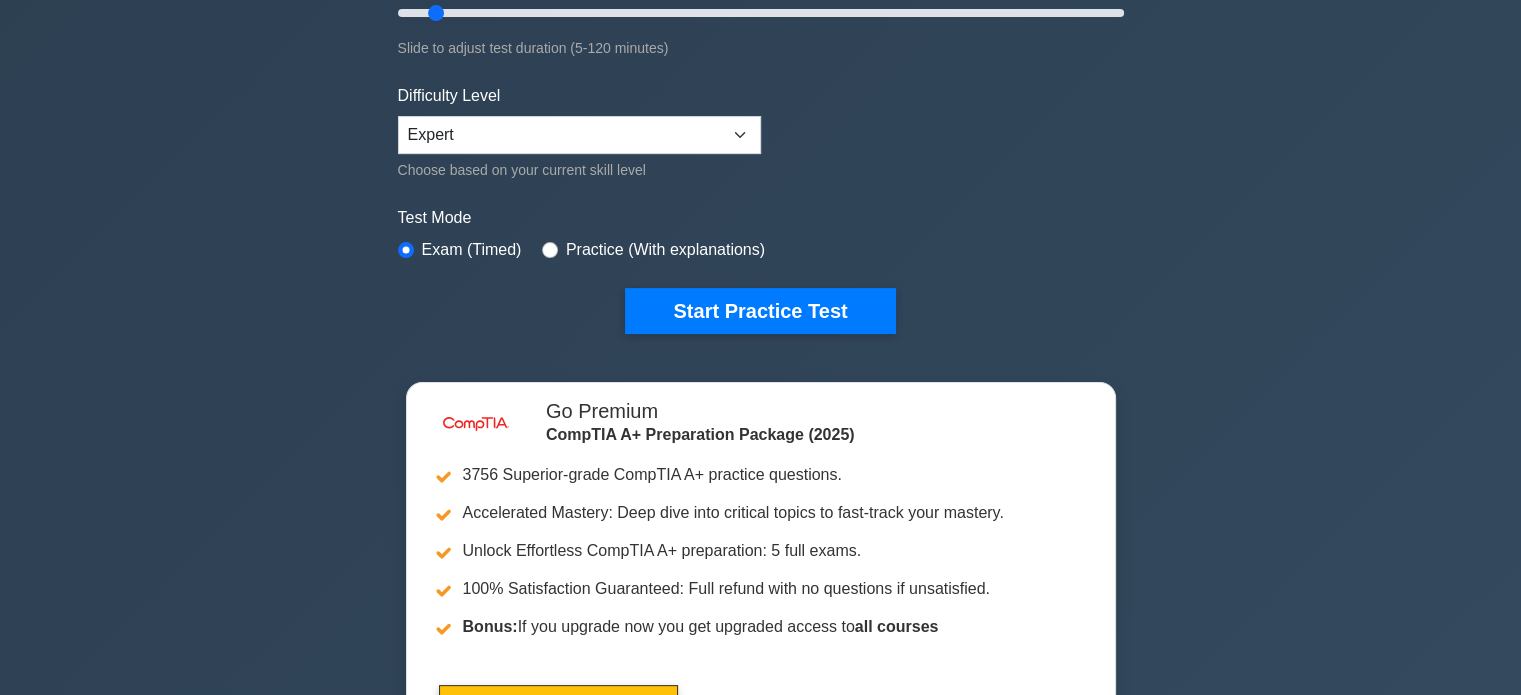 scroll, scrollTop: 424, scrollLeft: 0, axis: vertical 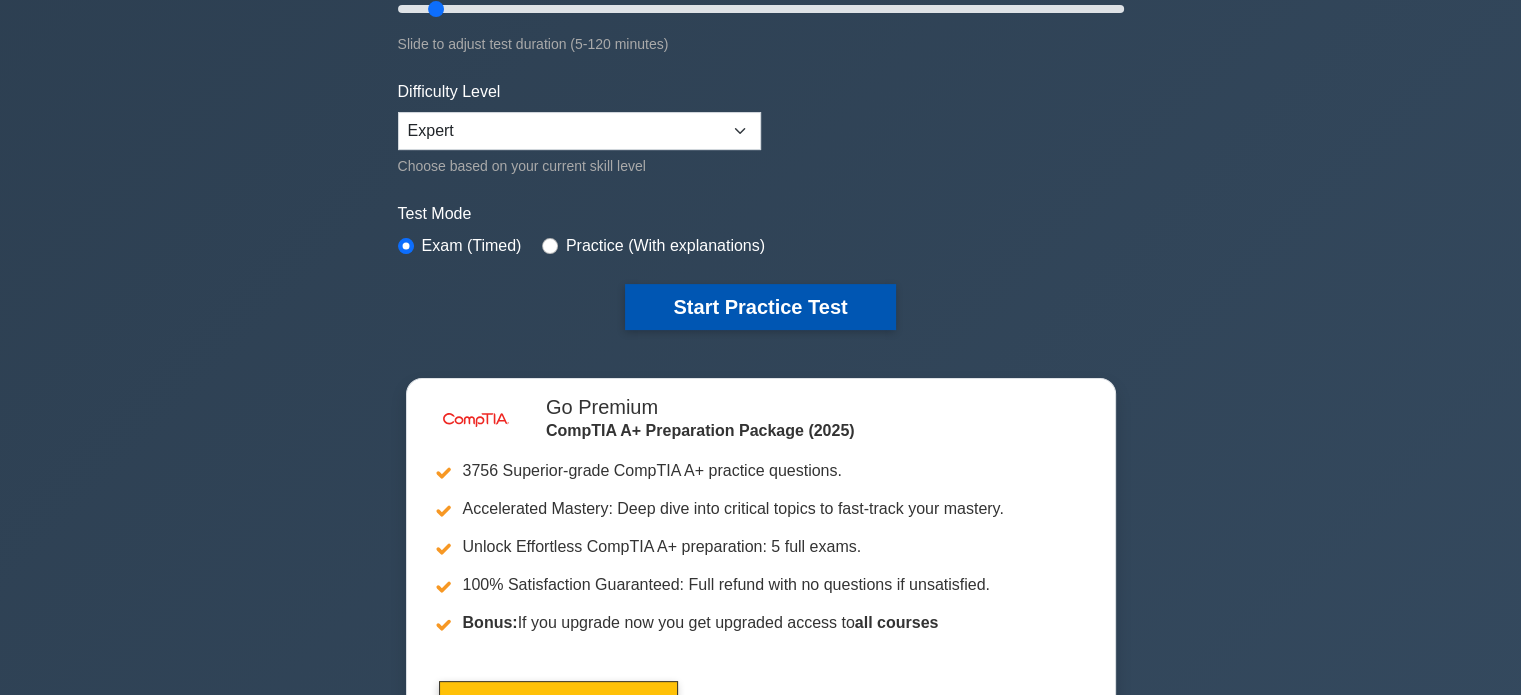 click on "Start Practice Test" at bounding box center (760, 307) 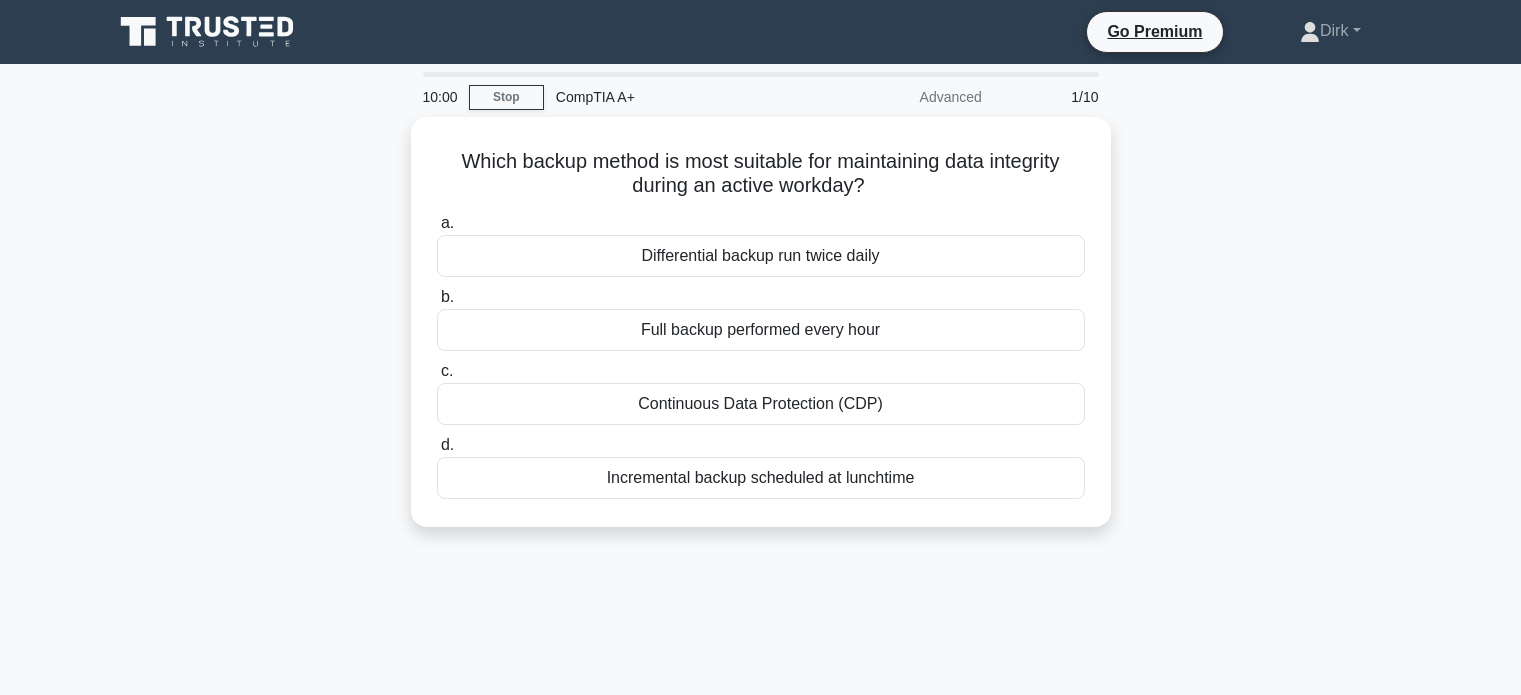 scroll, scrollTop: 0, scrollLeft: 0, axis: both 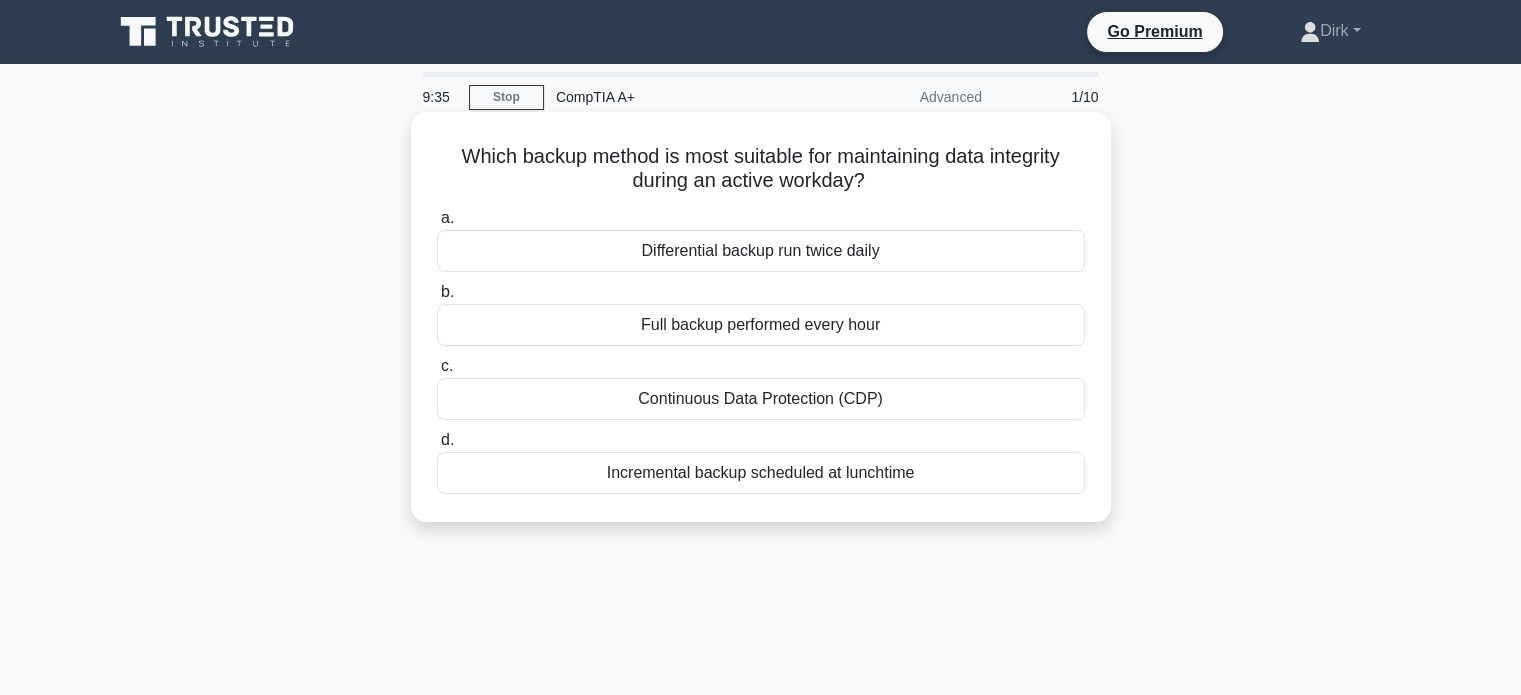 click on "Incremental backup scheduled at lunchtime" at bounding box center (761, 473) 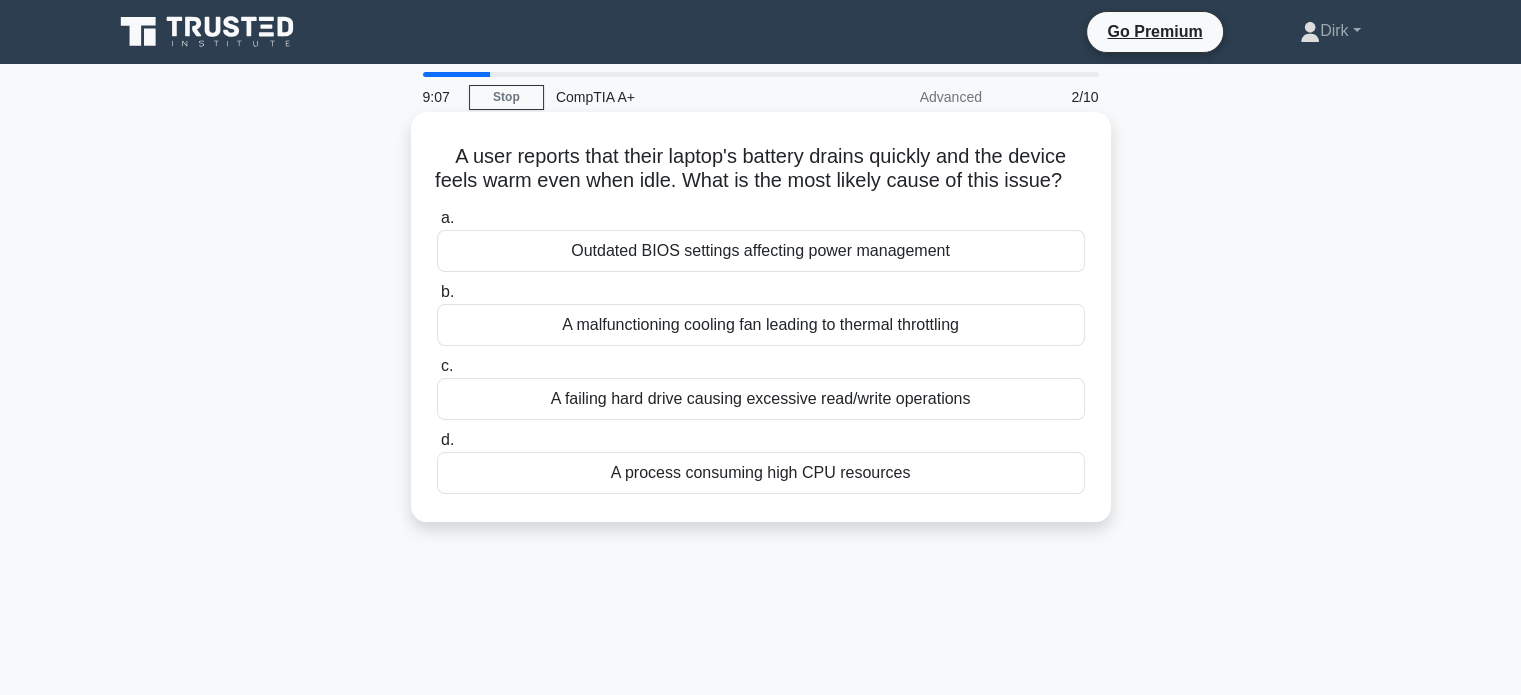 click on "A process consuming high CPU resources" at bounding box center (761, 473) 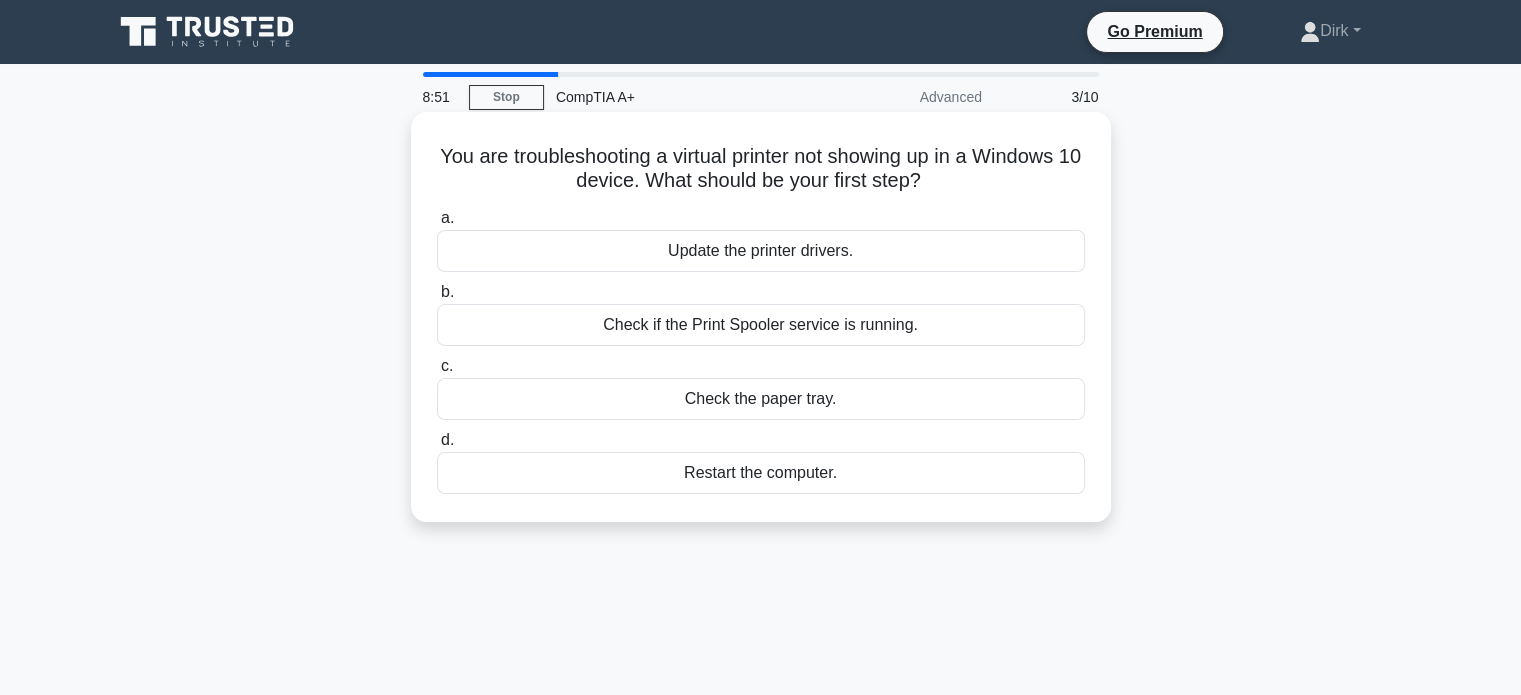 click on "Update the printer drivers." at bounding box center (761, 251) 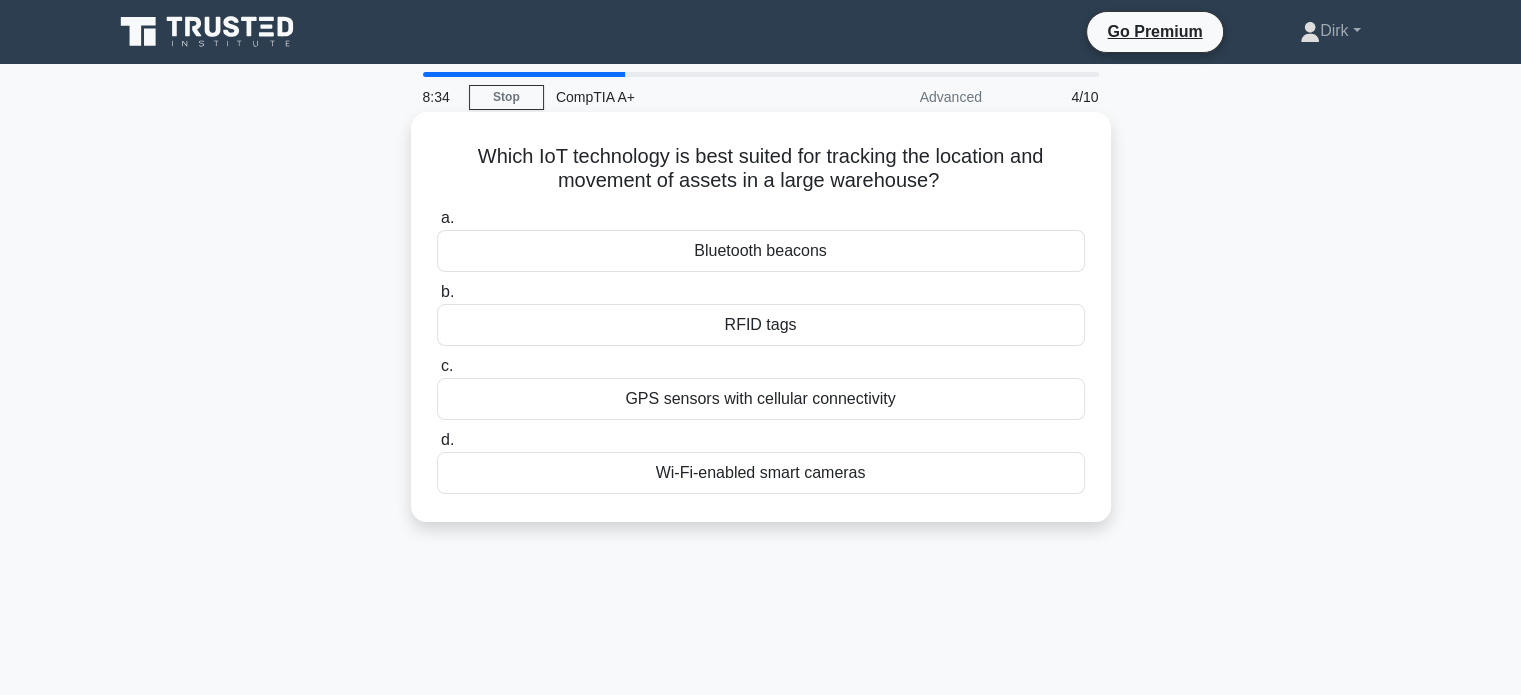click on "GPS sensors with cellular connectivity" at bounding box center (761, 399) 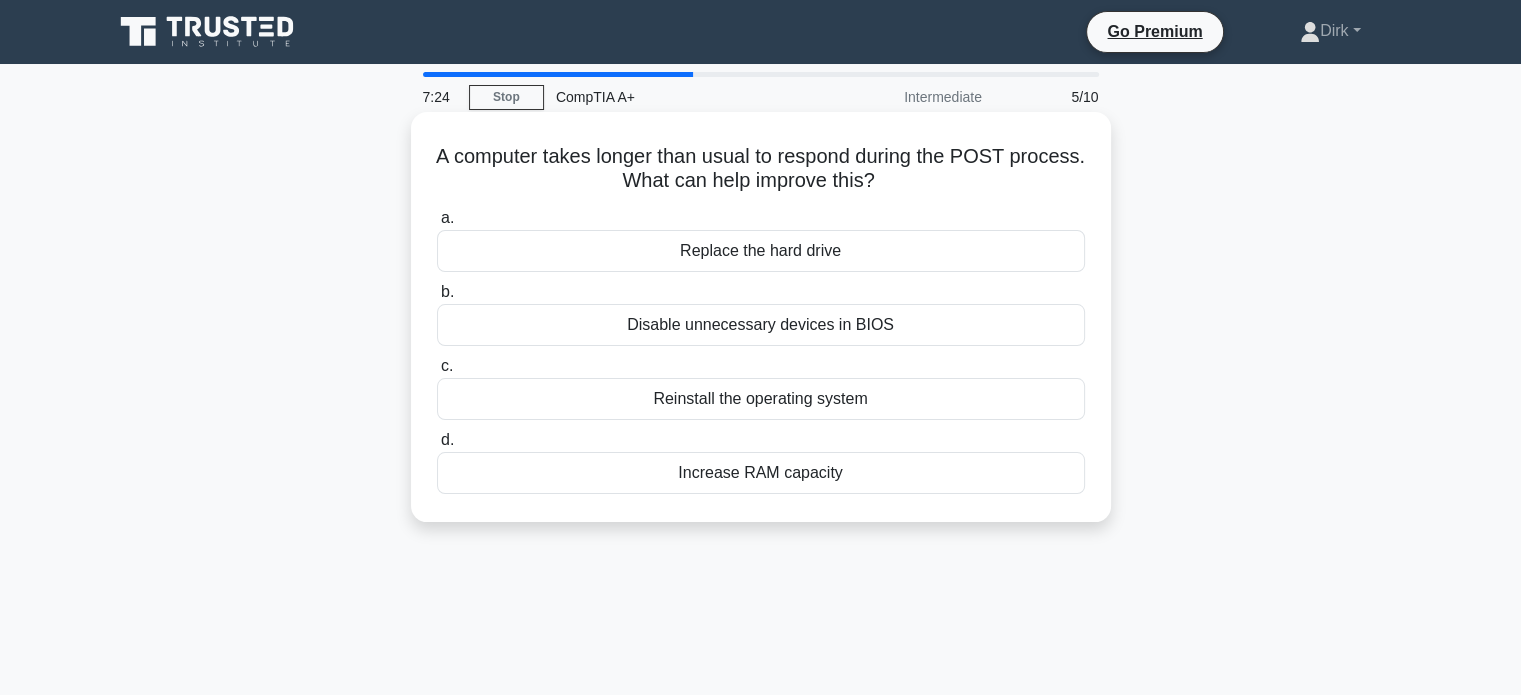 click on "Disable unnecessary devices in BIOS" at bounding box center [761, 325] 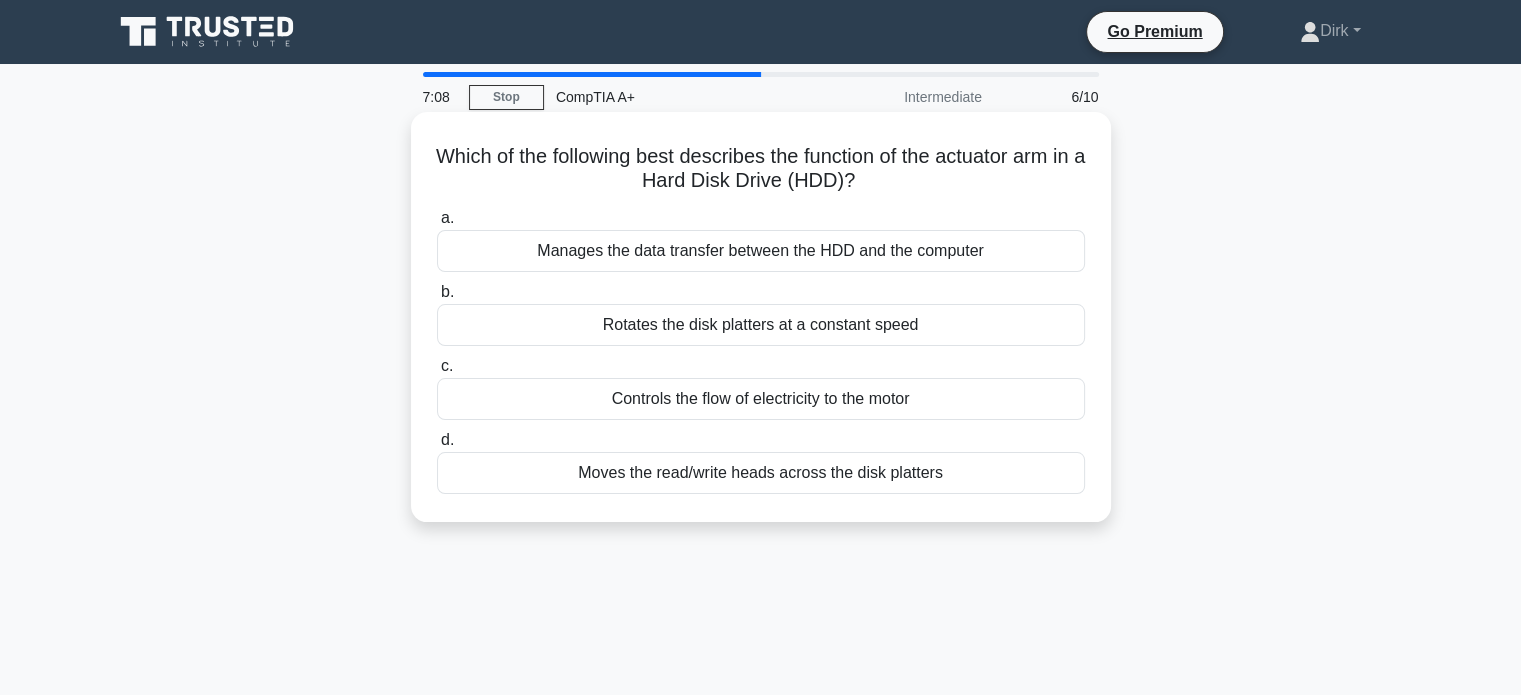 click on "Moves the read/write heads across the disk platters" at bounding box center [761, 473] 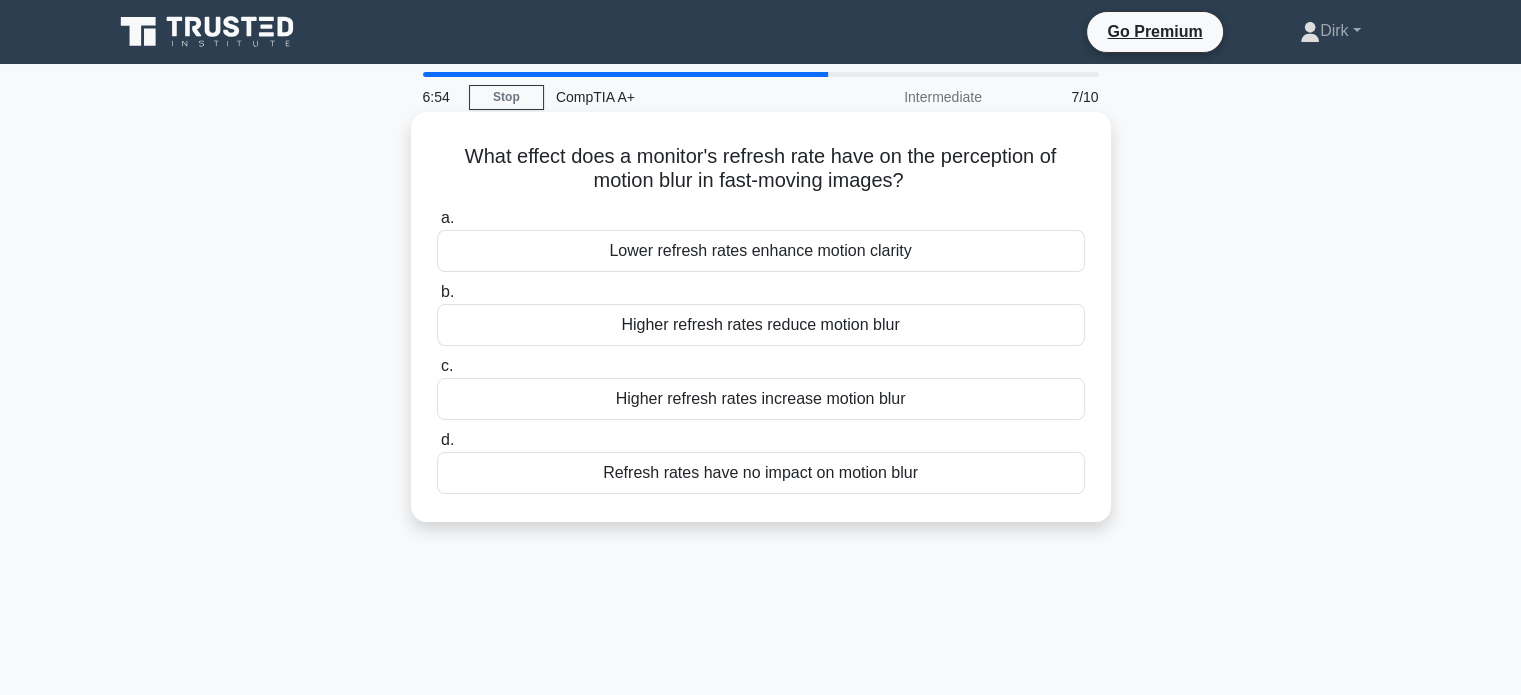 click on "Higher refresh rates reduce motion blur" at bounding box center [761, 325] 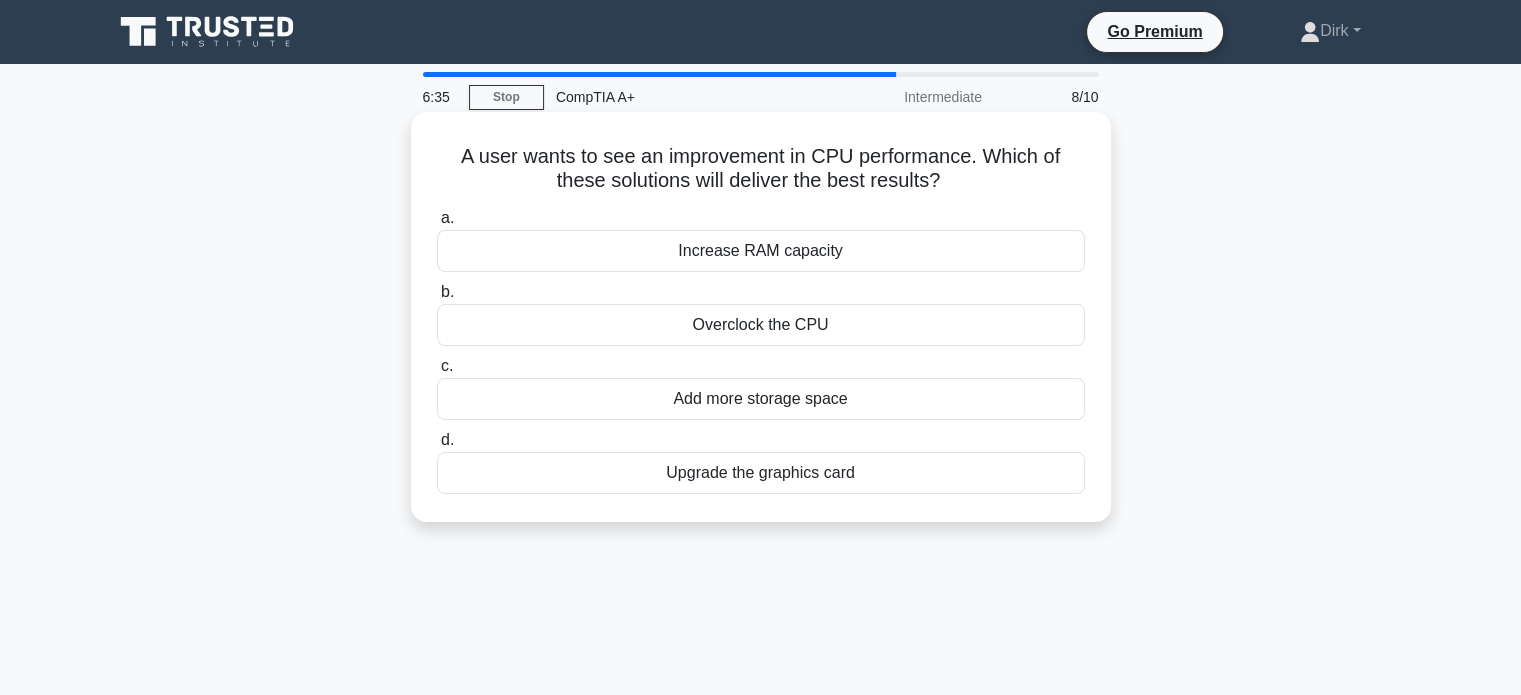 click on "Upgrade the graphics card" at bounding box center (761, 473) 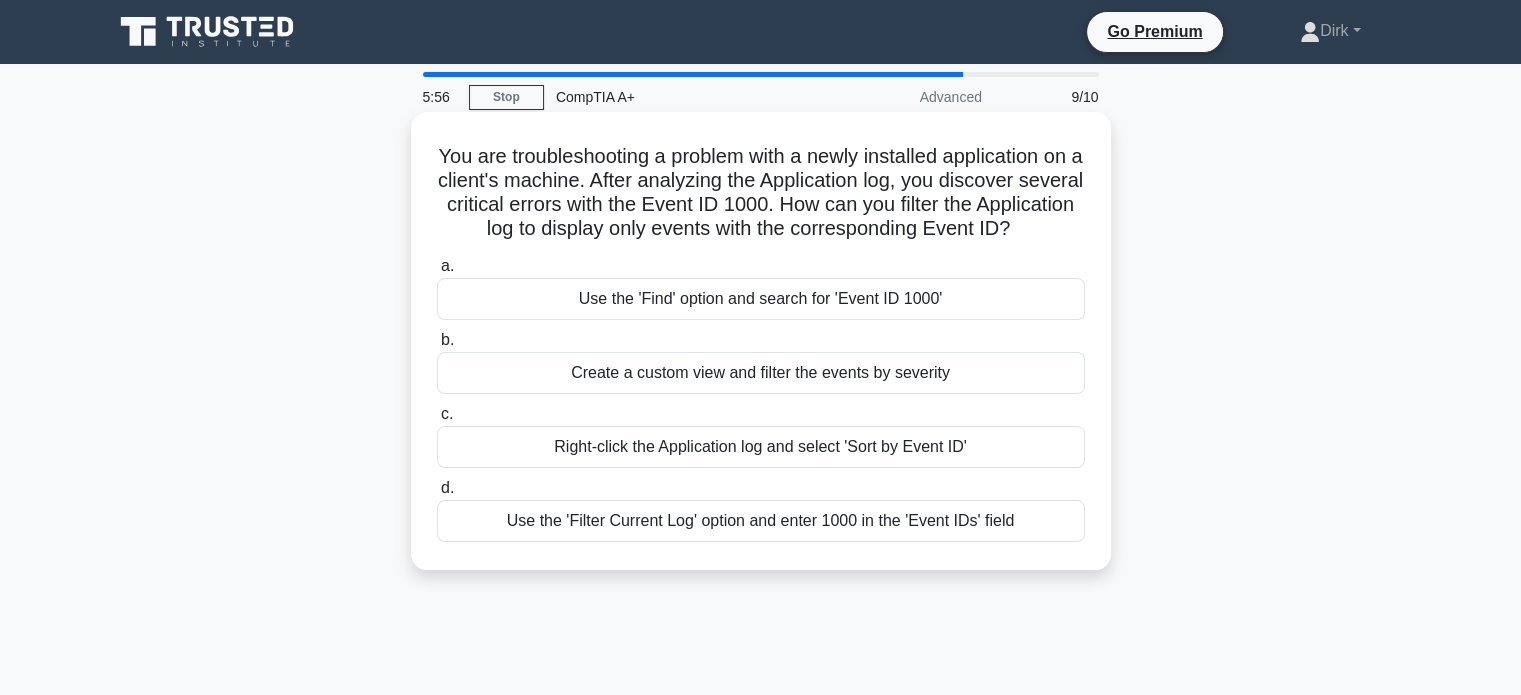 drag, startPoint x: 834, startPoint y: 310, endPoint x: 880, endPoint y: 256, distance: 70.93659 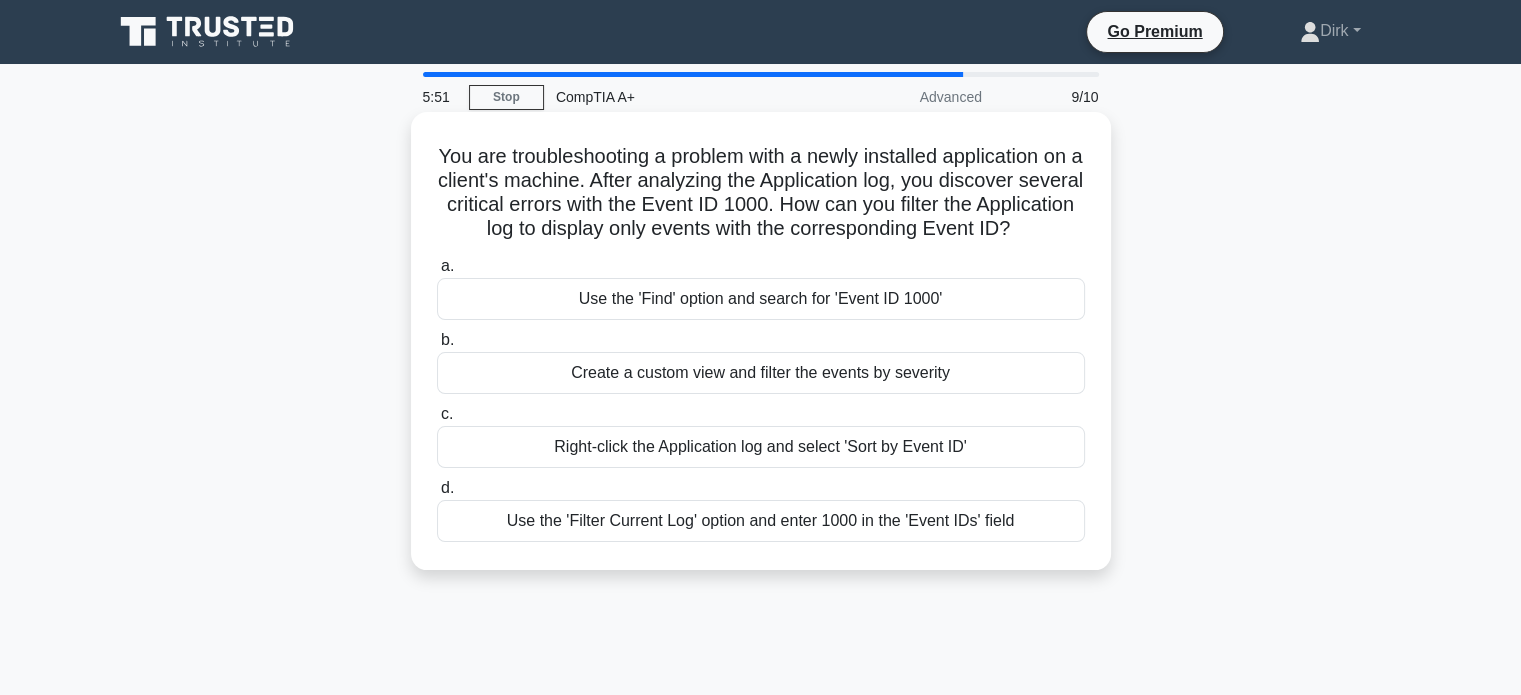 click on "Use the 'Filter Current Log' option and enter 1000 in the 'Event IDs' field" at bounding box center (761, 521) 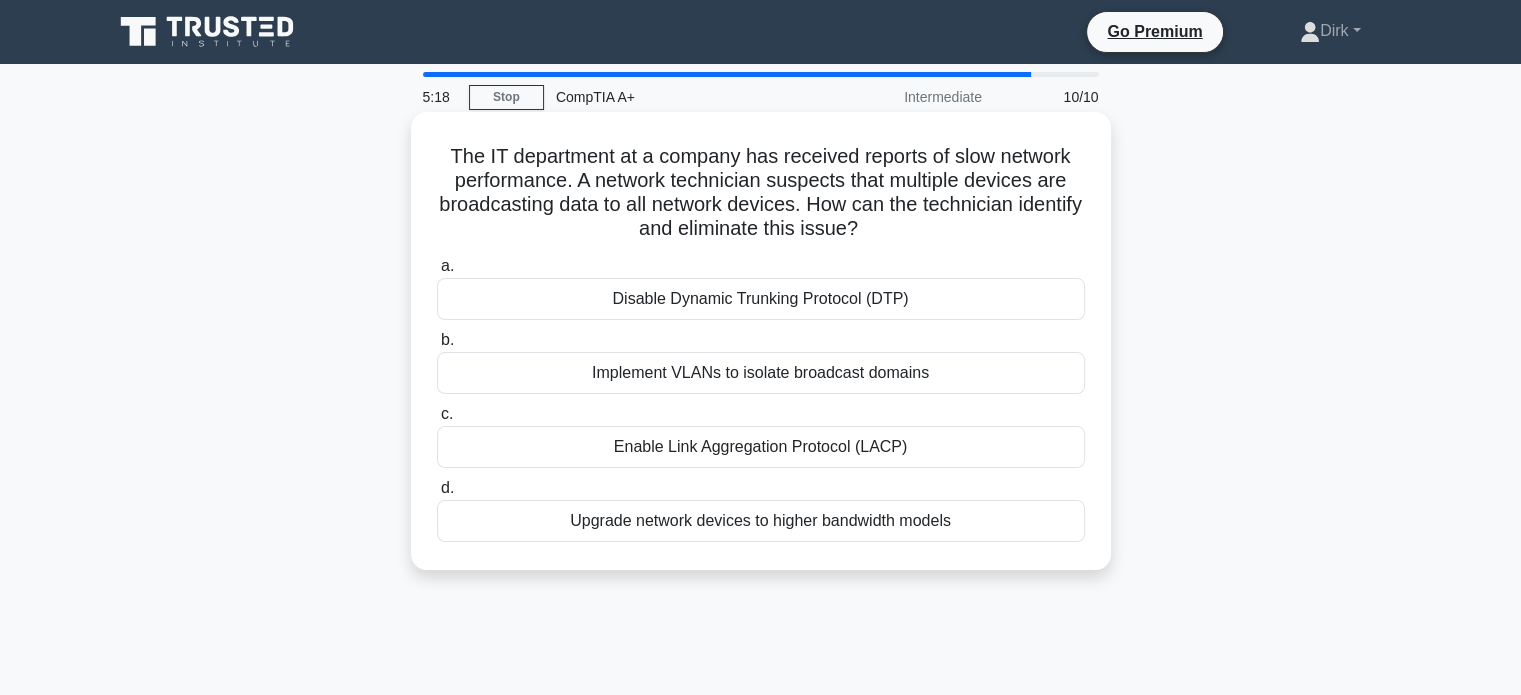 drag, startPoint x: 832, startPoint y: 391, endPoint x: 812, endPoint y: 414, distance: 30.479502 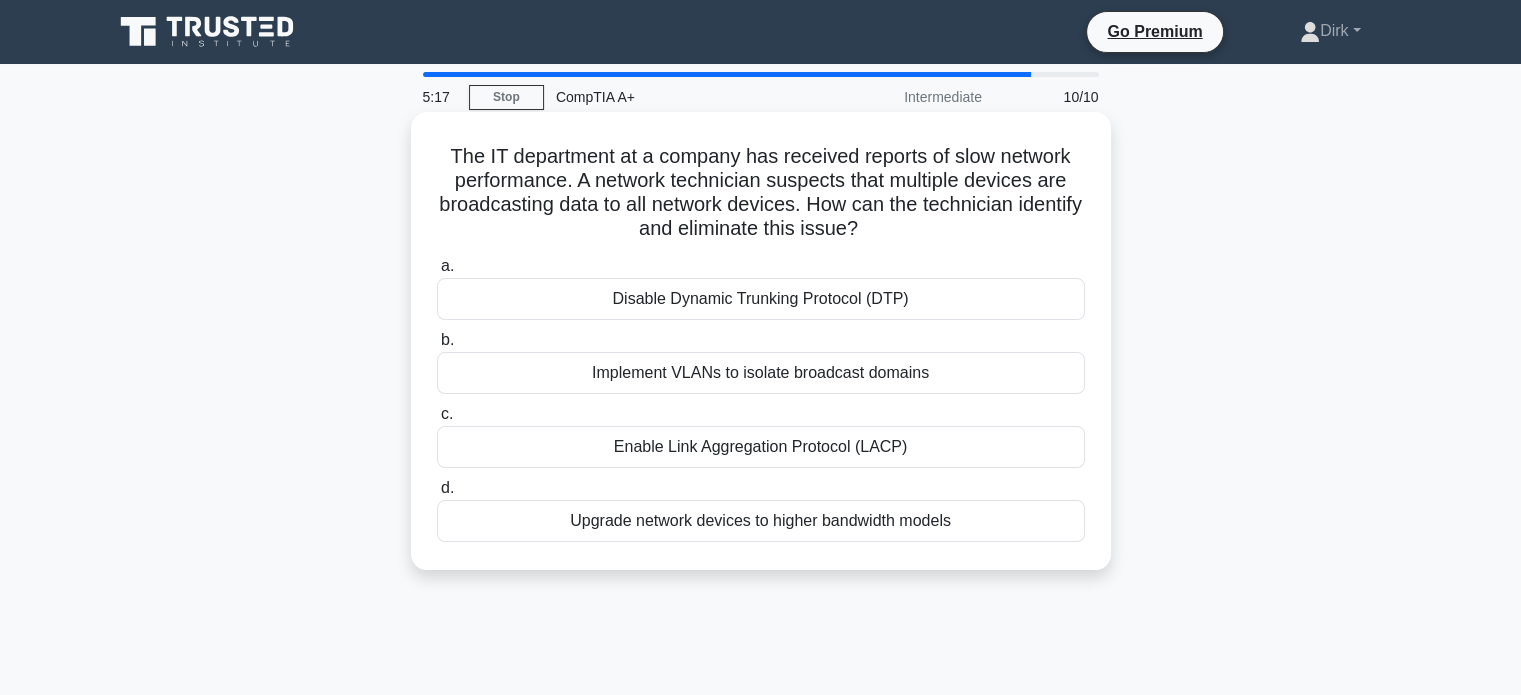 click on "Enable Link Aggregation Protocol (LACP)" at bounding box center [761, 447] 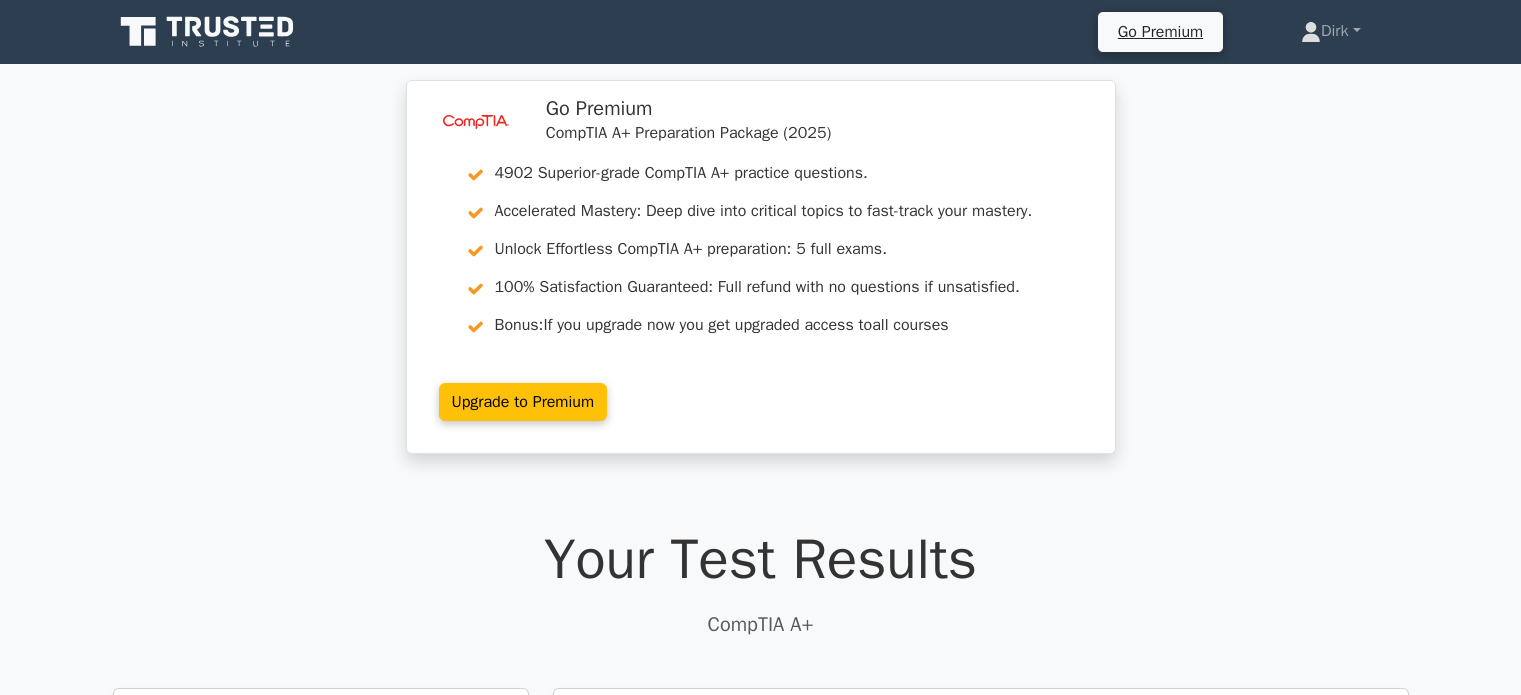 scroll, scrollTop: 0, scrollLeft: 0, axis: both 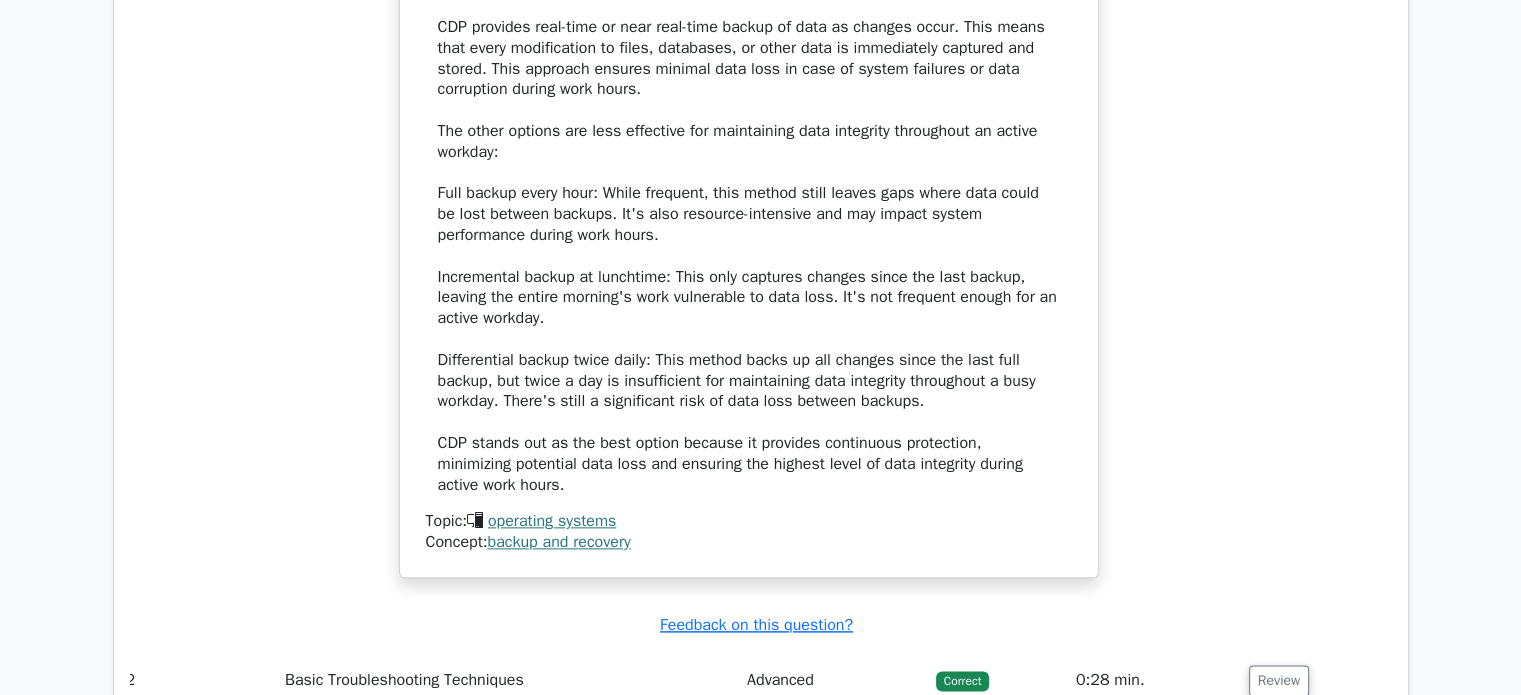 click on "backup and recovery" at bounding box center (558, 542) 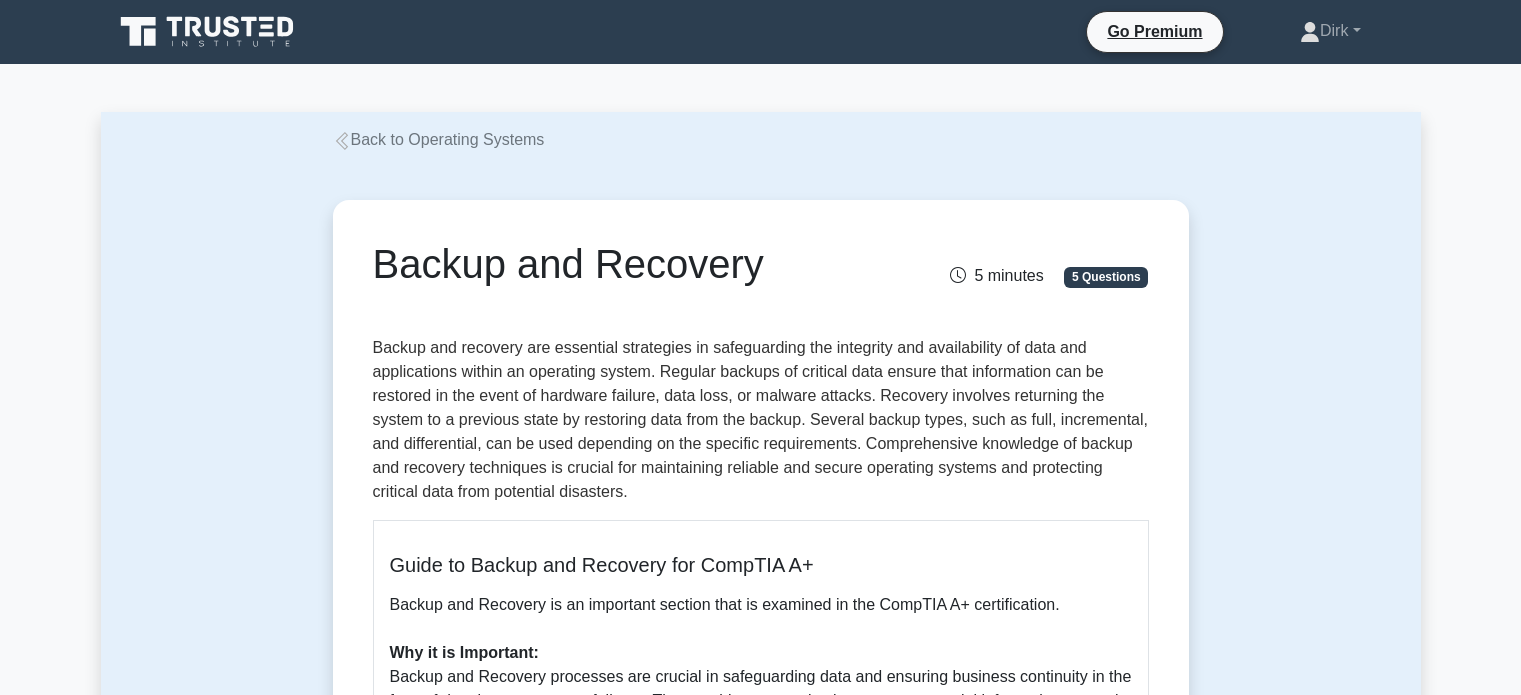 scroll, scrollTop: 0, scrollLeft: 0, axis: both 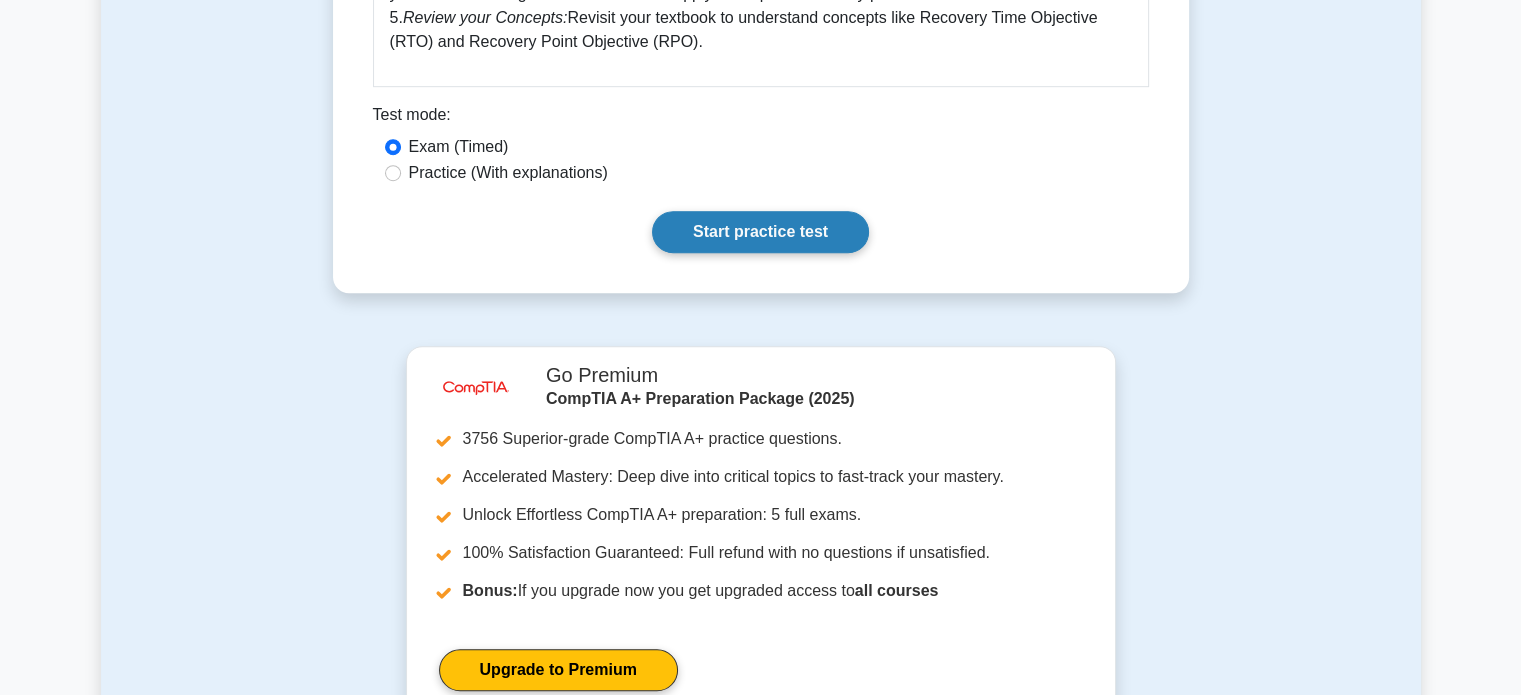 click on "Start practice test" at bounding box center [760, 232] 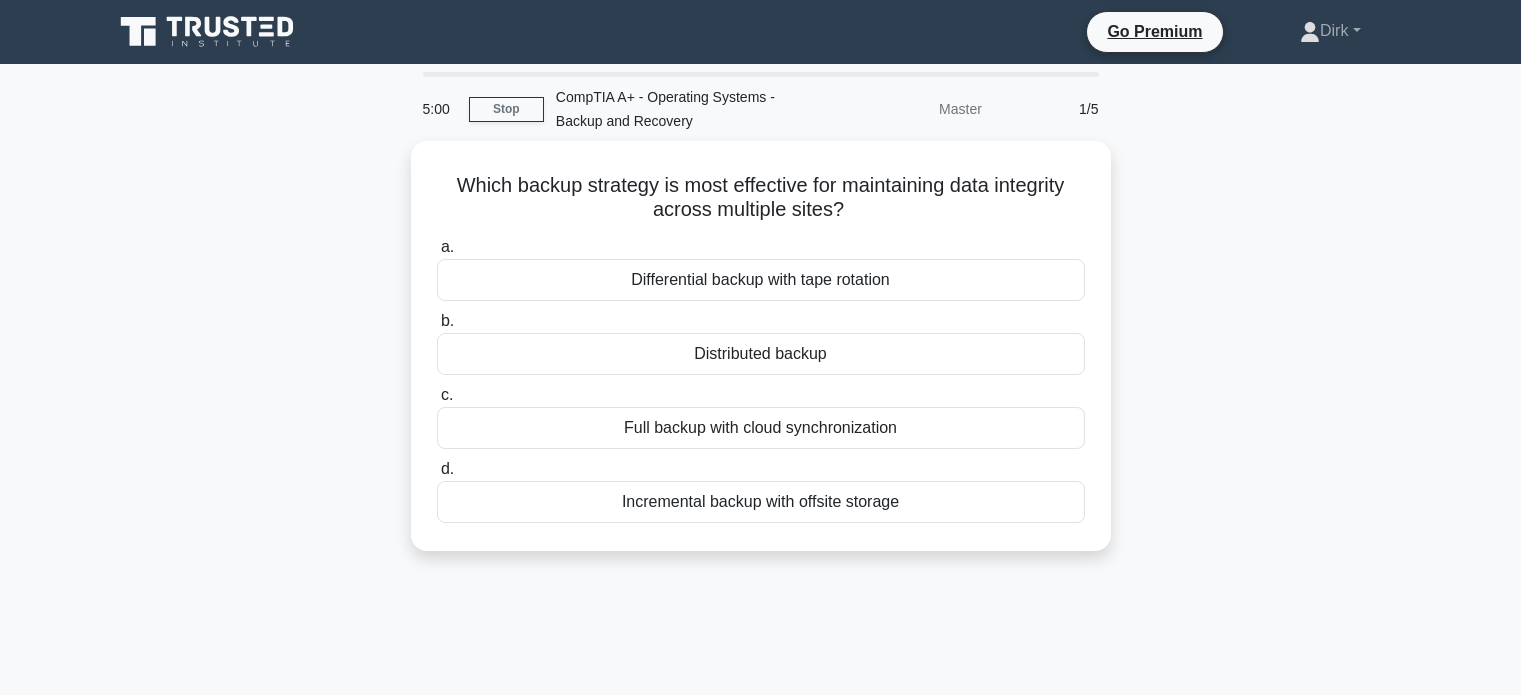scroll, scrollTop: 0, scrollLeft: 0, axis: both 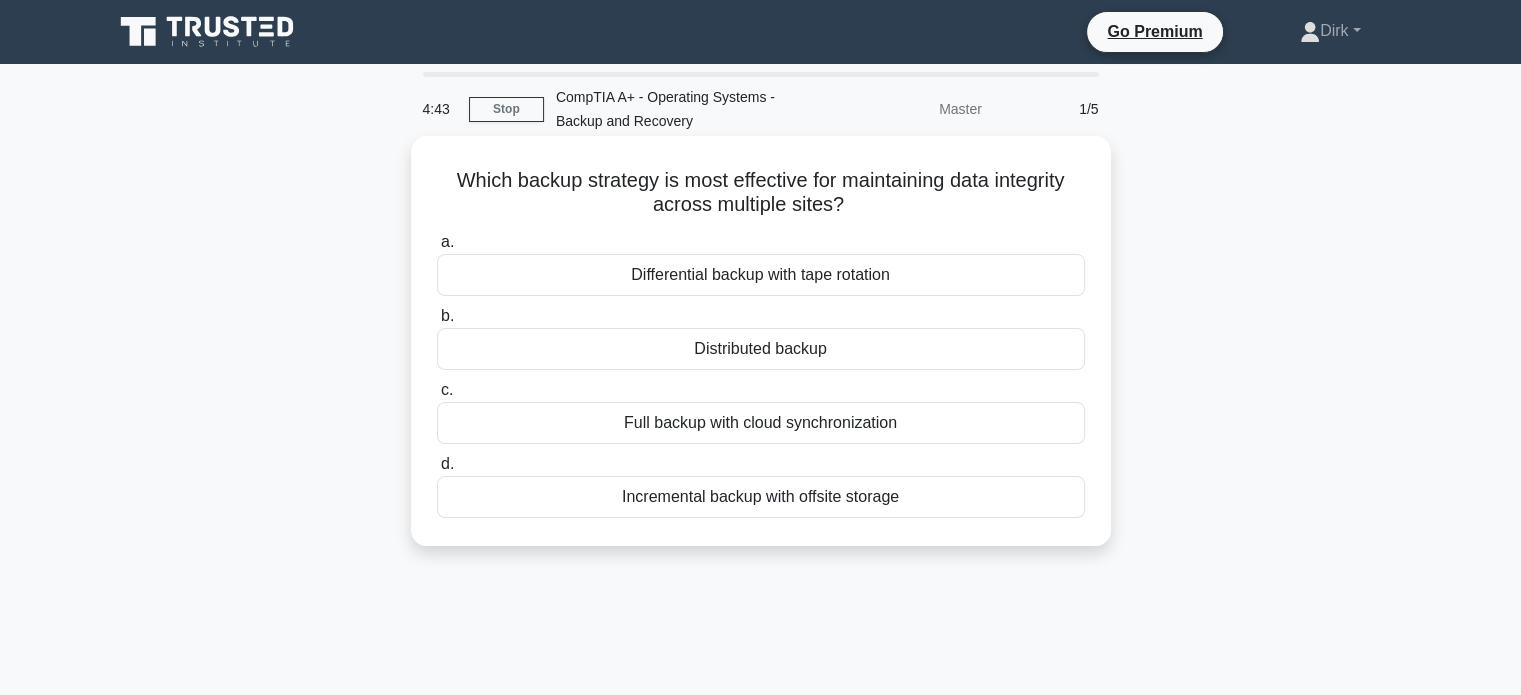click on "Distributed backup" at bounding box center [761, 349] 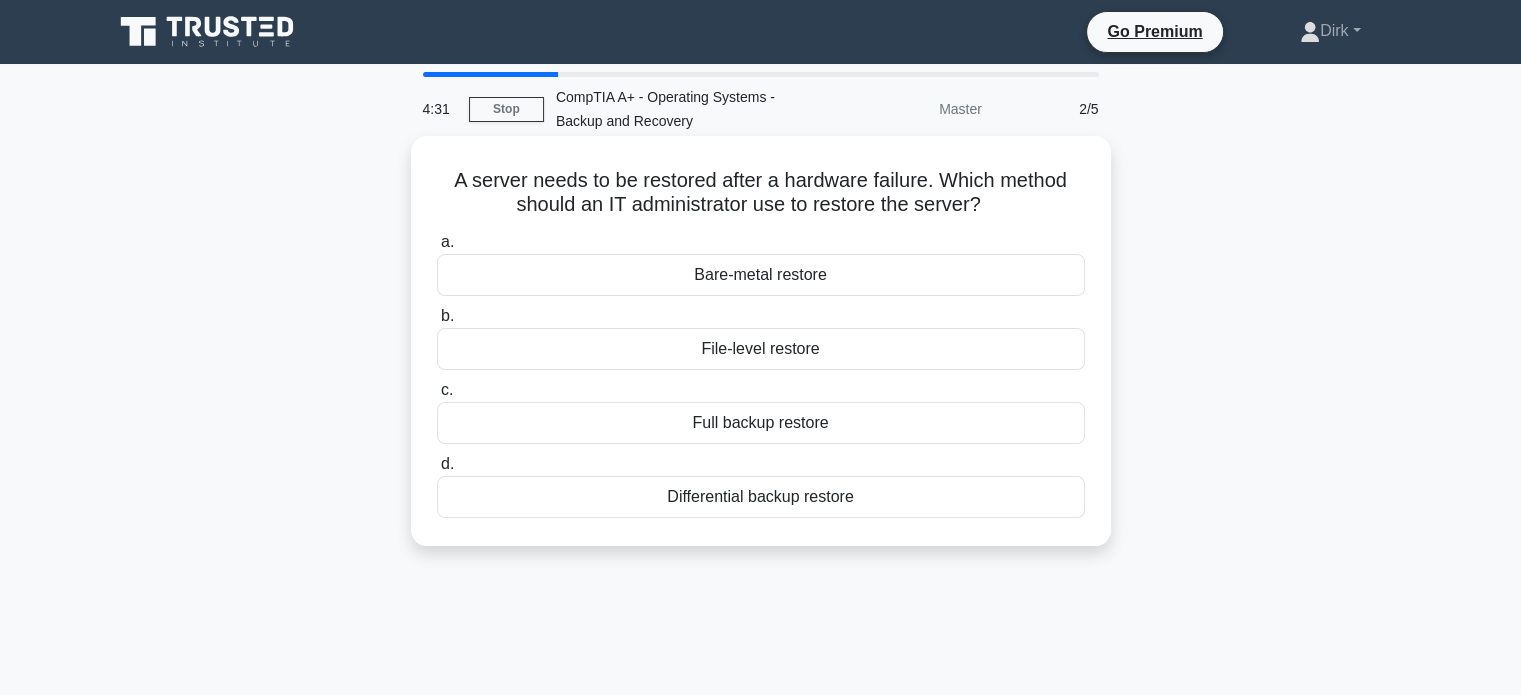 click on "Full backup restore" at bounding box center (761, 423) 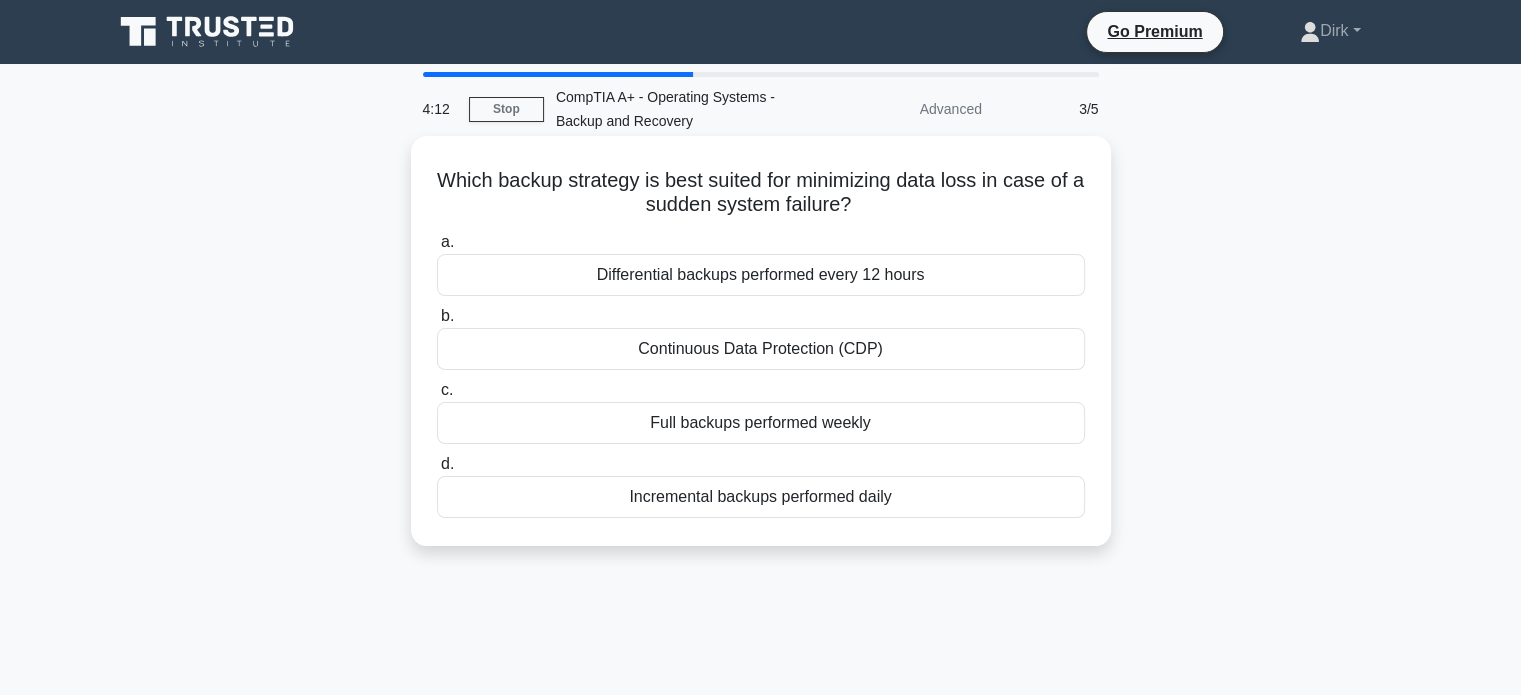 click on "Incremental backups performed daily" at bounding box center [761, 497] 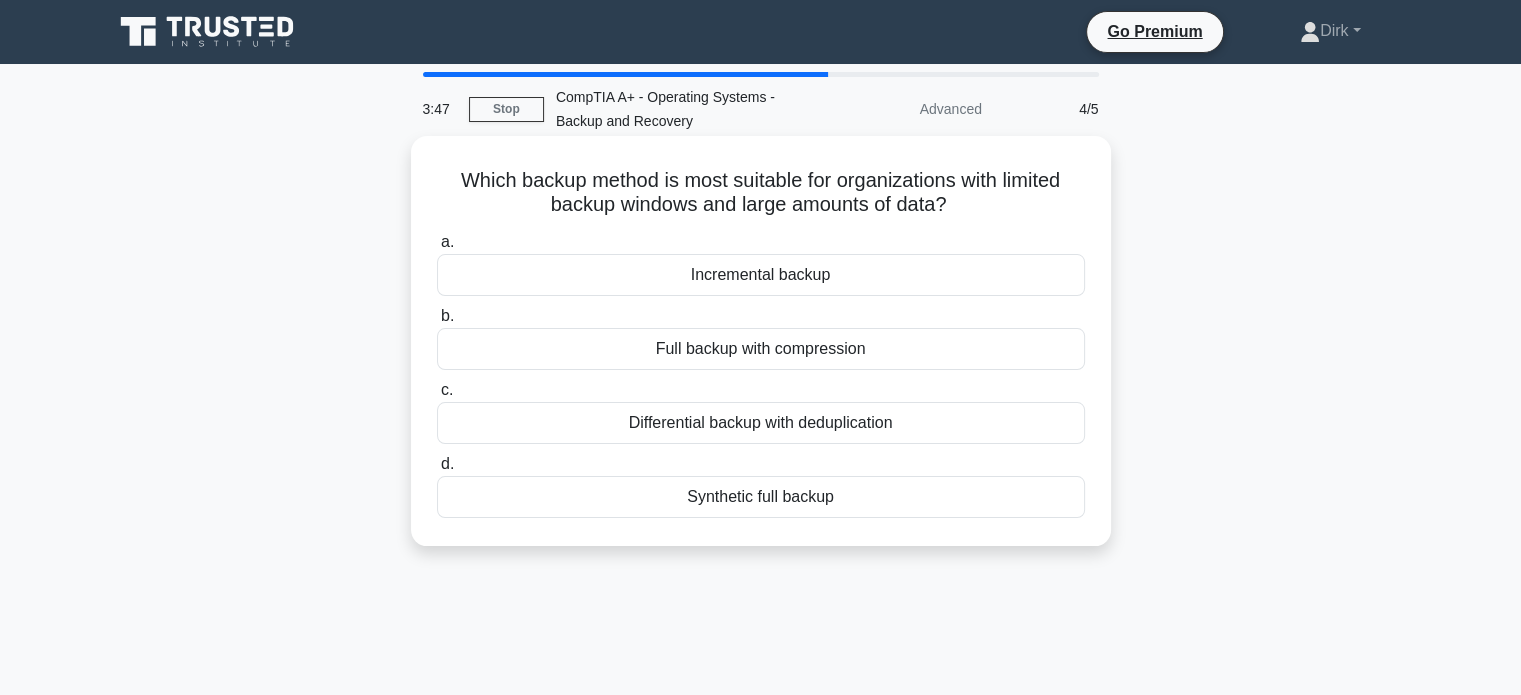 click on "Incremental backup" at bounding box center (761, 275) 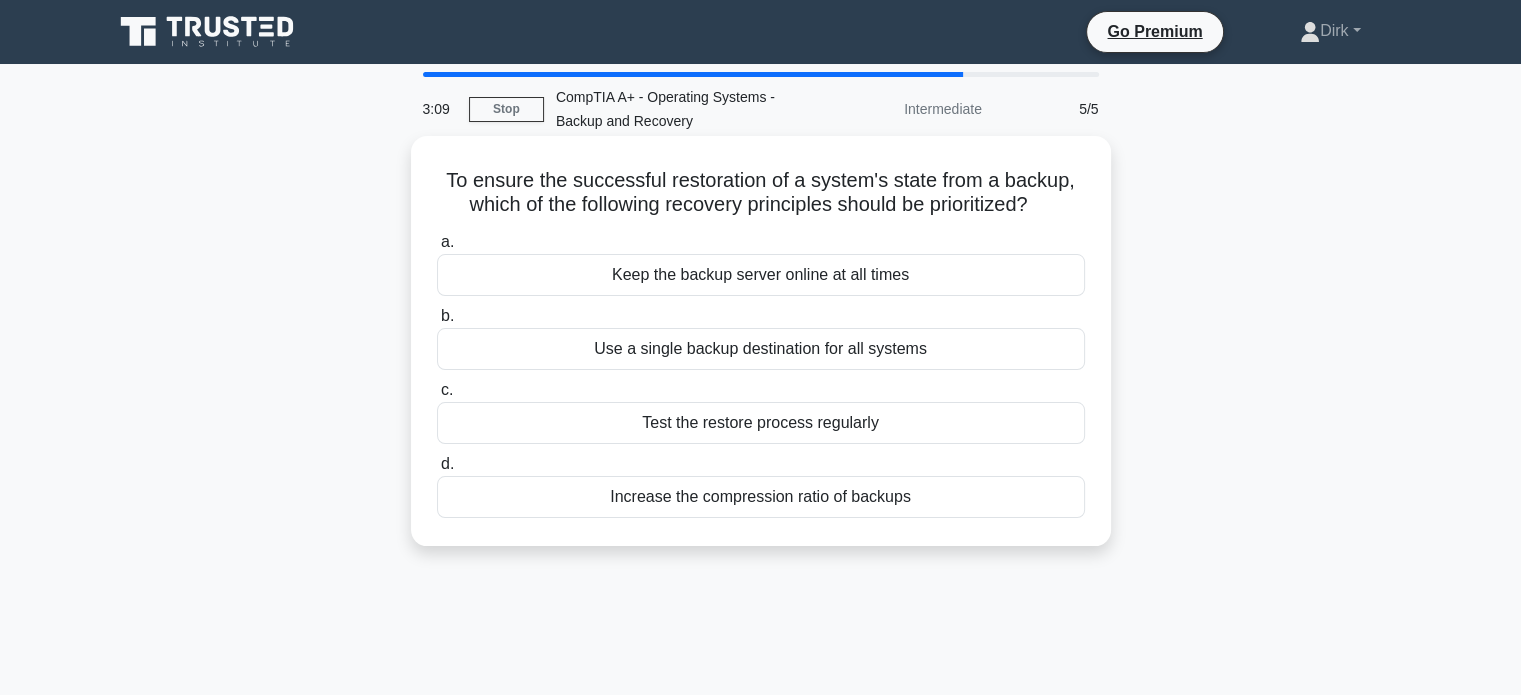 click on "Test the restore process regularly" at bounding box center (761, 423) 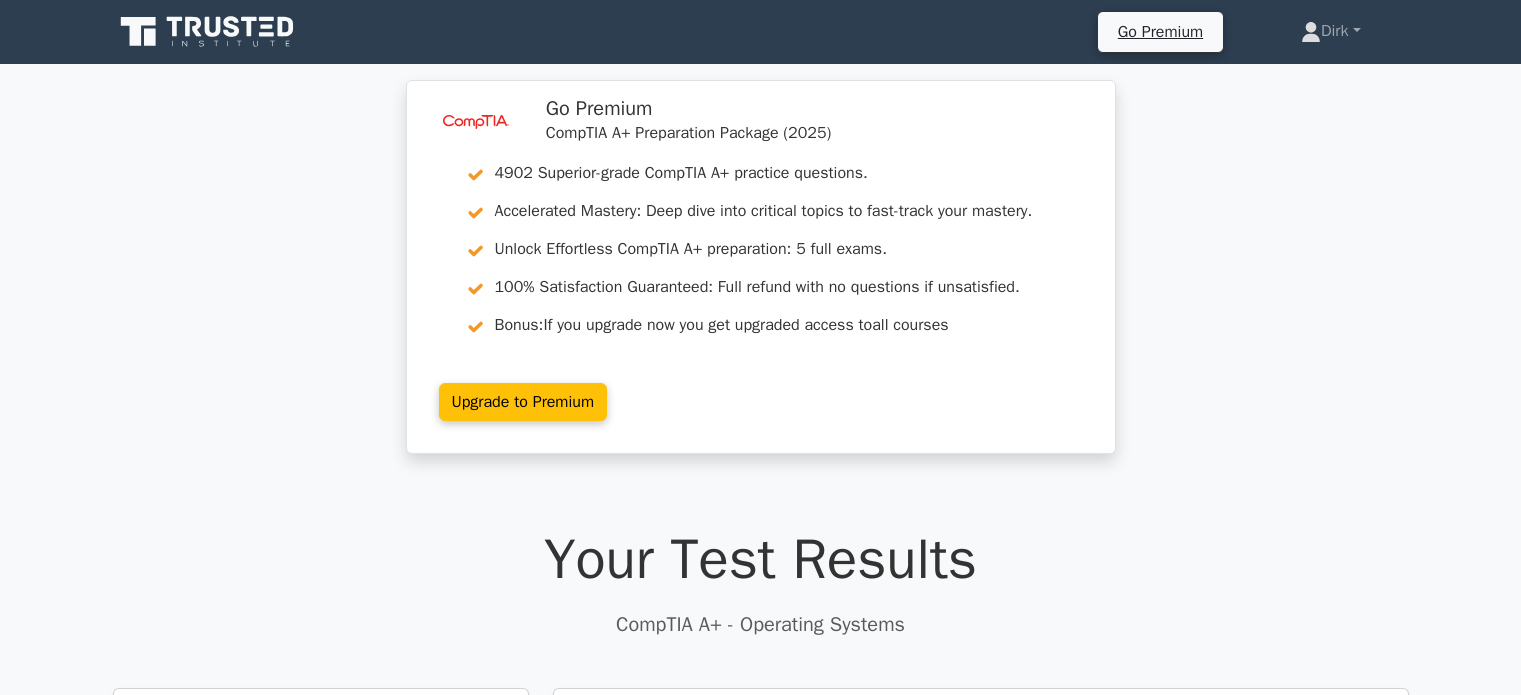 scroll, scrollTop: 0, scrollLeft: 0, axis: both 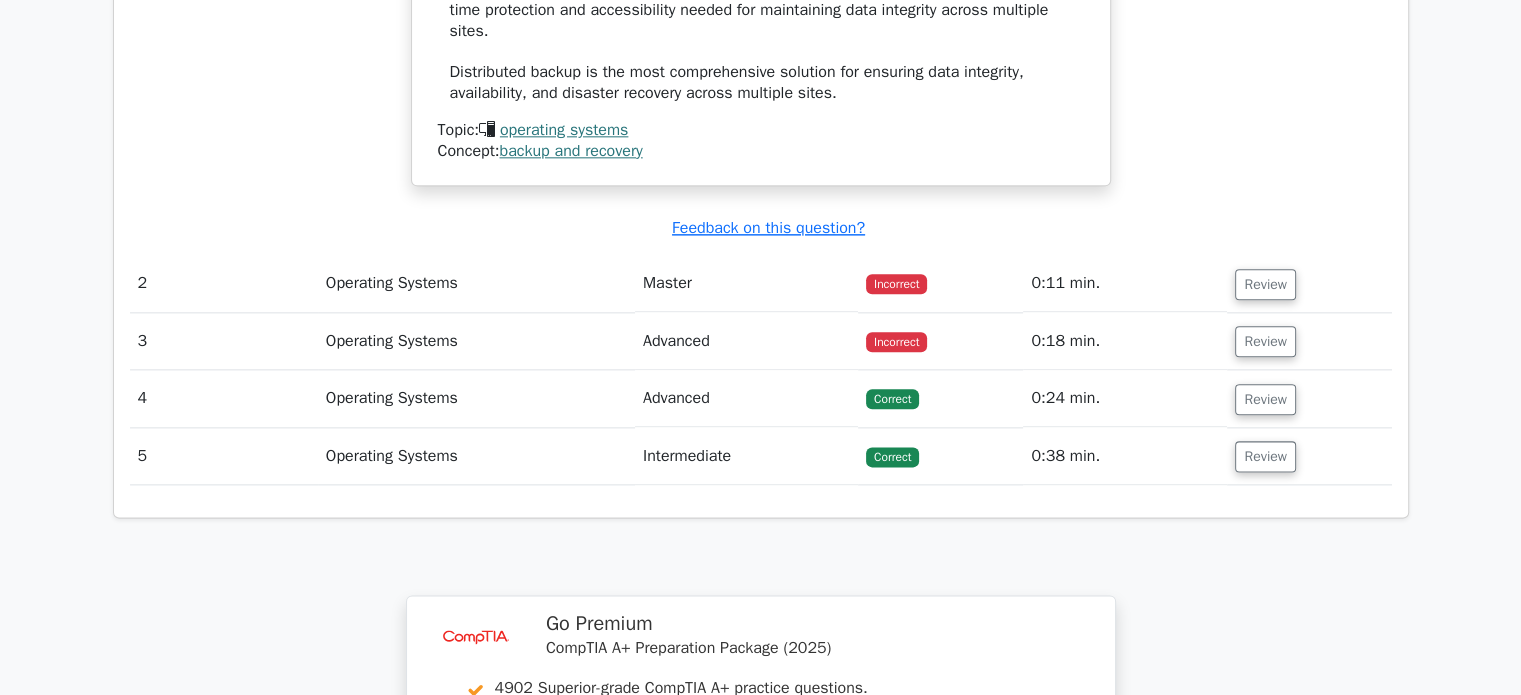click on "Review" at bounding box center (1309, 283) 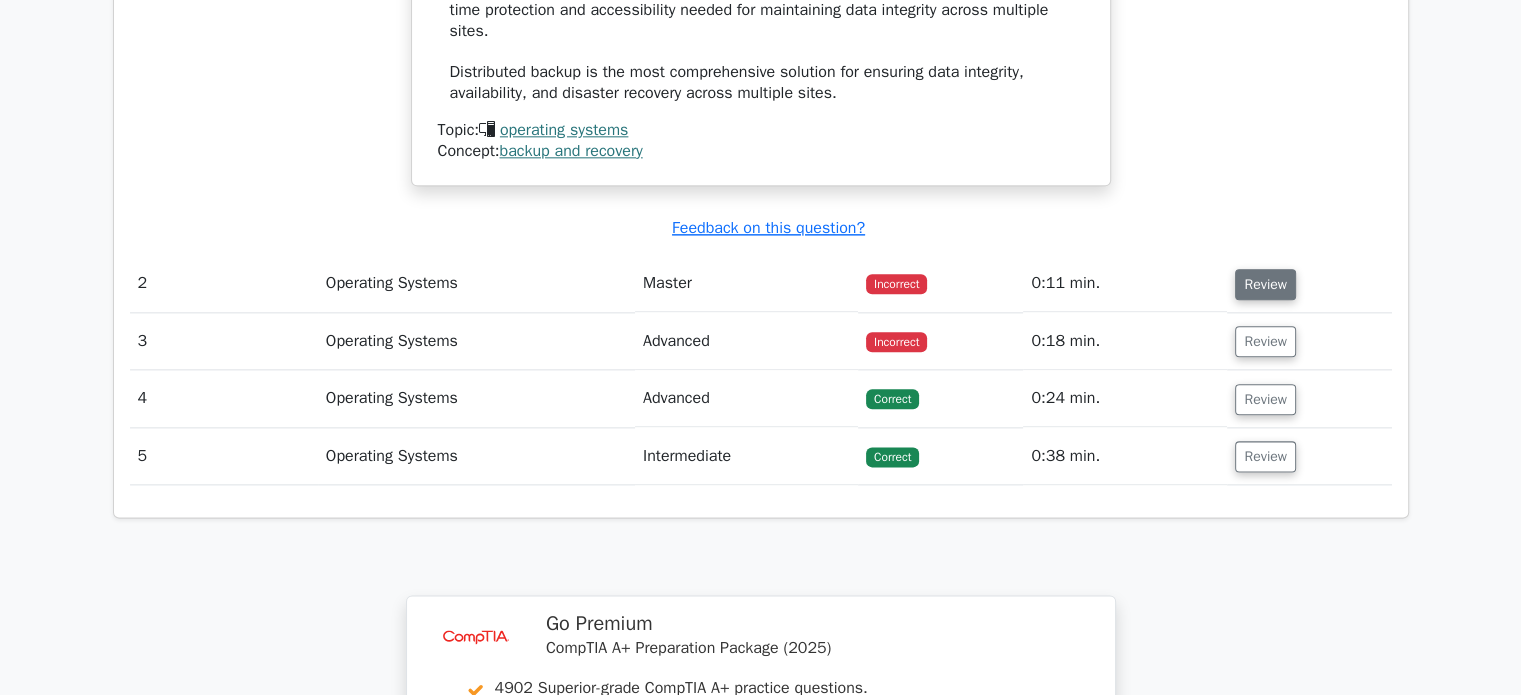 click on "Review" at bounding box center (1265, 284) 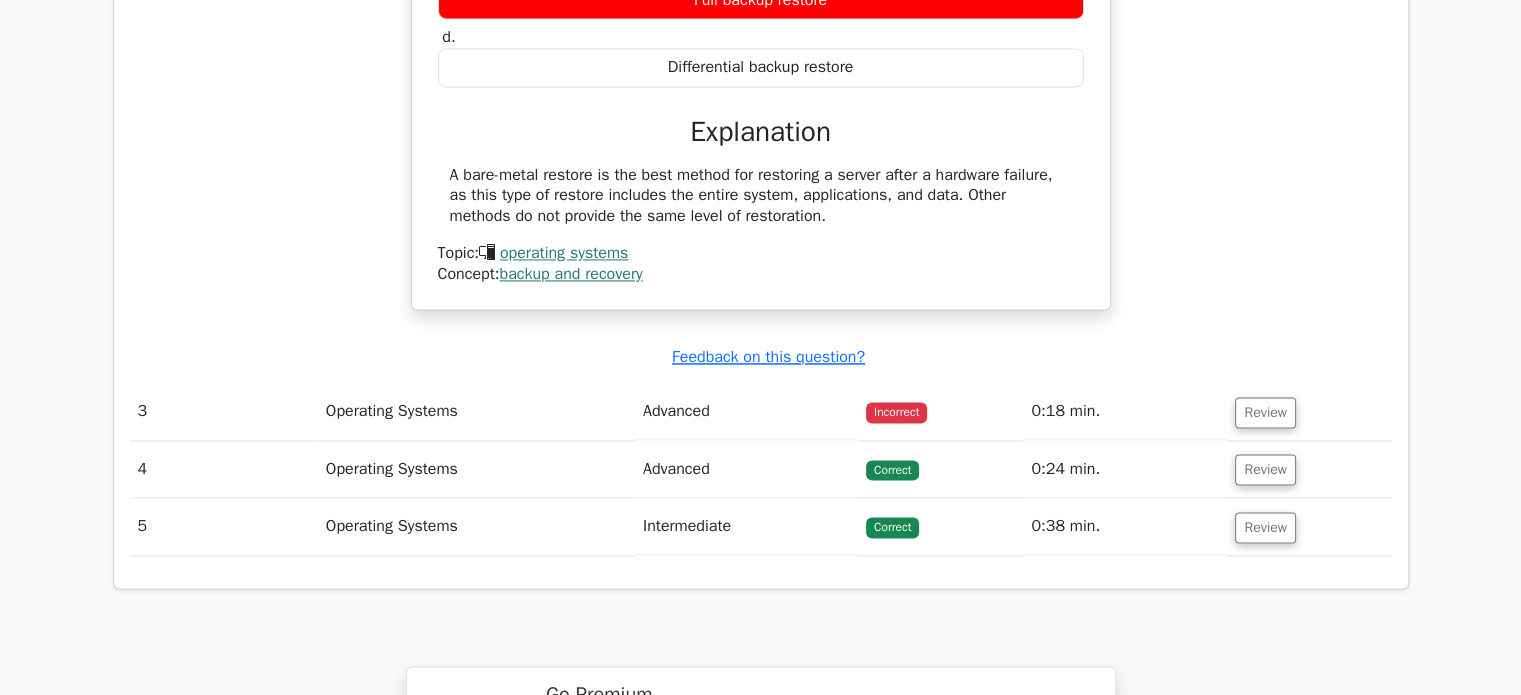 scroll, scrollTop: 2987, scrollLeft: 0, axis: vertical 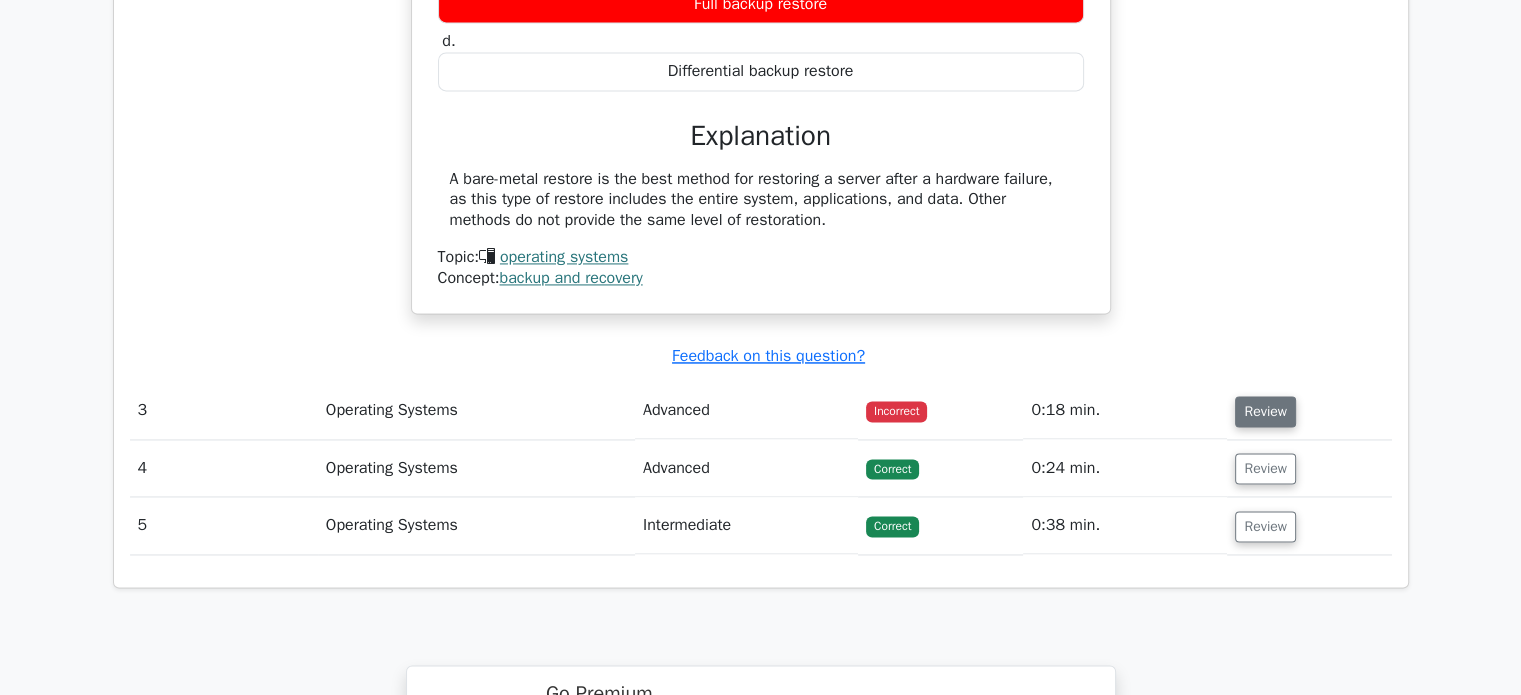 click on "Review" at bounding box center (1265, 411) 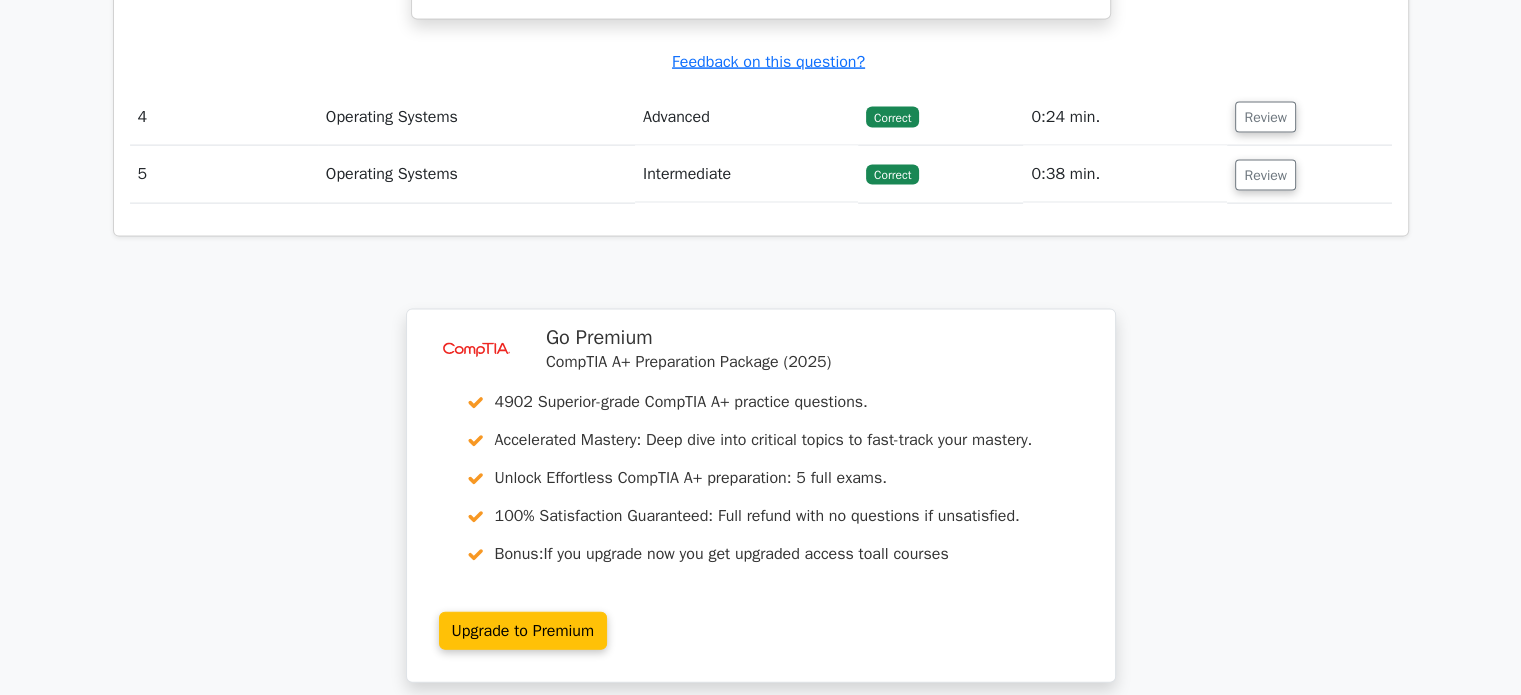 scroll, scrollTop: 4771, scrollLeft: 0, axis: vertical 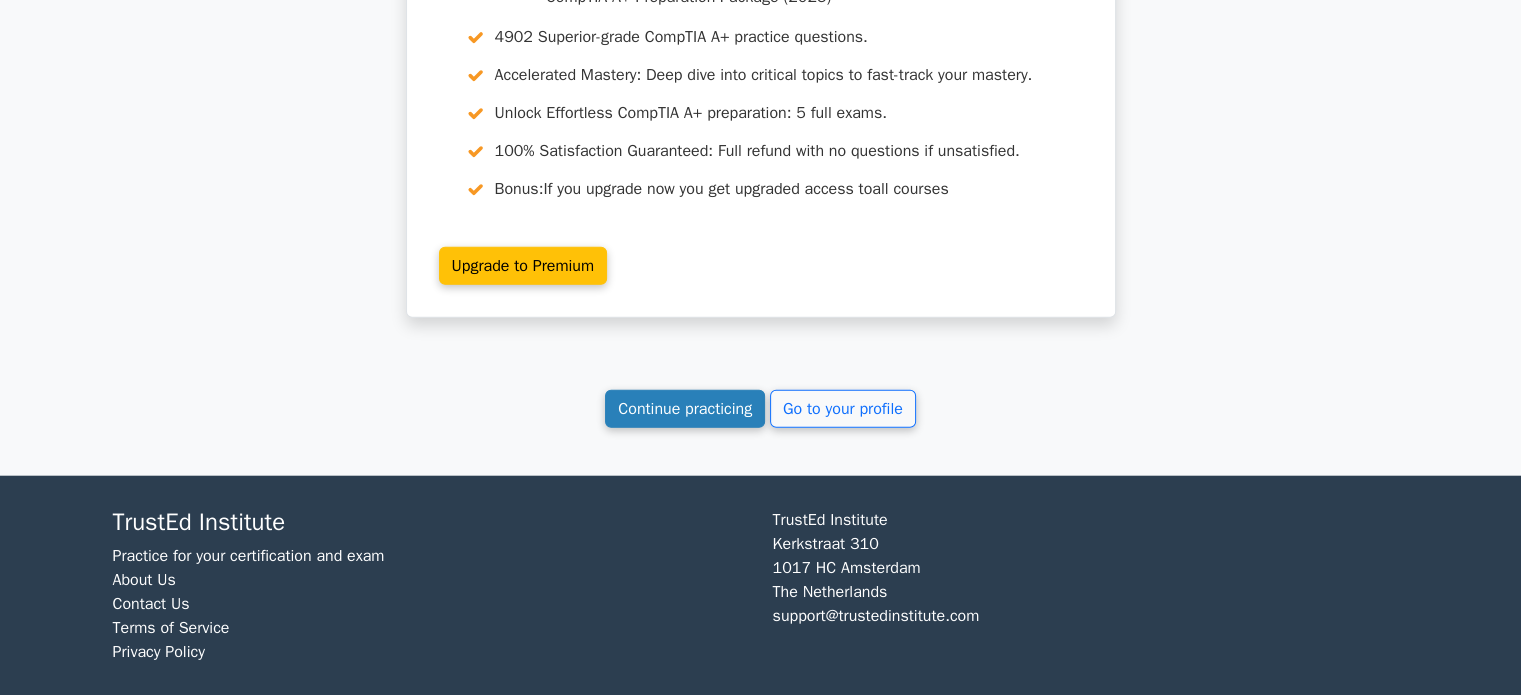 click on "Continue practicing" at bounding box center (685, 409) 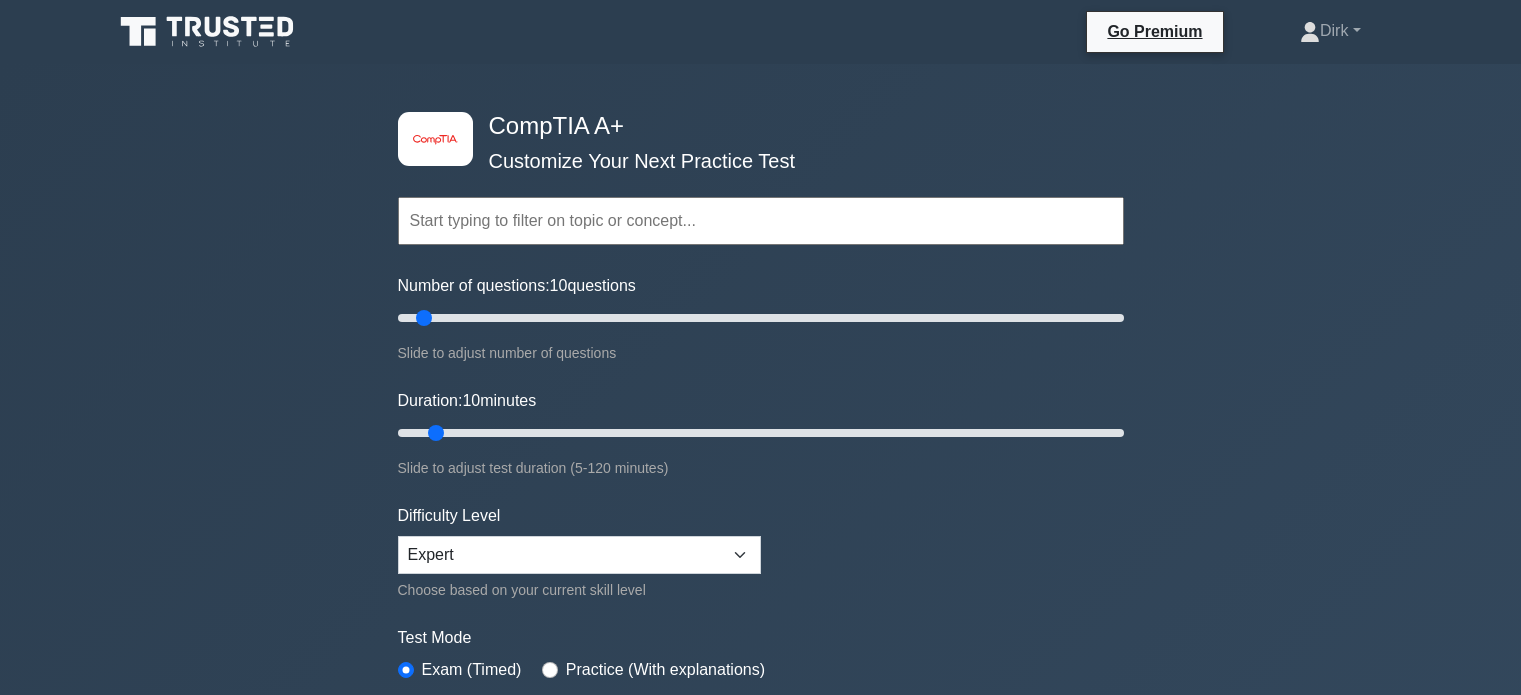 scroll, scrollTop: 0, scrollLeft: 0, axis: both 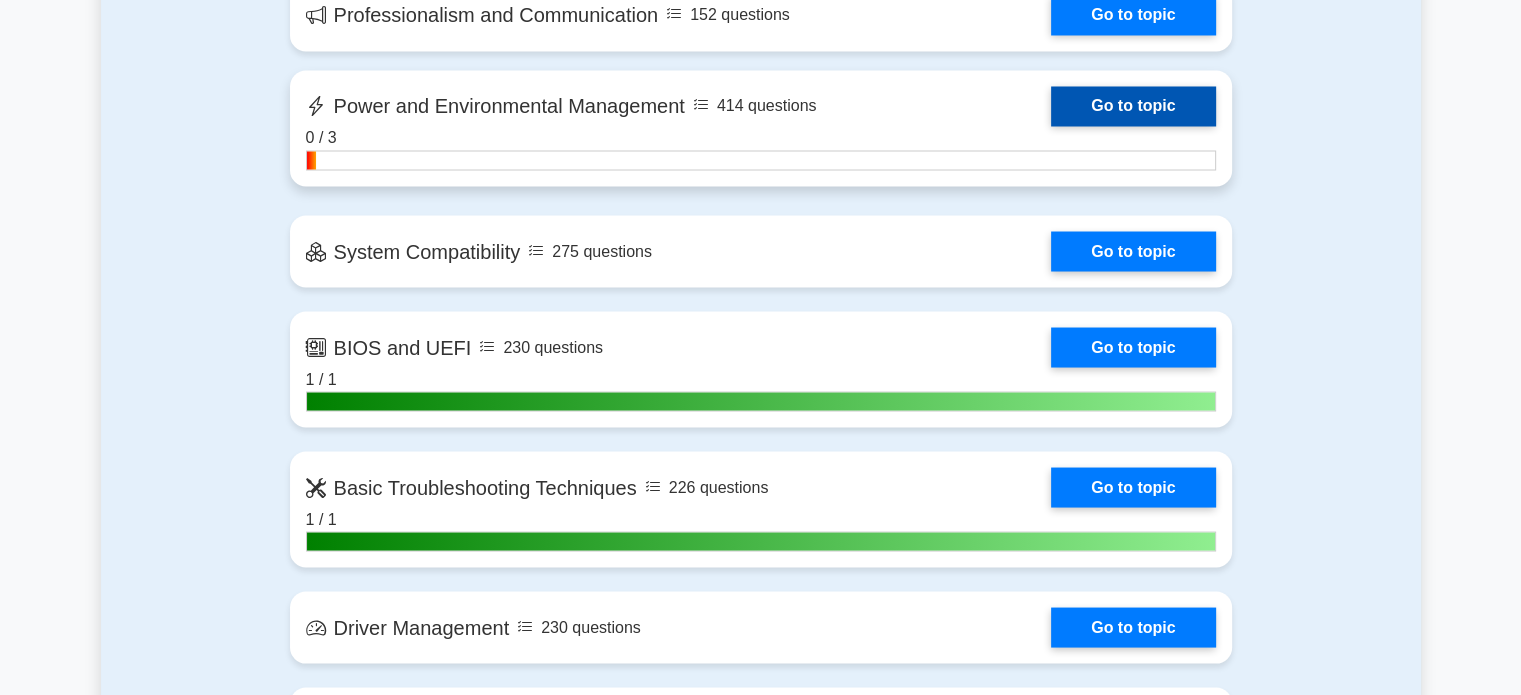click on "Go to topic" at bounding box center (1133, 106) 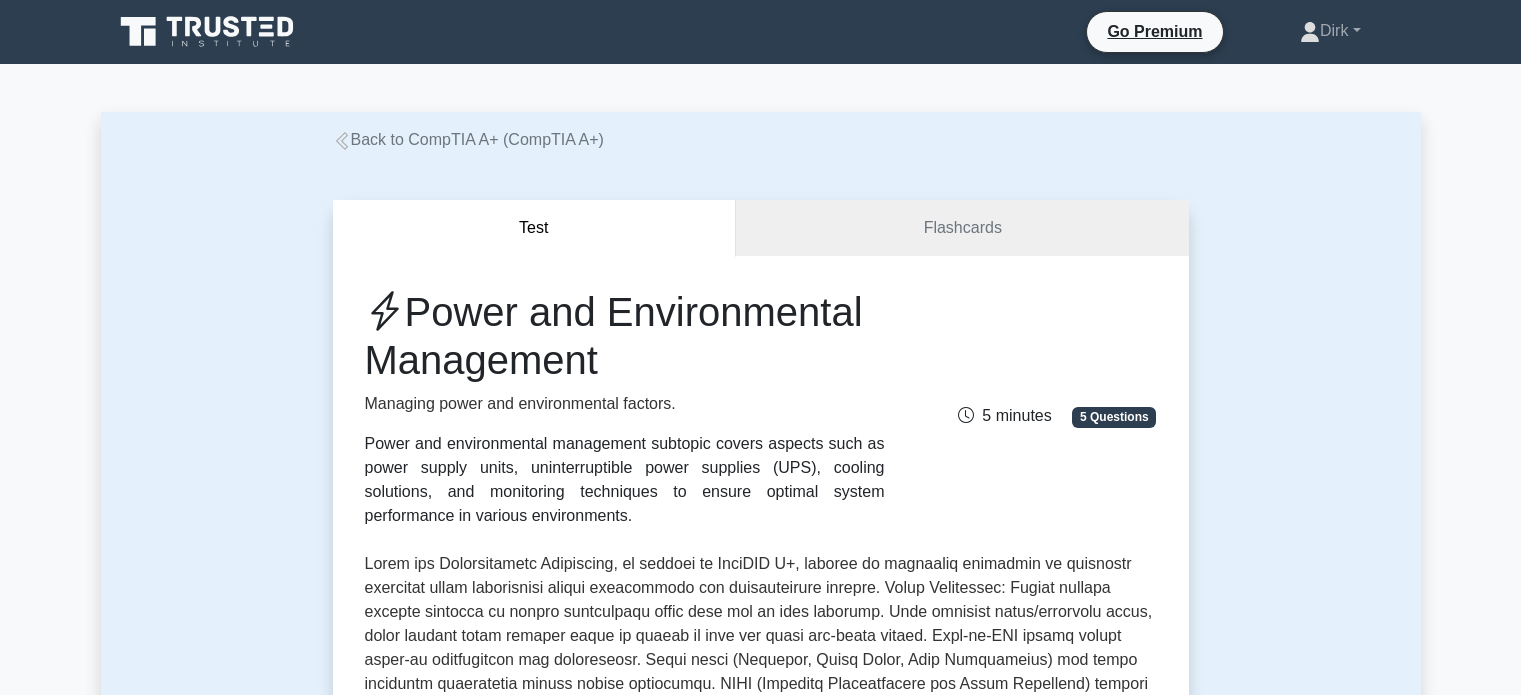 scroll, scrollTop: 0, scrollLeft: 0, axis: both 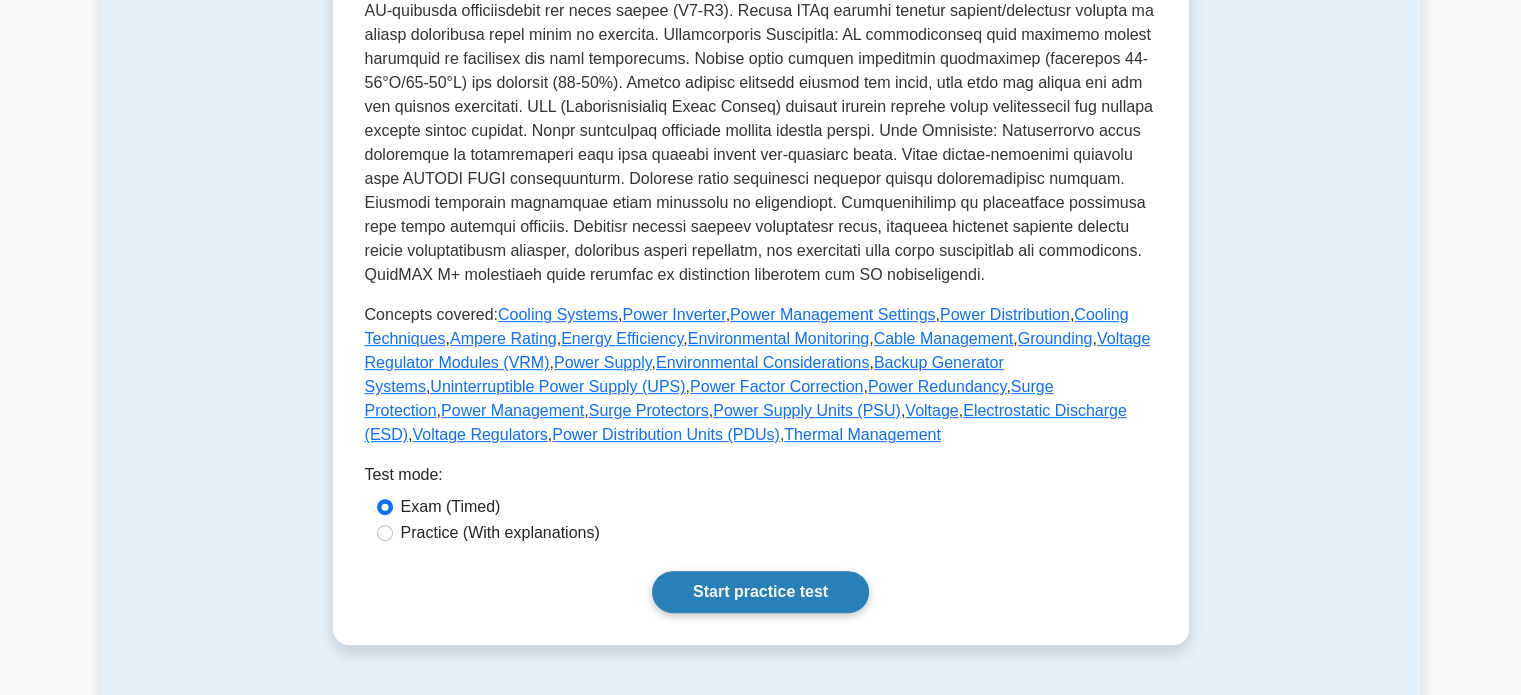 click on "Start practice test" at bounding box center [760, 592] 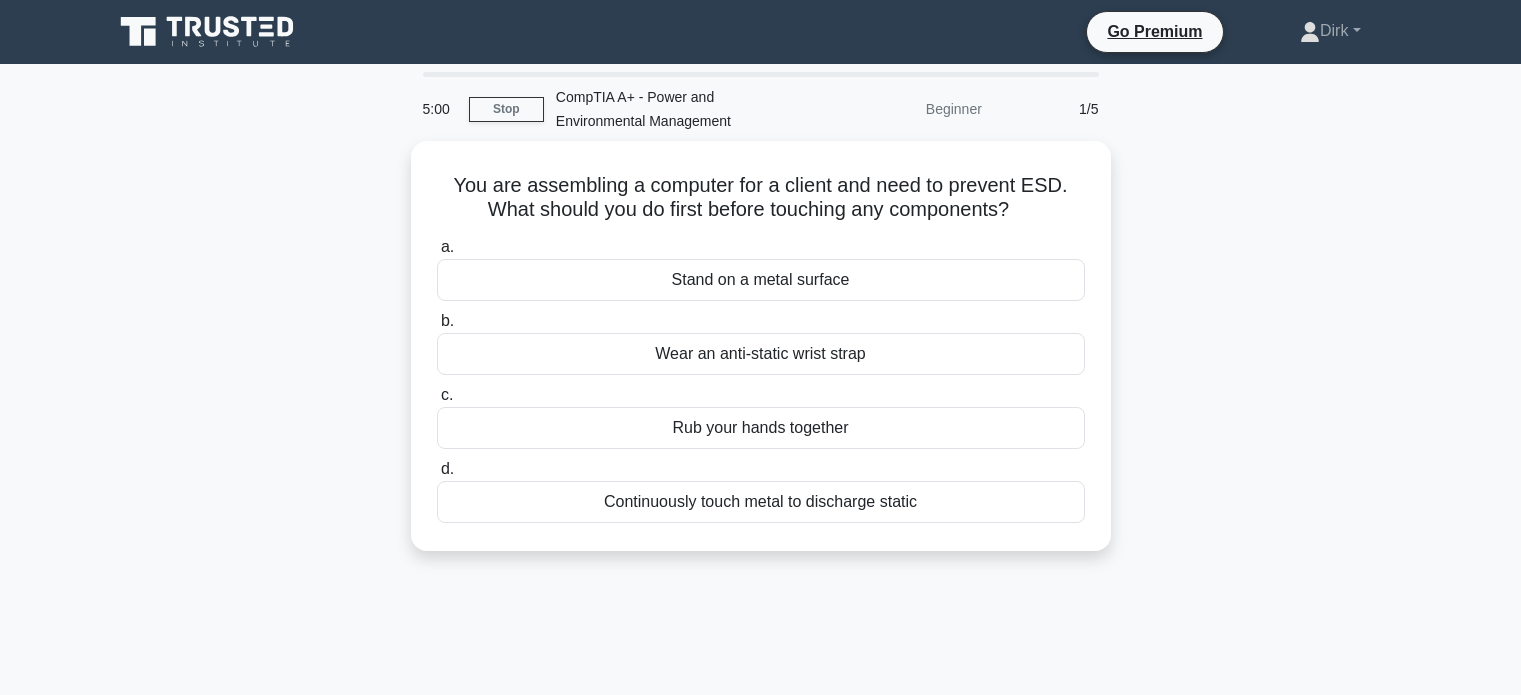scroll, scrollTop: 0, scrollLeft: 0, axis: both 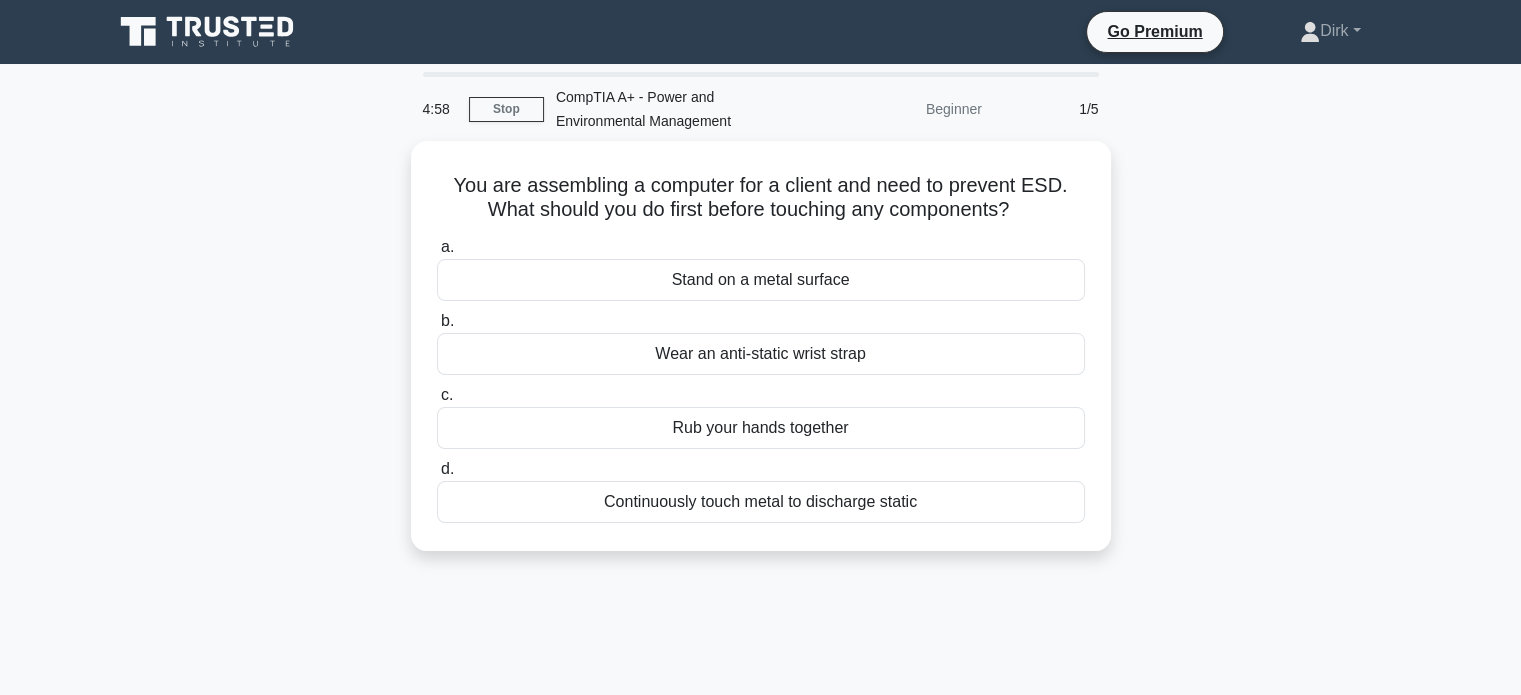 click on "4:58
Stop
CompTIA A+  - Power and Environmental Management
Beginner
1/5
You are assembling a computer for a client and need to prevent ESD. What should you do first before touching any components?
.spinner_0XTQ{transform-origin:center;animation:spinner_y6GP .75s linear infinite}@keyframes spinner_y6GP{100%{transform:rotate(360deg)}}
a.
b." at bounding box center (761, 572) 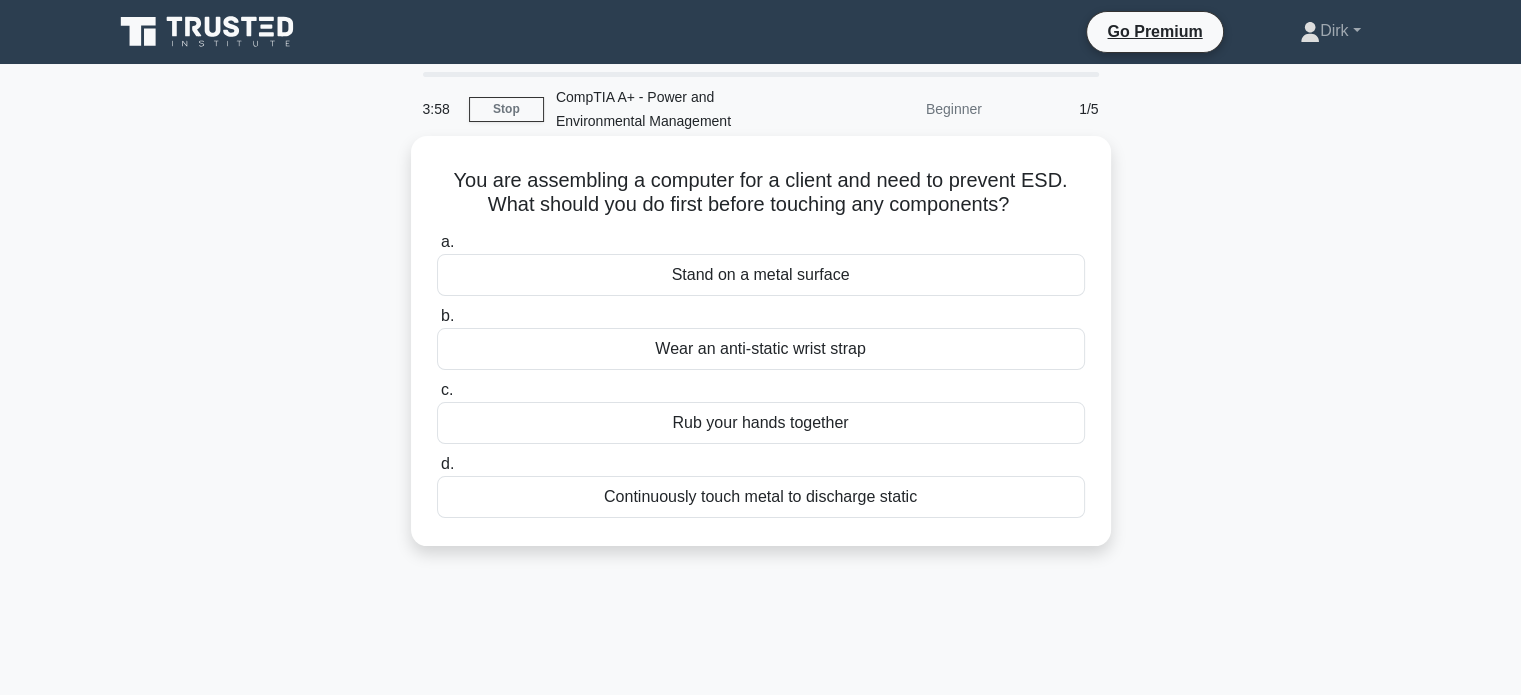 click on "Wear an anti-static wrist strap" at bounding box center (761, 349) 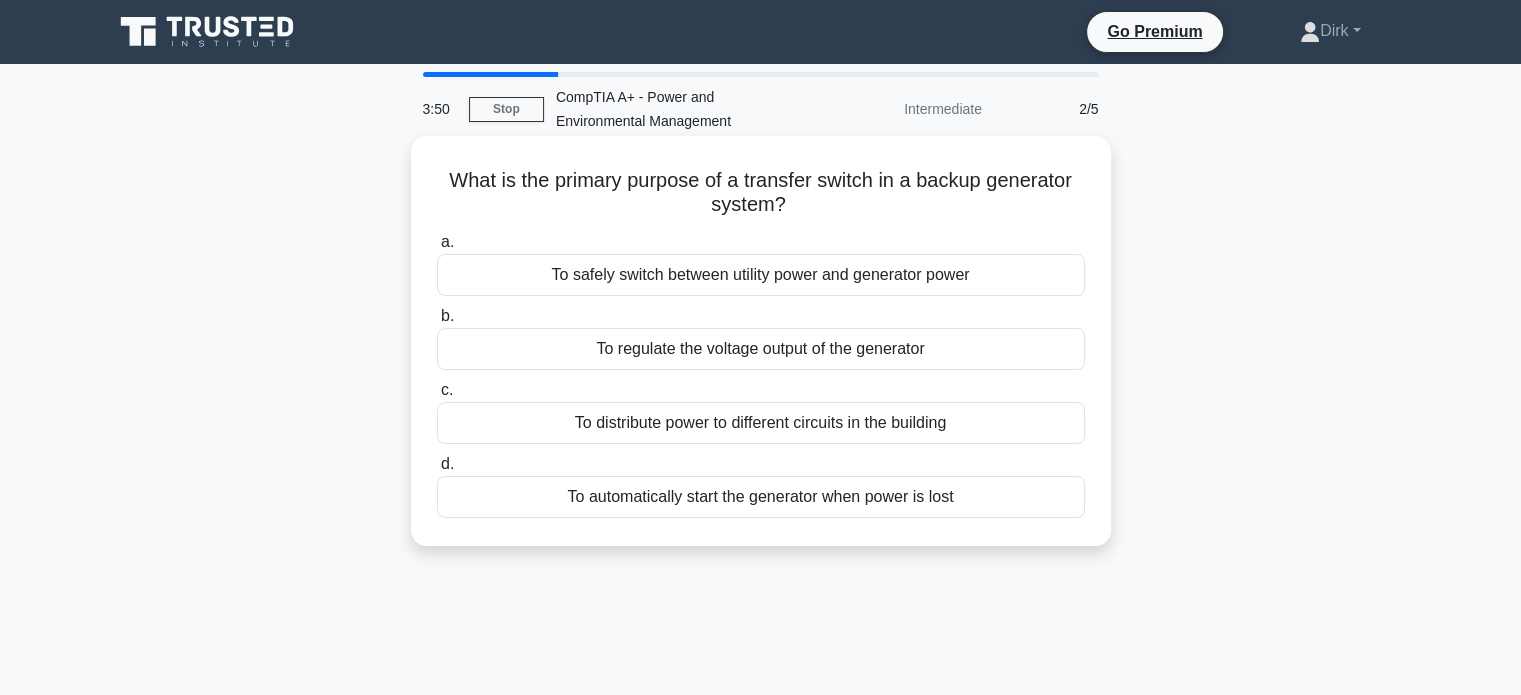 click on "To safely switch between utility power and generator power" at bounding box center (761, 275) 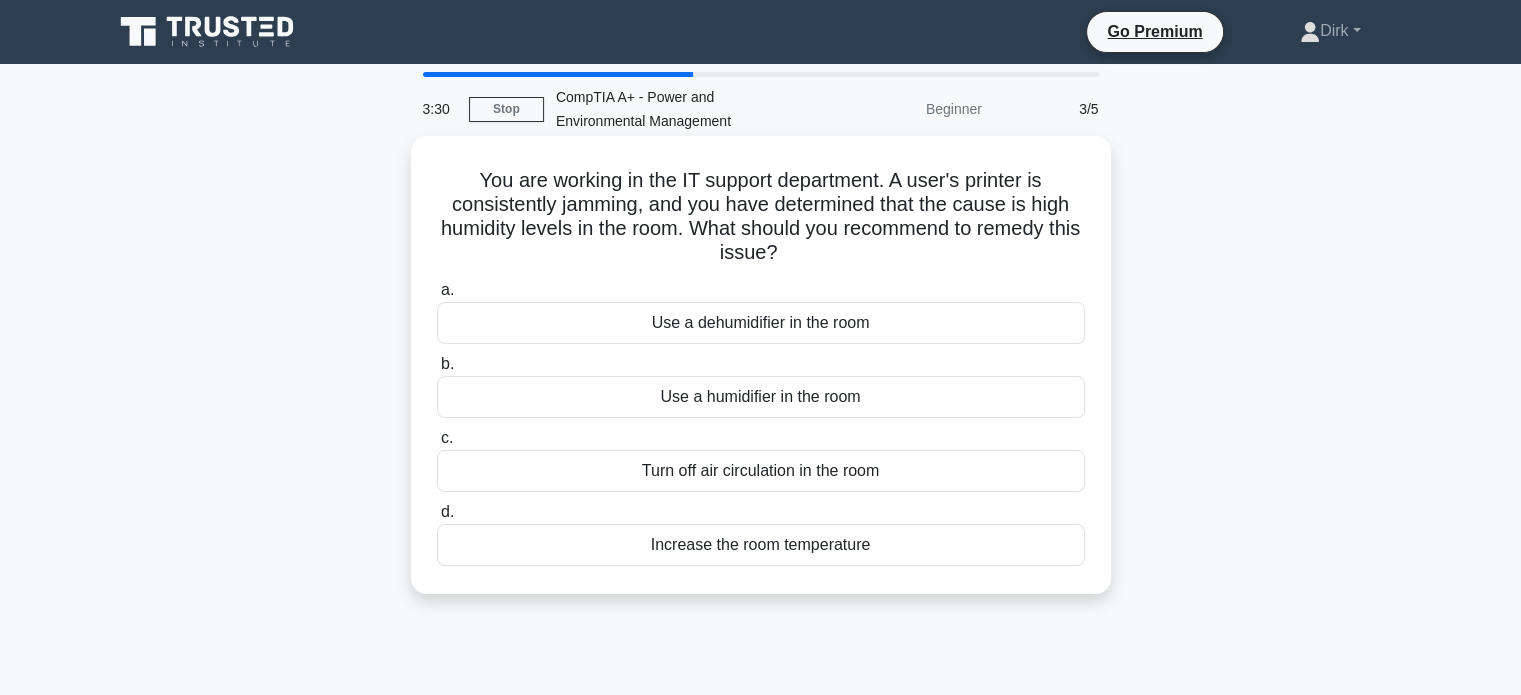 click on "Use a dehumidifier in the room" at bounding box center (761, 323) 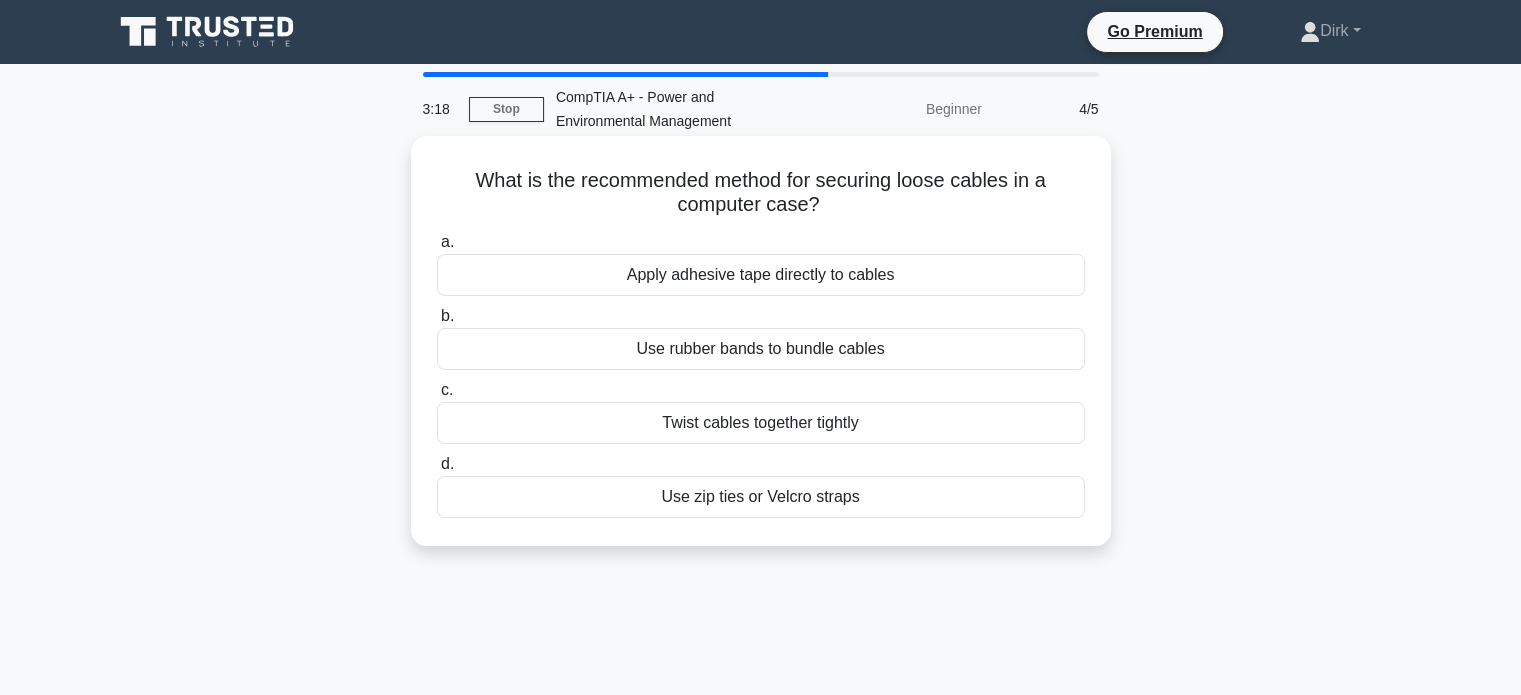 click on "Use zip ties or Velcro straps" at bounding box center [761, 497] 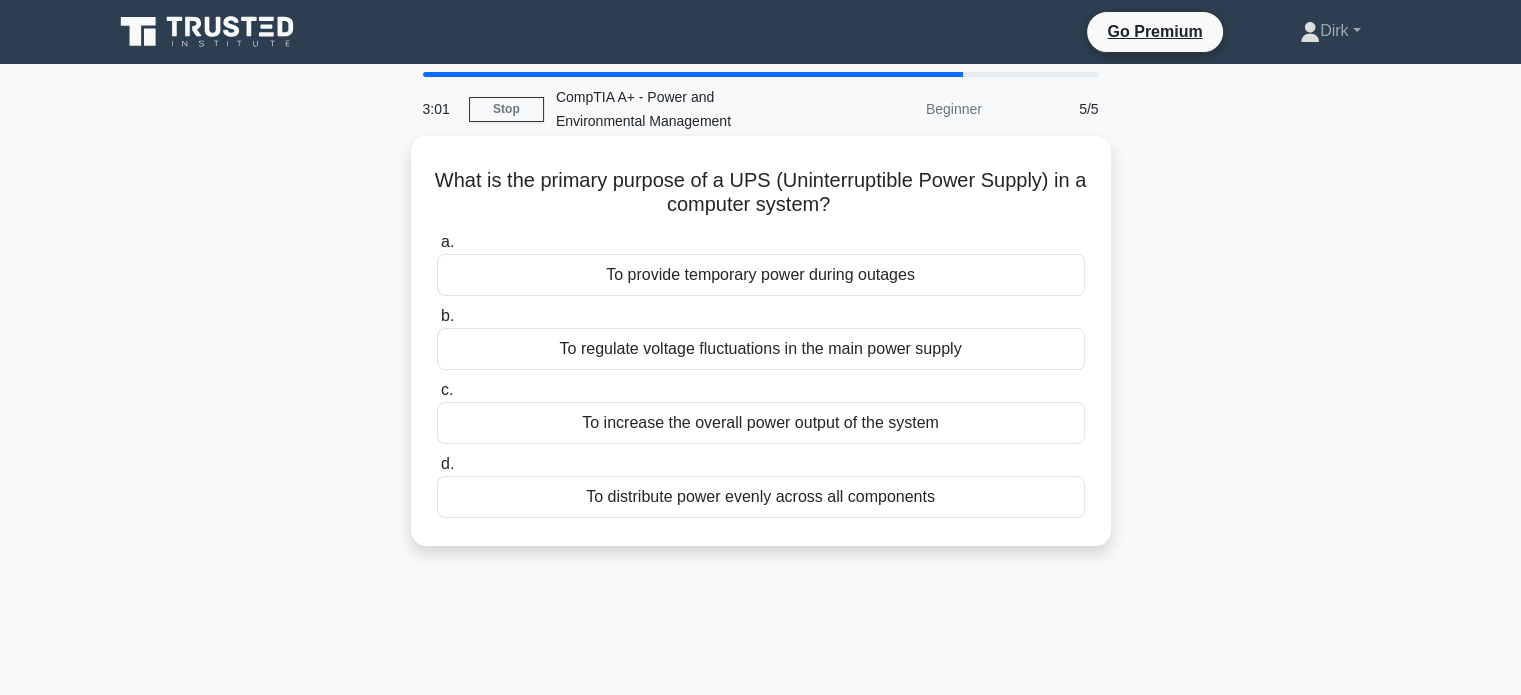 click on "To provide temporary power during outages" at bounding box center [761, 275] 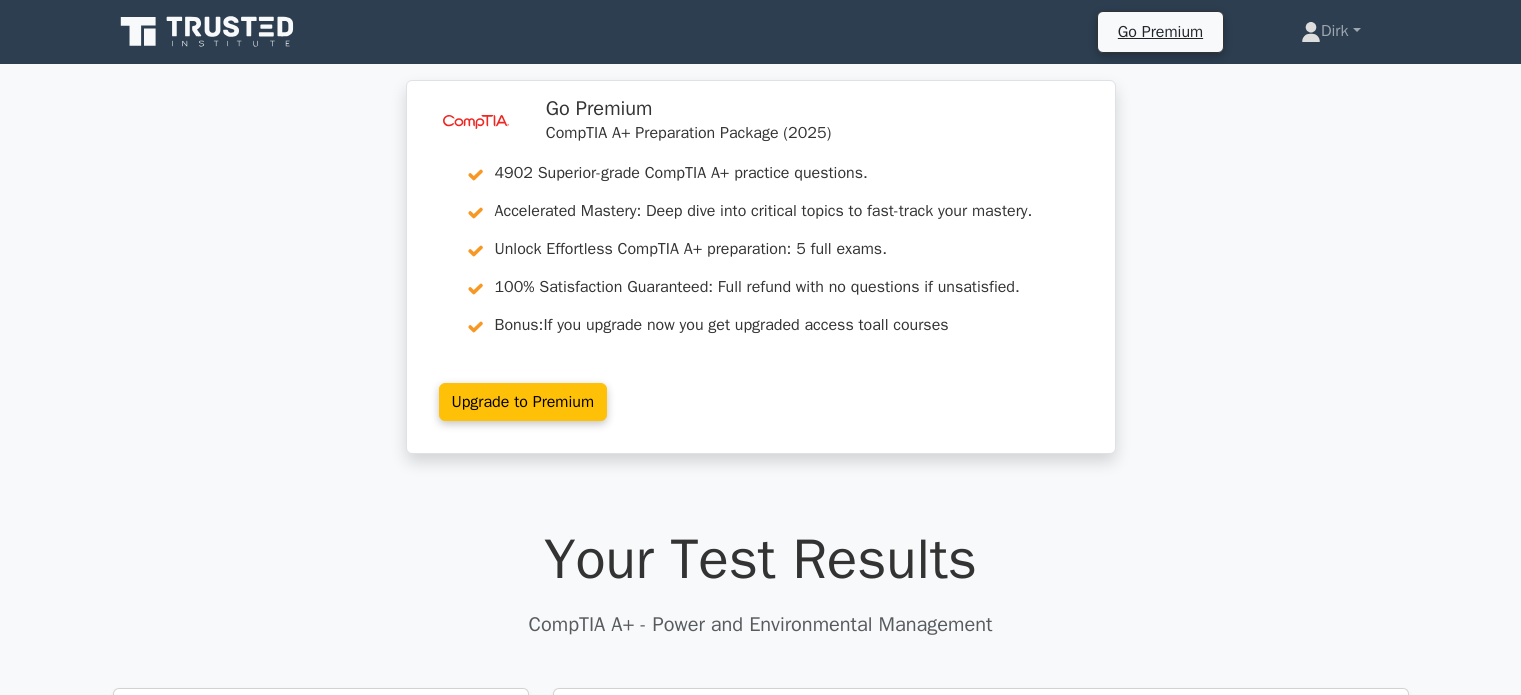 scroll, scrollTop: 0, scrollLeft: 0, axis: both 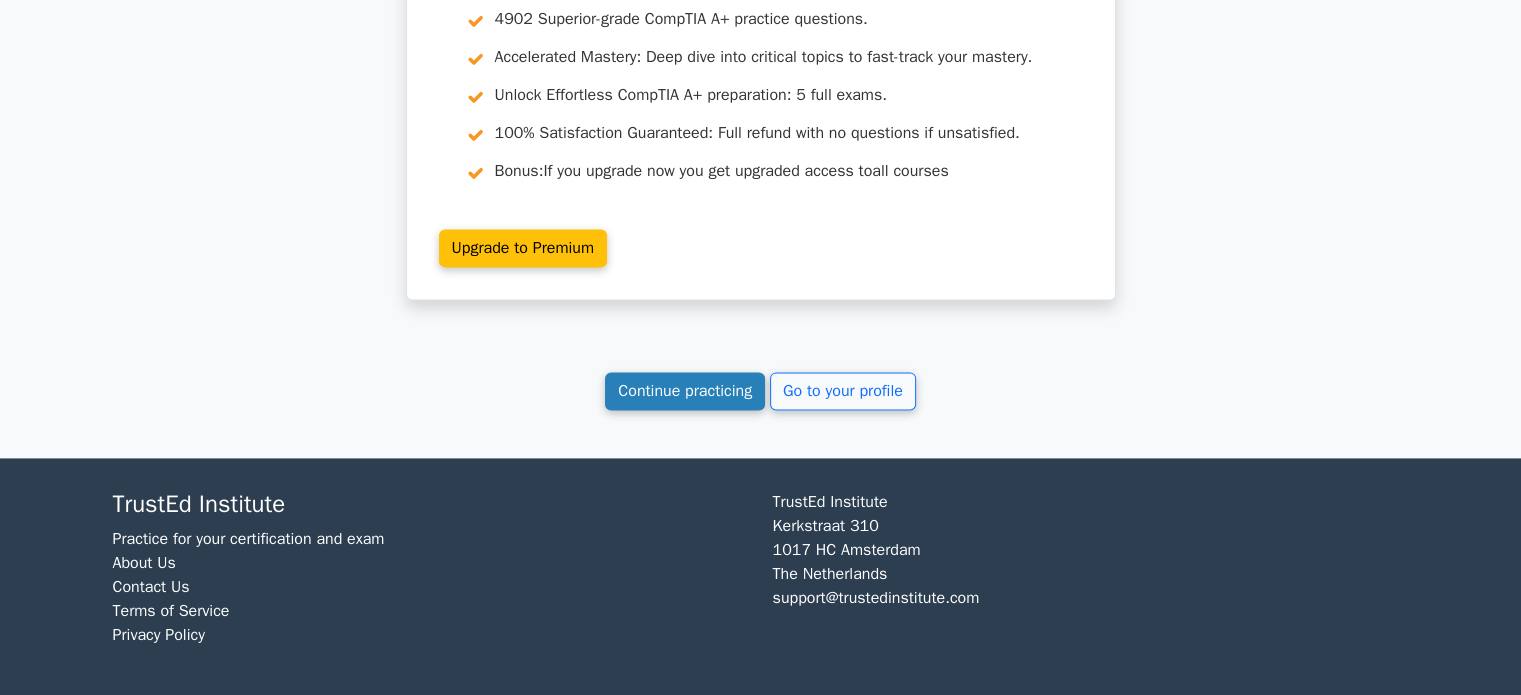 click on "Continue practicing" at bounding box center (685, 391) 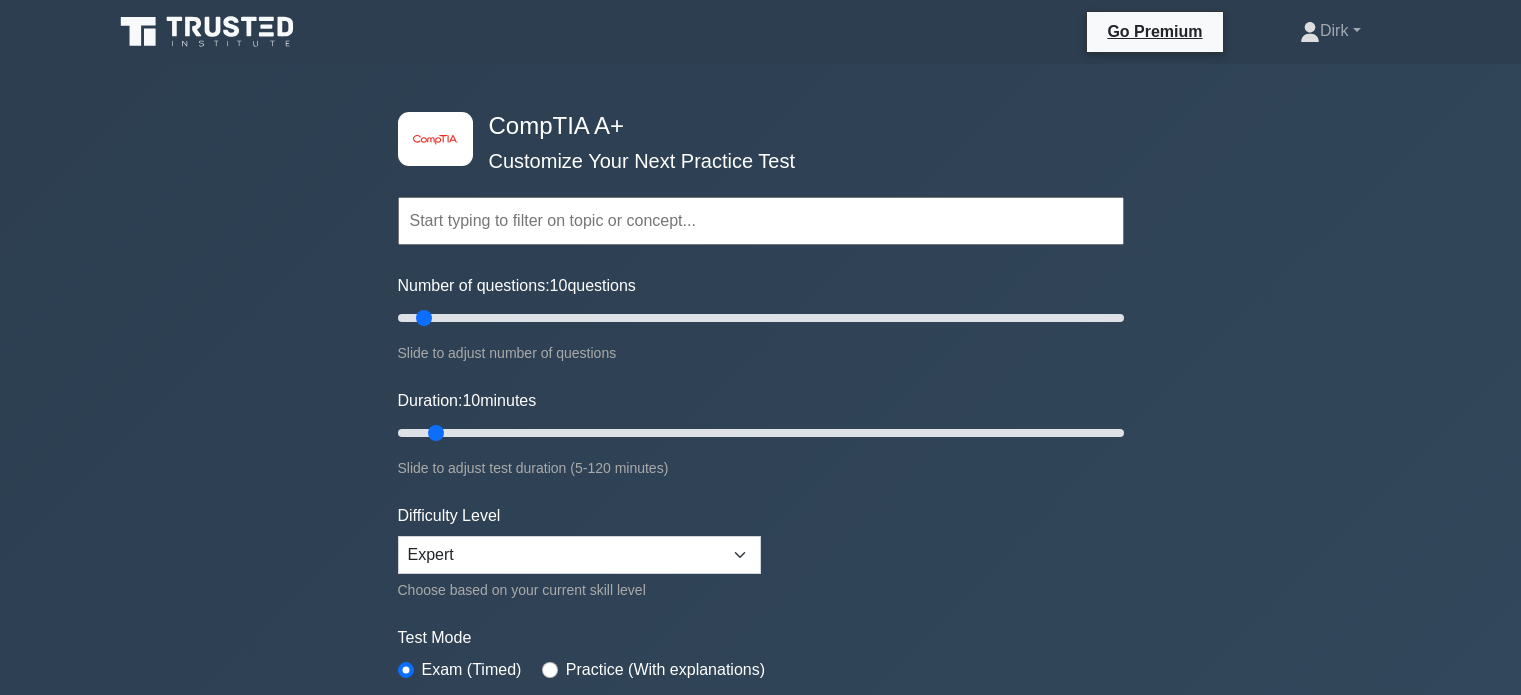 scroll, scrollTop: 0, scrollLeft: 0, axis: both 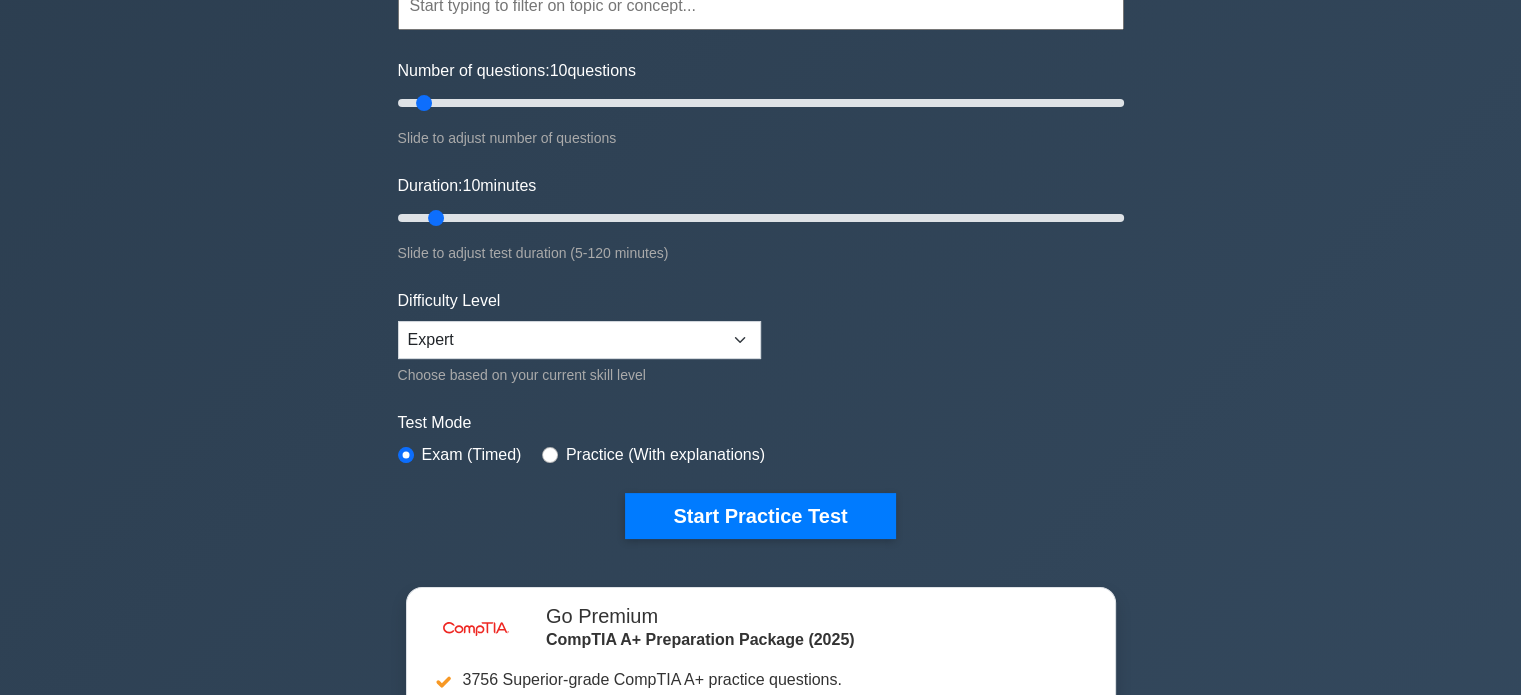 drag, startPoint x: 616, startPoint y: 337, endPoint x: 599, endPoint y: 367, distance: 34.48188 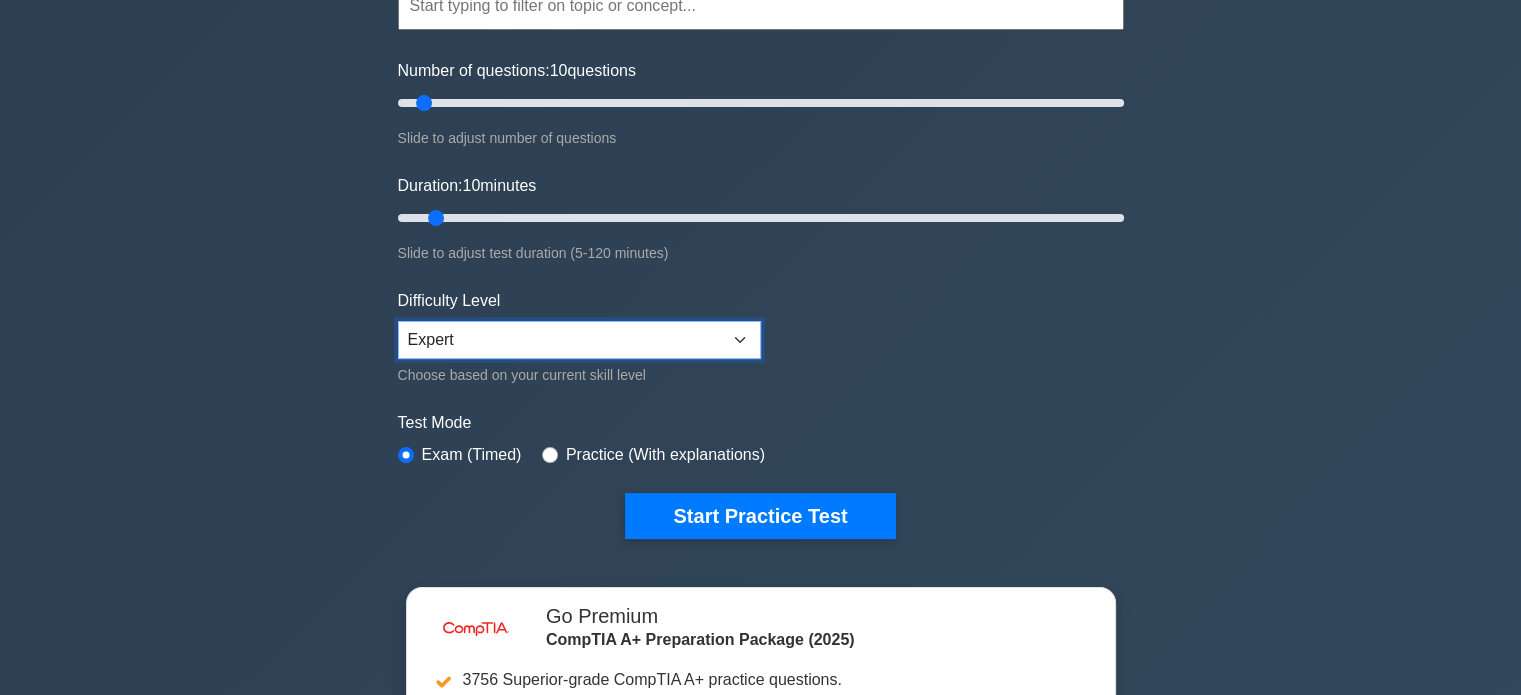 drag, startPoint x: 599, startPoint y: 367, endPoint x: 539, endPoint y: 331, distance: 69.97142 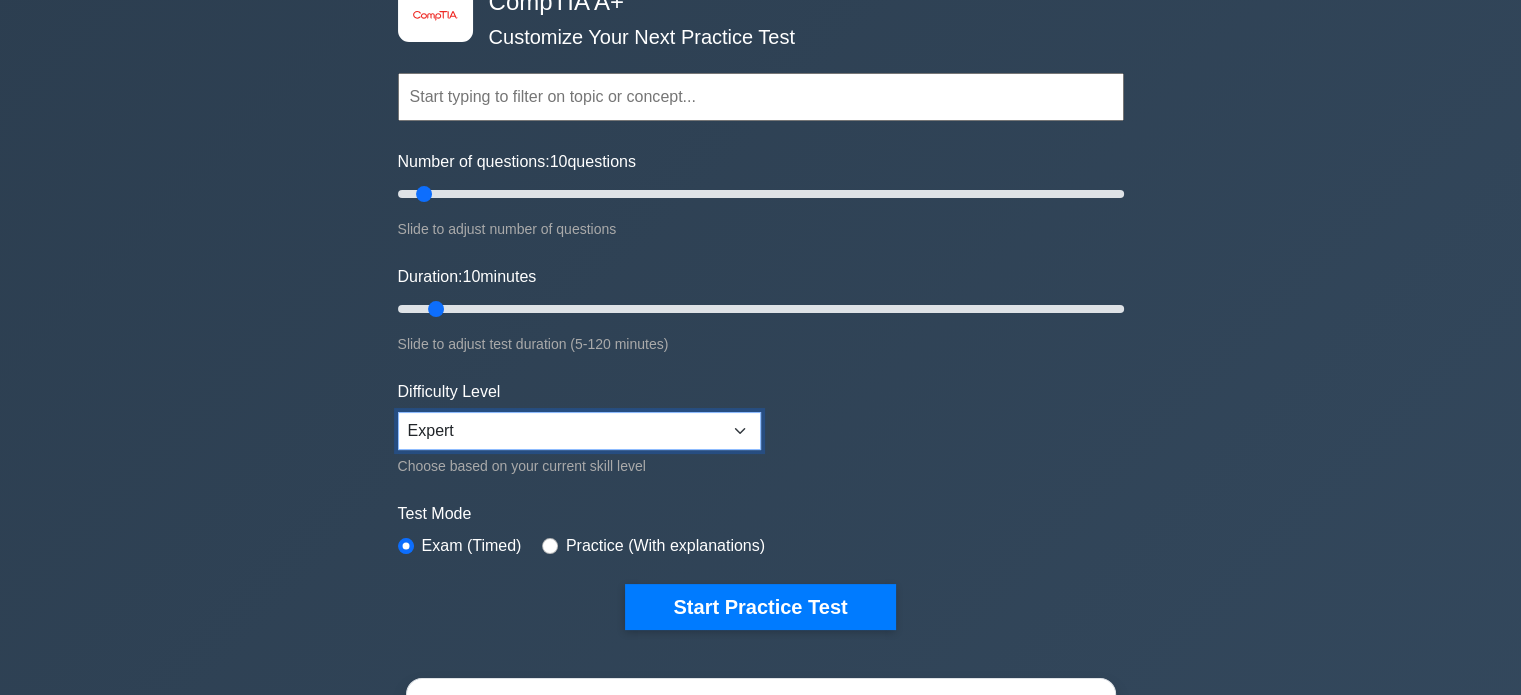 scroll, scrollTop: 123, scrollLeft: 0, axis: vertical 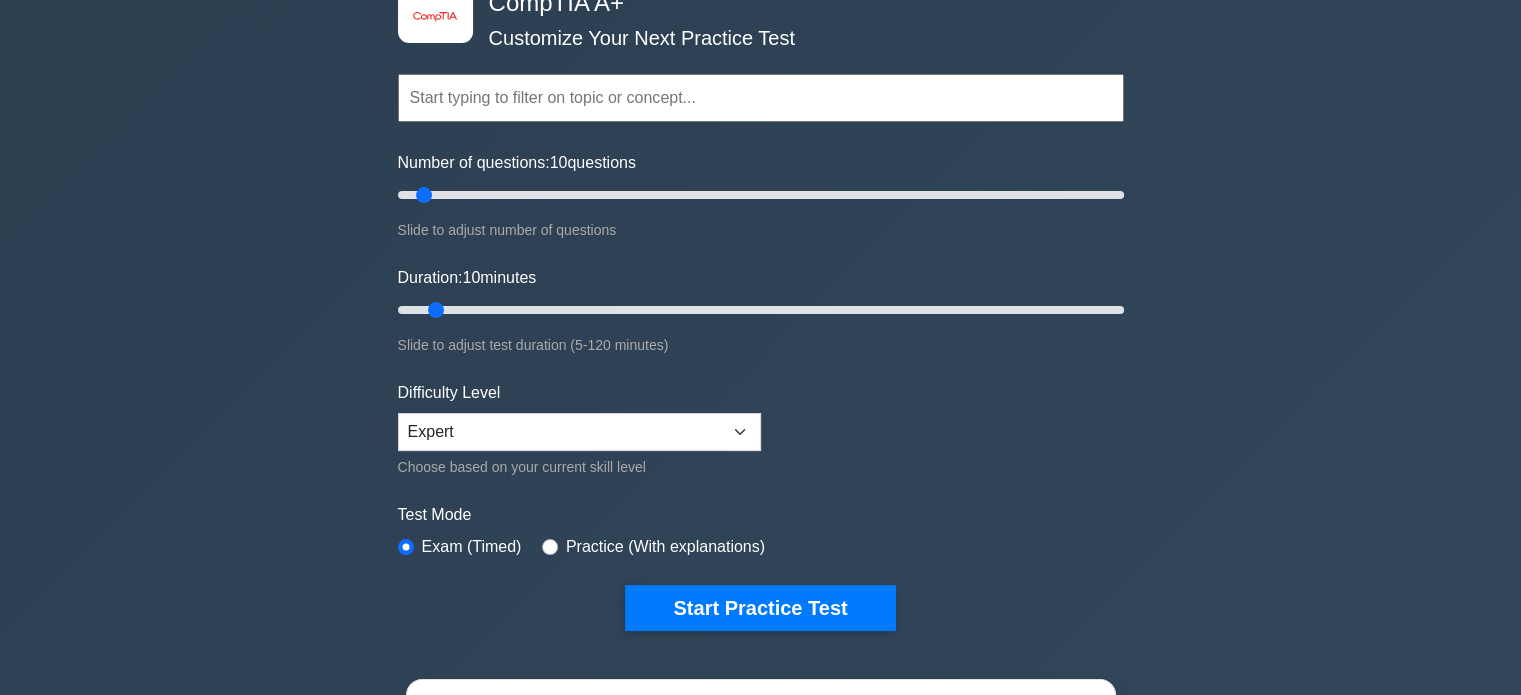 click at bounding box center [761, 98] 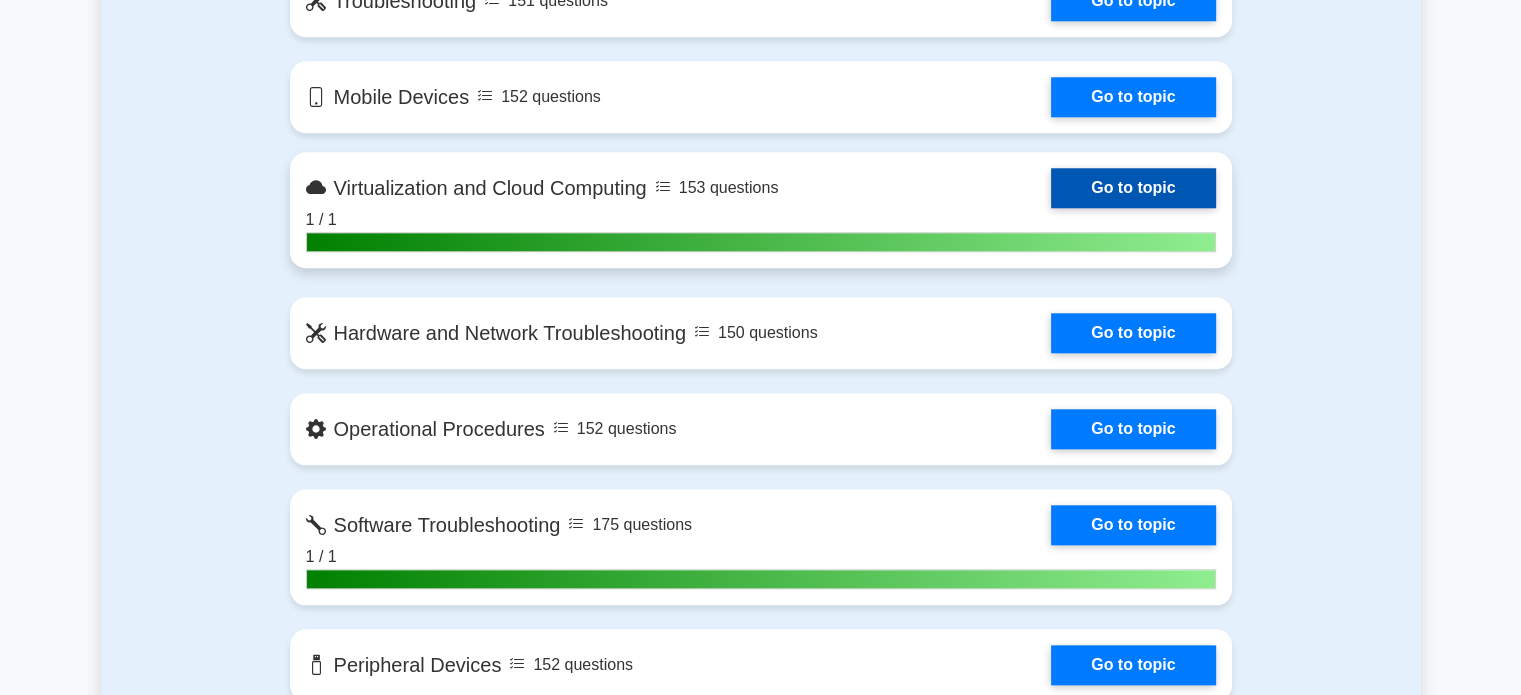 scroll, scrollTop: 1974, scrollLeft: 0, axis: vertical 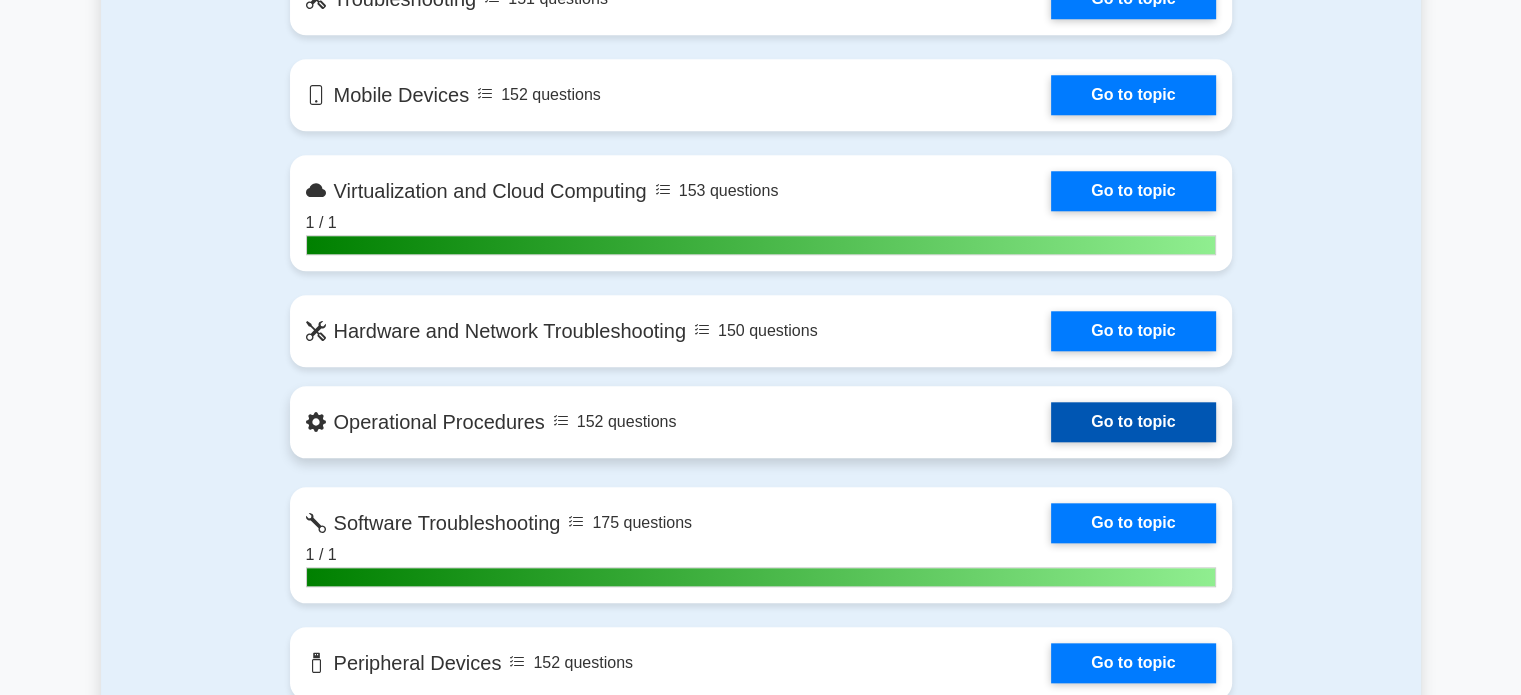 click on "Go to topic" at bounding box center (1133, 422) 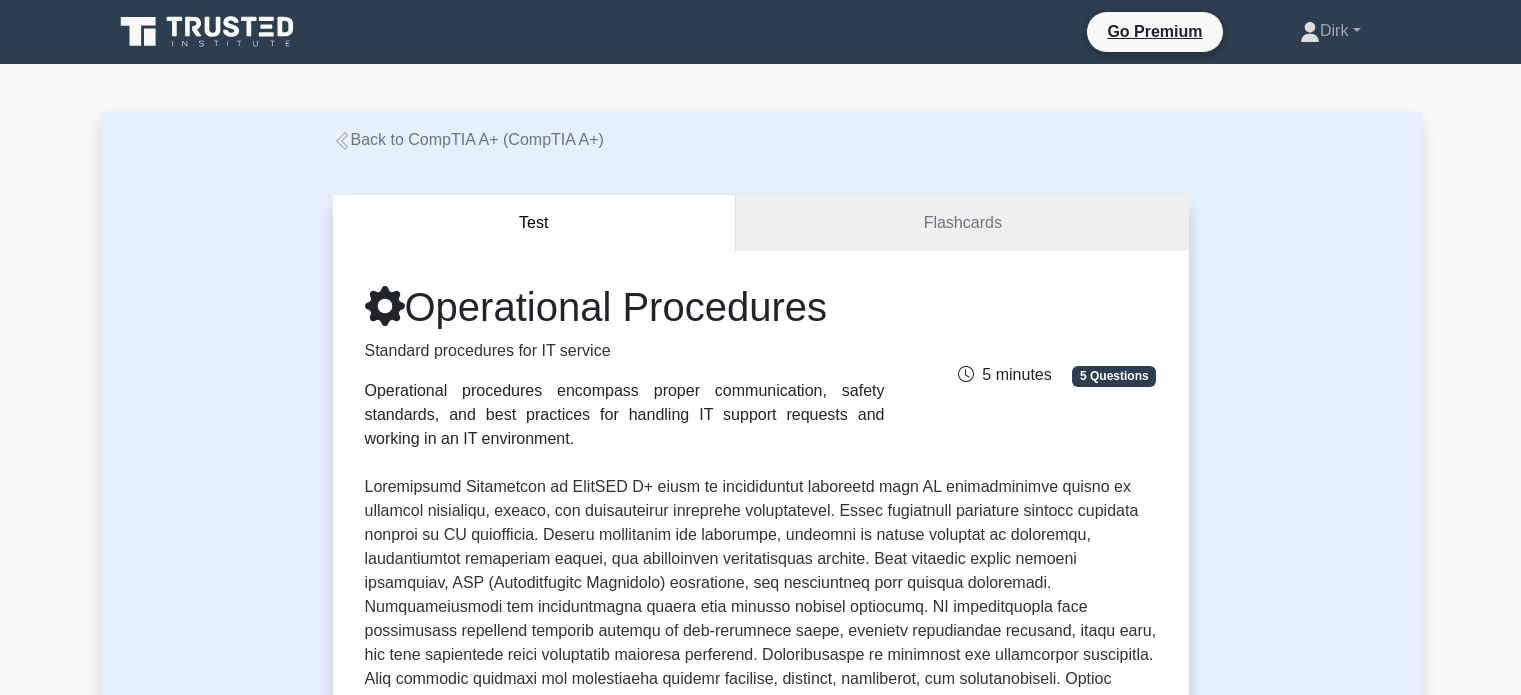 scroll, scrollTop: 0, scrollLeft: 0, axis: both 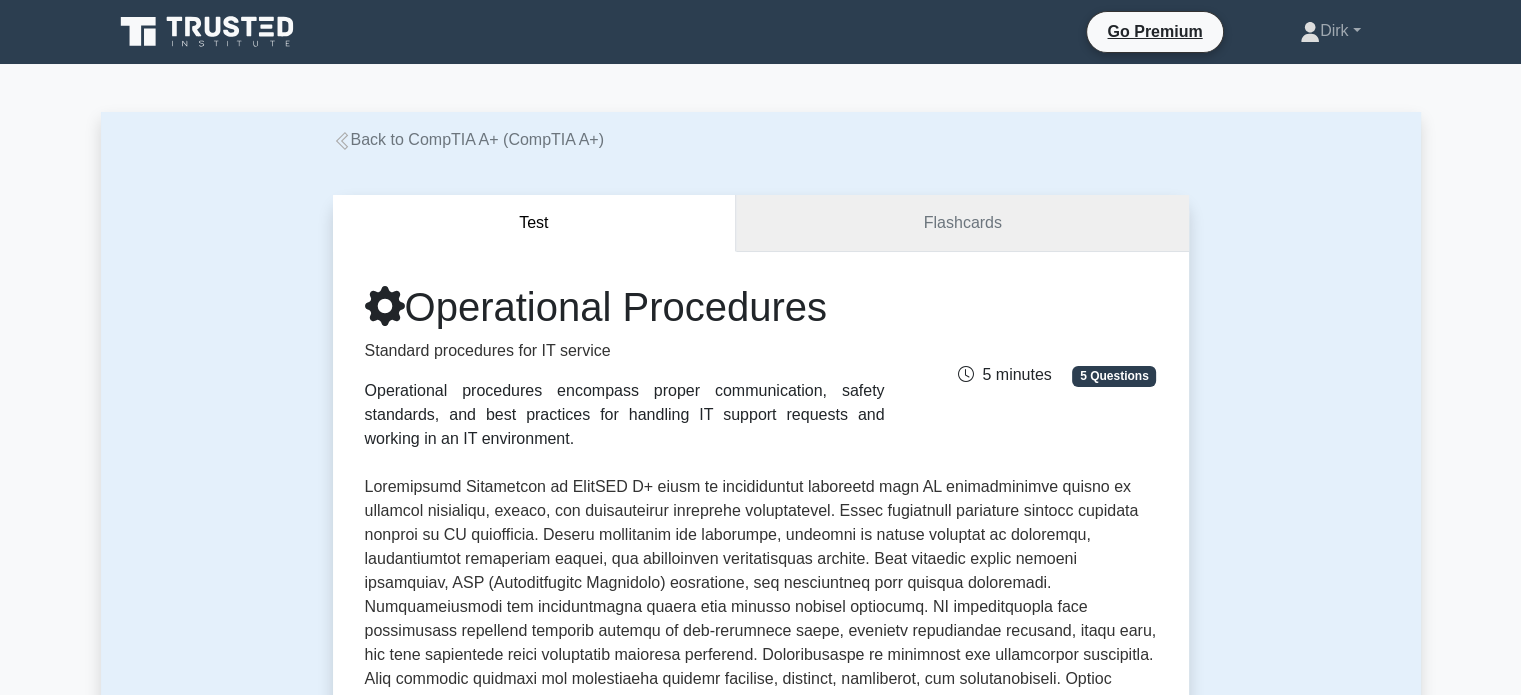 drag, startPoint x: 909, startPoint y: 215, endPoint x: 852, endPoint y: 238, distance: 61.46544 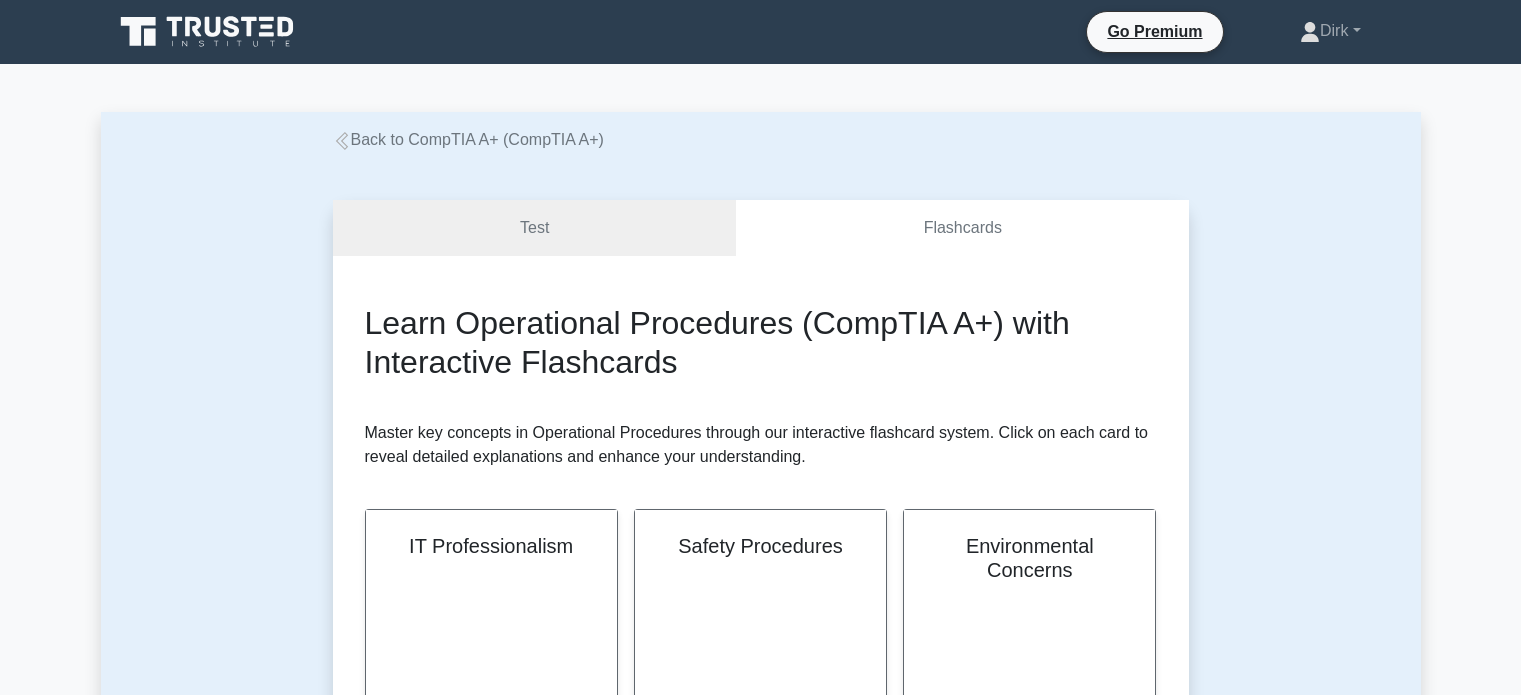 scroll, scrollTop: 0, scrollLeft: 0, axis: both 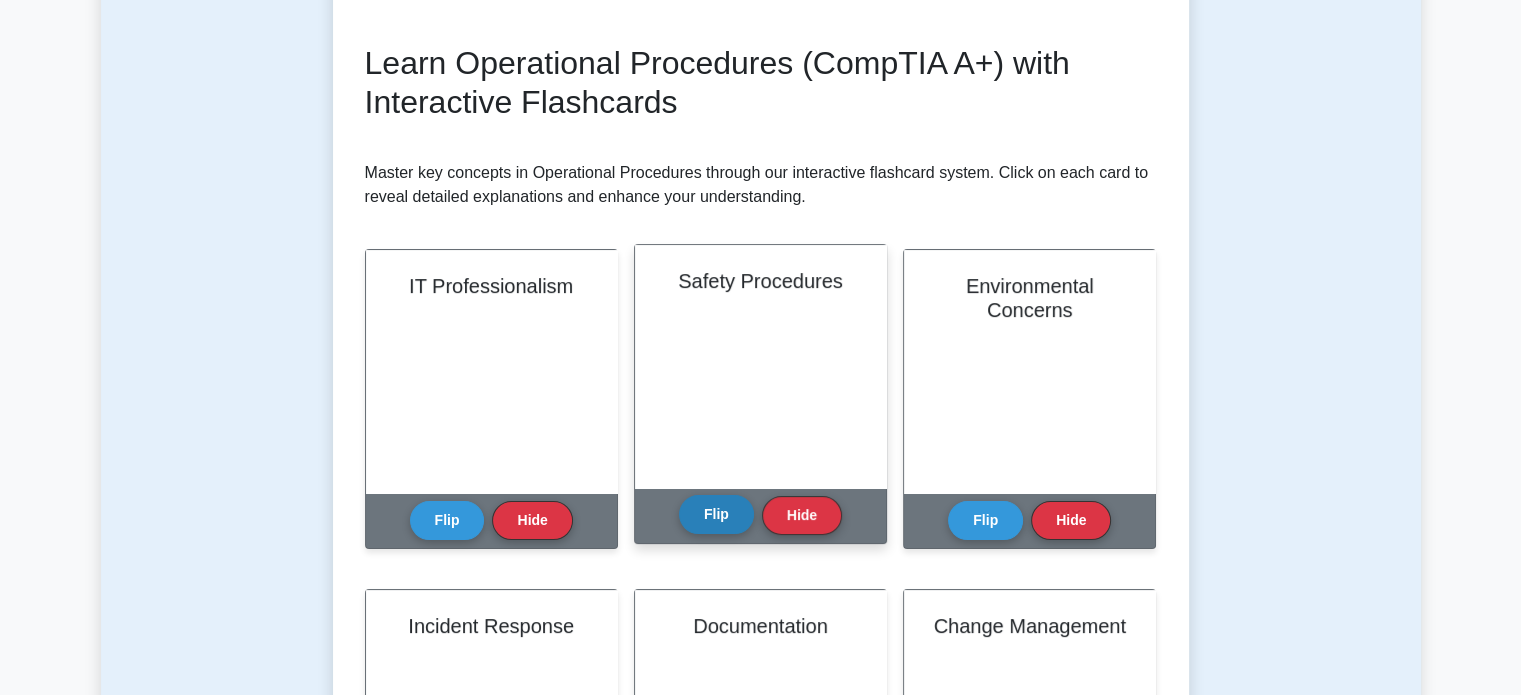 click on "Flip" at bounding box center (716, 514) 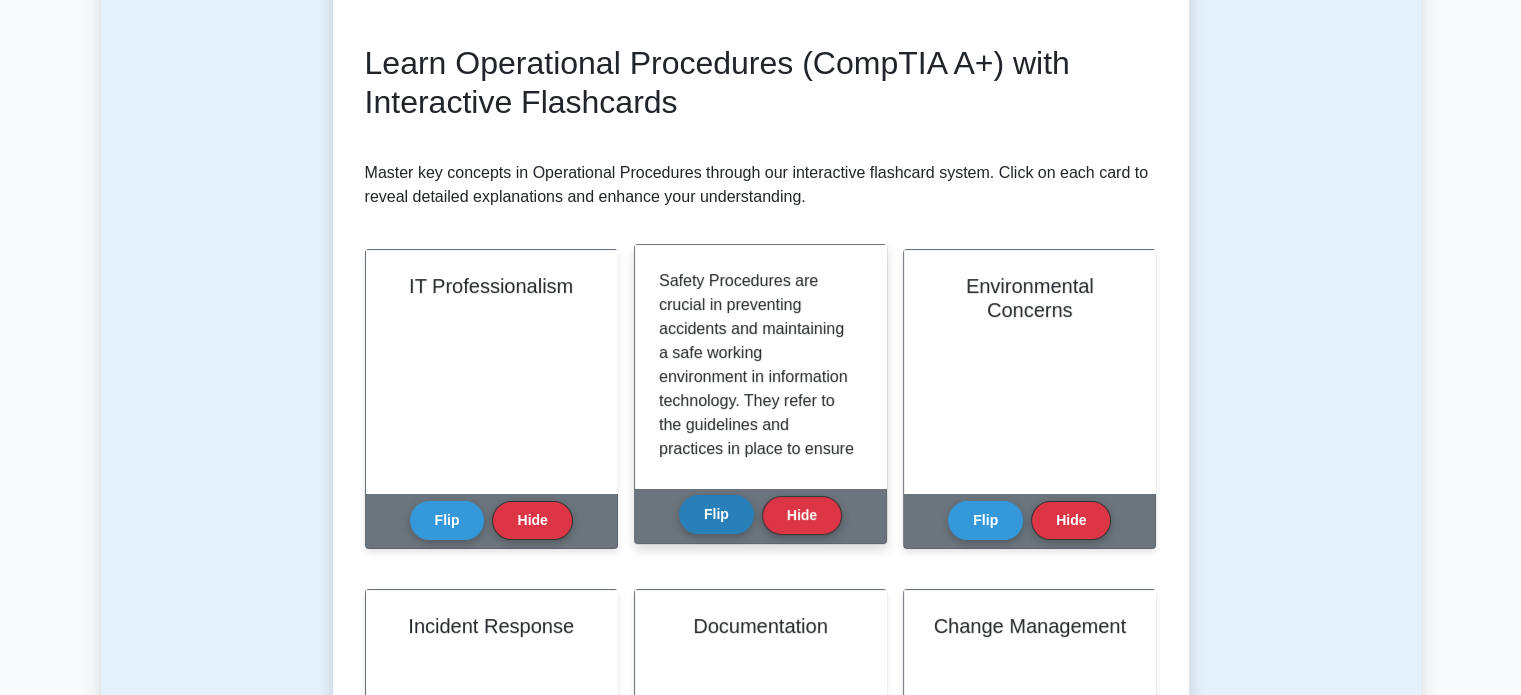 click on "Flip" at bounding box center (716, 514) 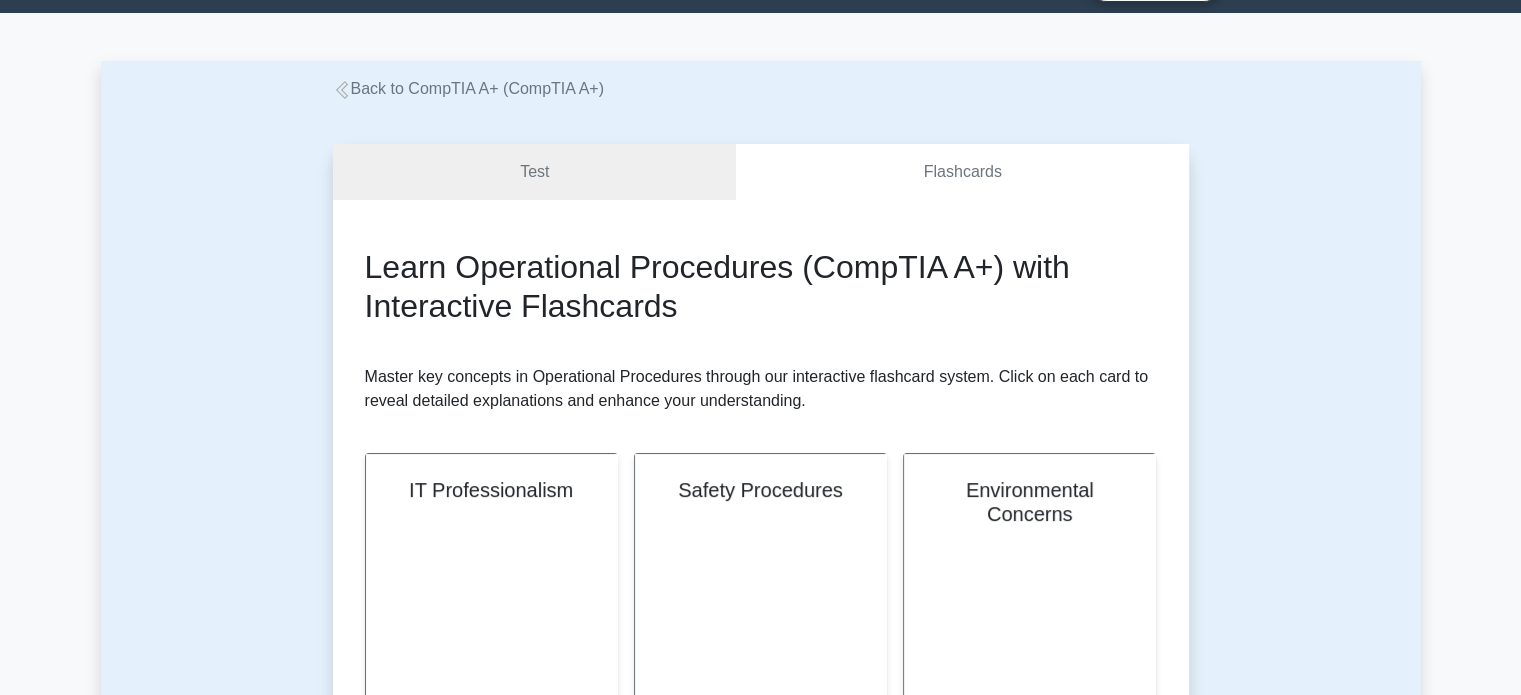 scroll, scrollTop: 44, scrollLeft: 0, axis: vertical 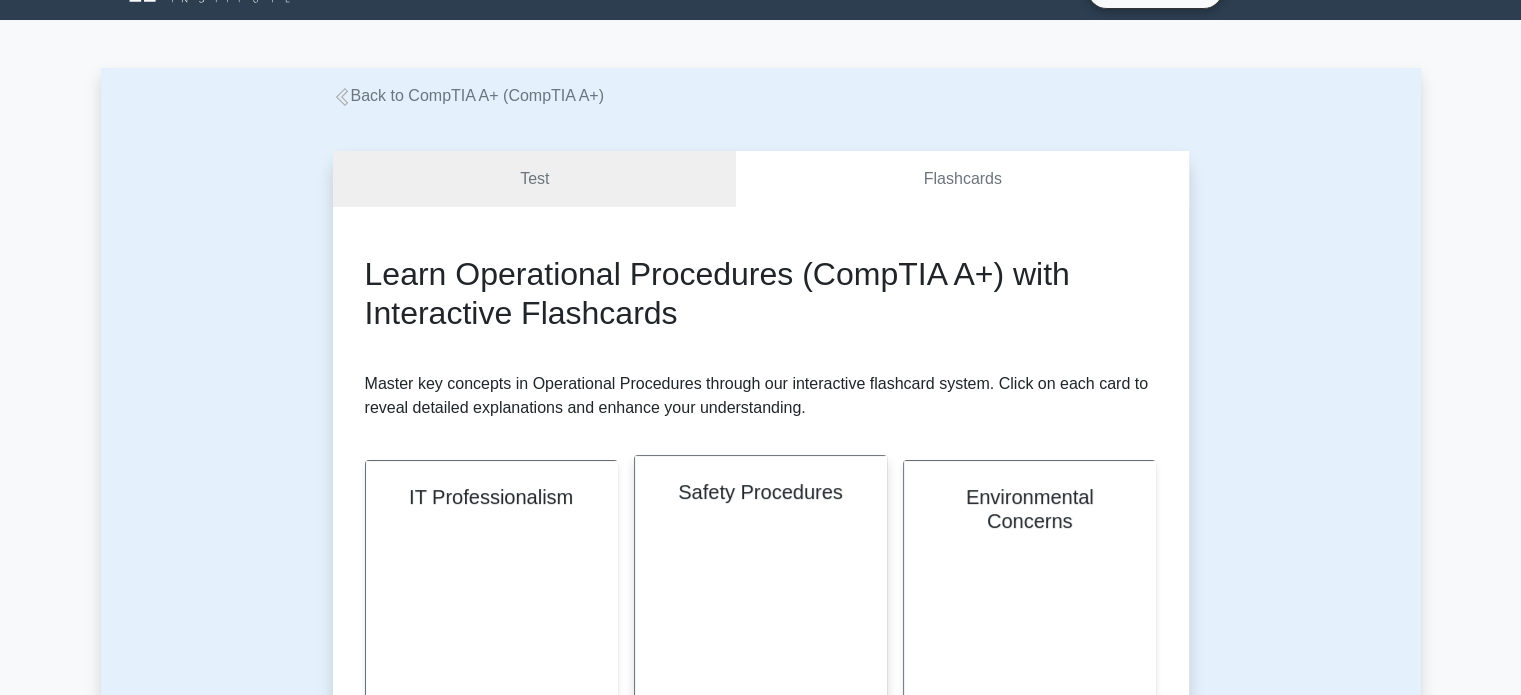 click on "Safety Procedures" at bounding box center [760, 577] 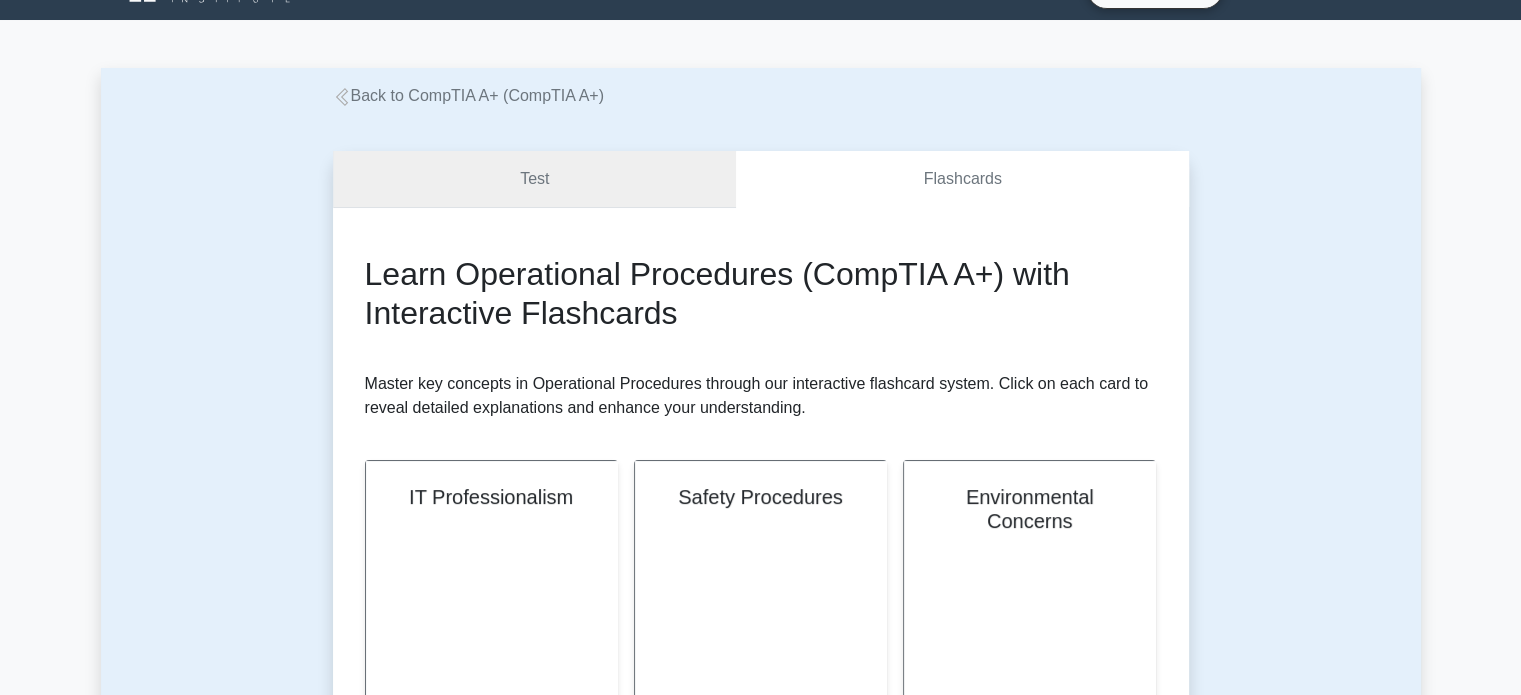 click on "Test" at bounding box center [535, 179] 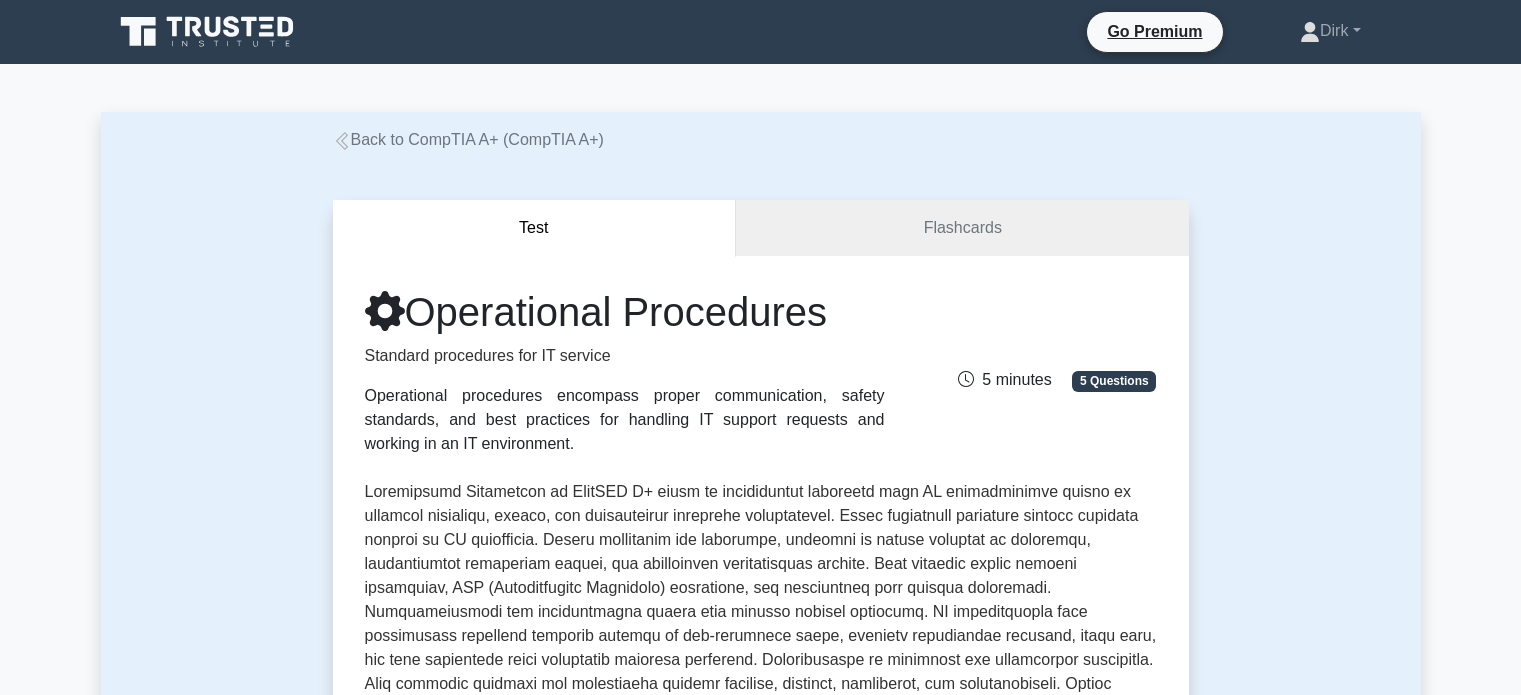 scroll, scrollTop: 0, scrollLeft: 0, axis: both 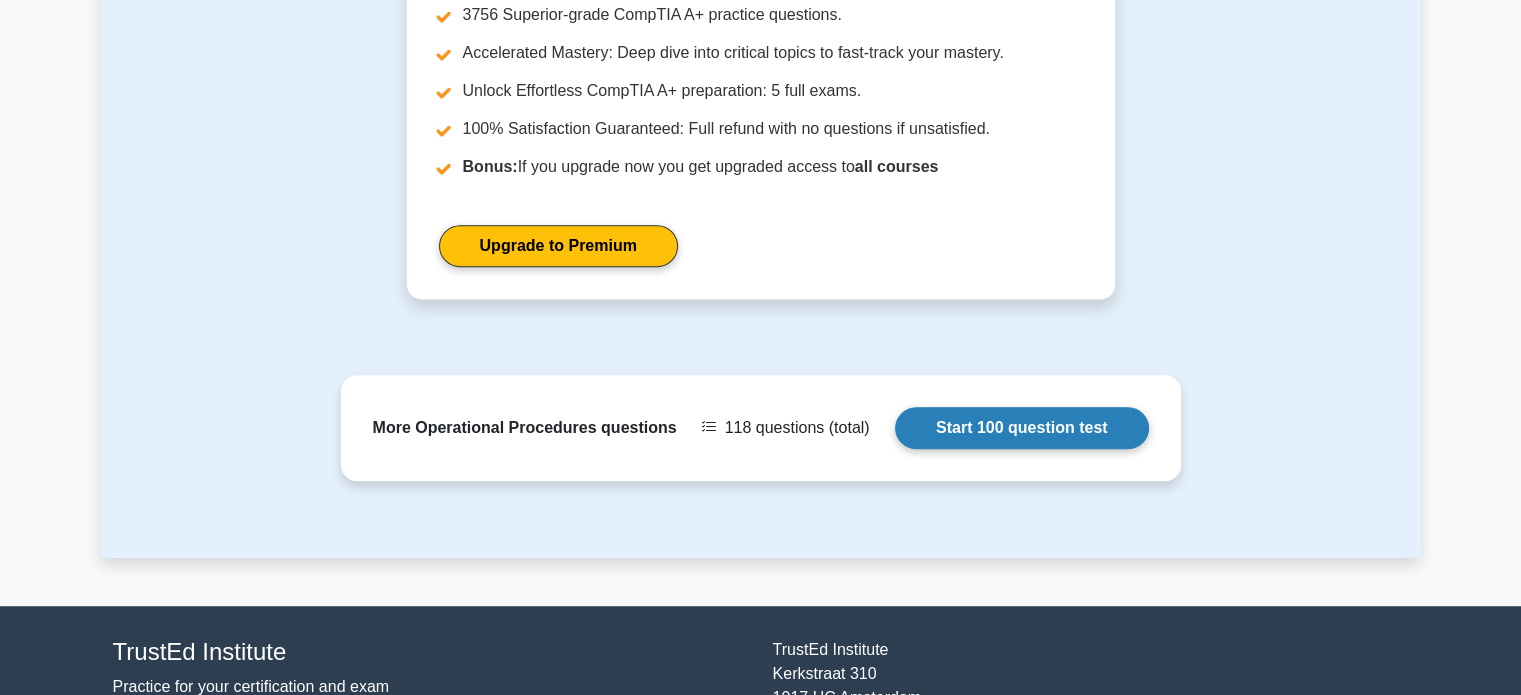 click on "Start 100 question test" at bounding box center [1022, 428] 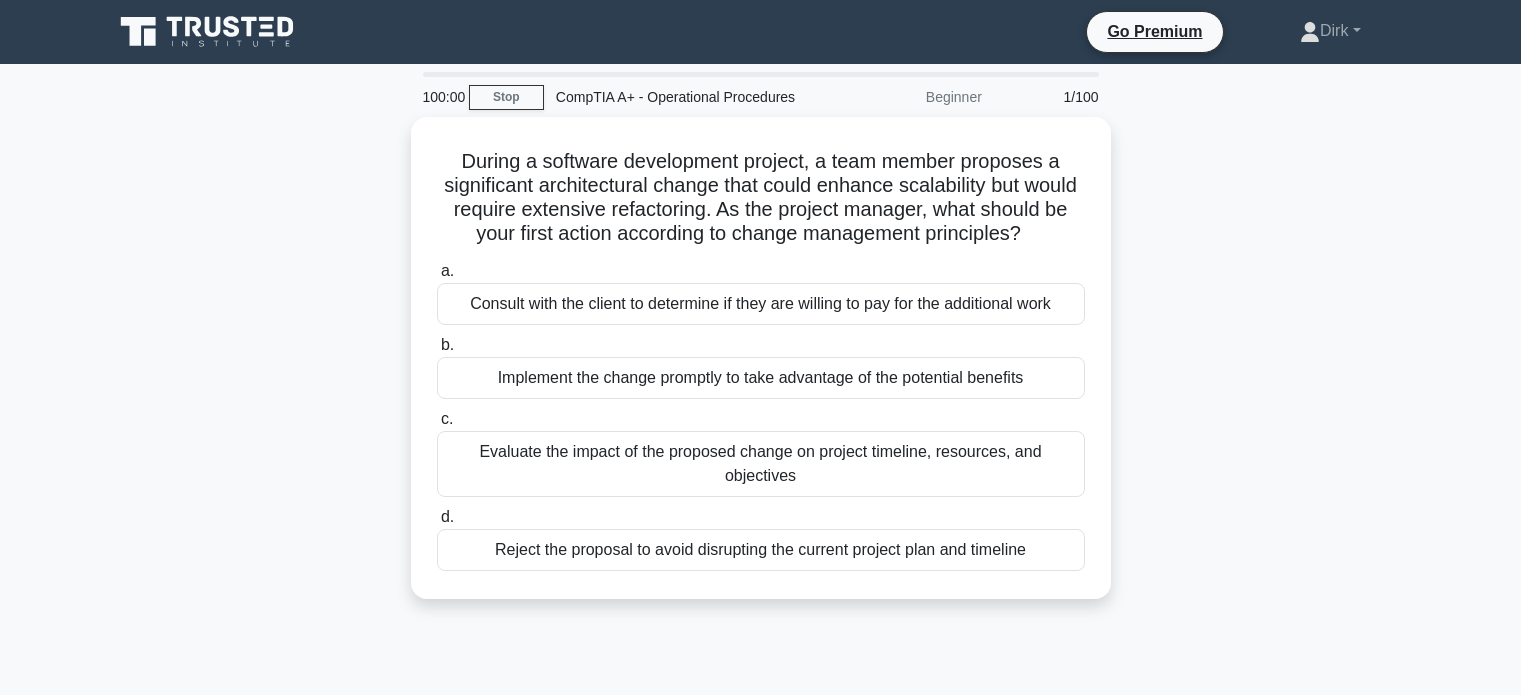 scroll, scrollTop: 0, scrollLeft: 0, axis: both 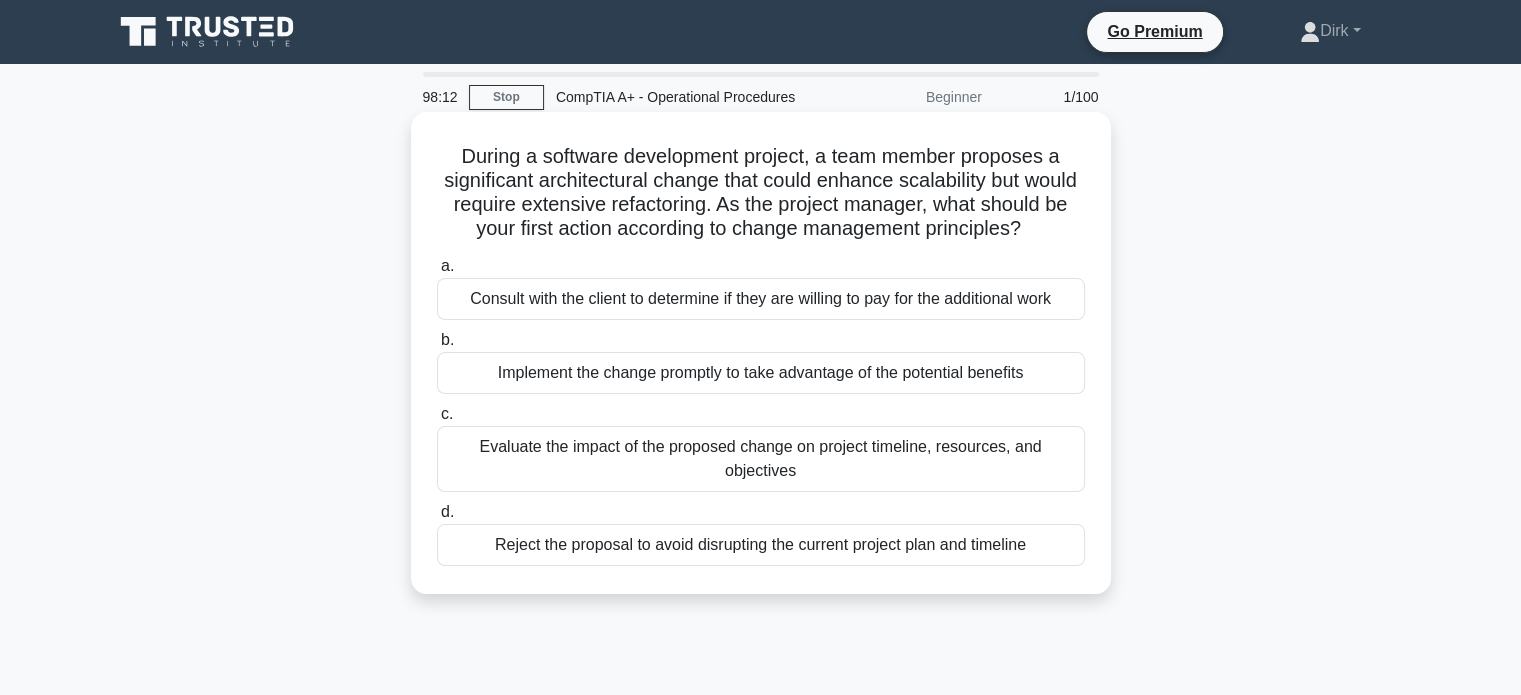 click on "Evaluate the impact of the proposed change on project timeline, resources, and objectives" at bounding box center [761, 459] 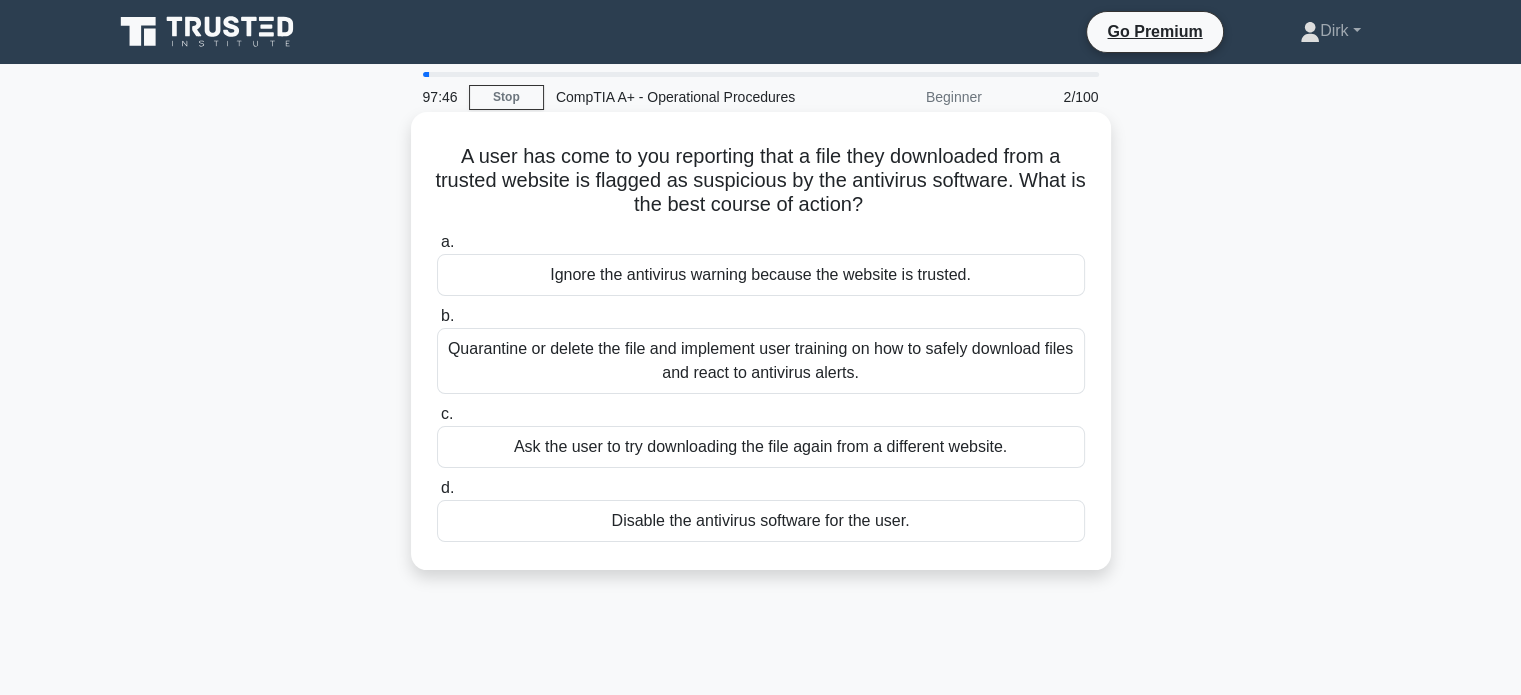 click on "Quarantine or delete the file and implement user training on how to safely download files and react to antivirus alerts." at bounding box center (761, 361) 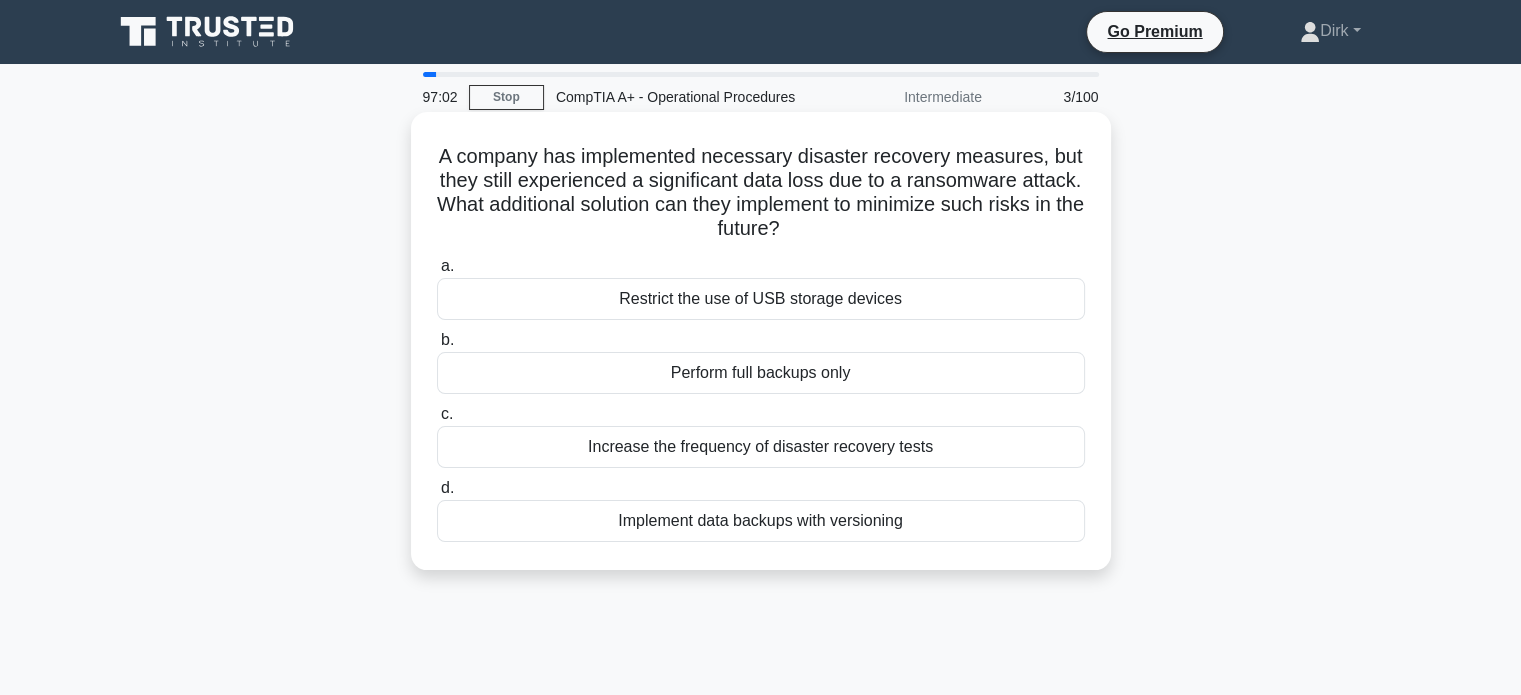 click on "Implement data backups with versioning" at bounding box center [761, 521] 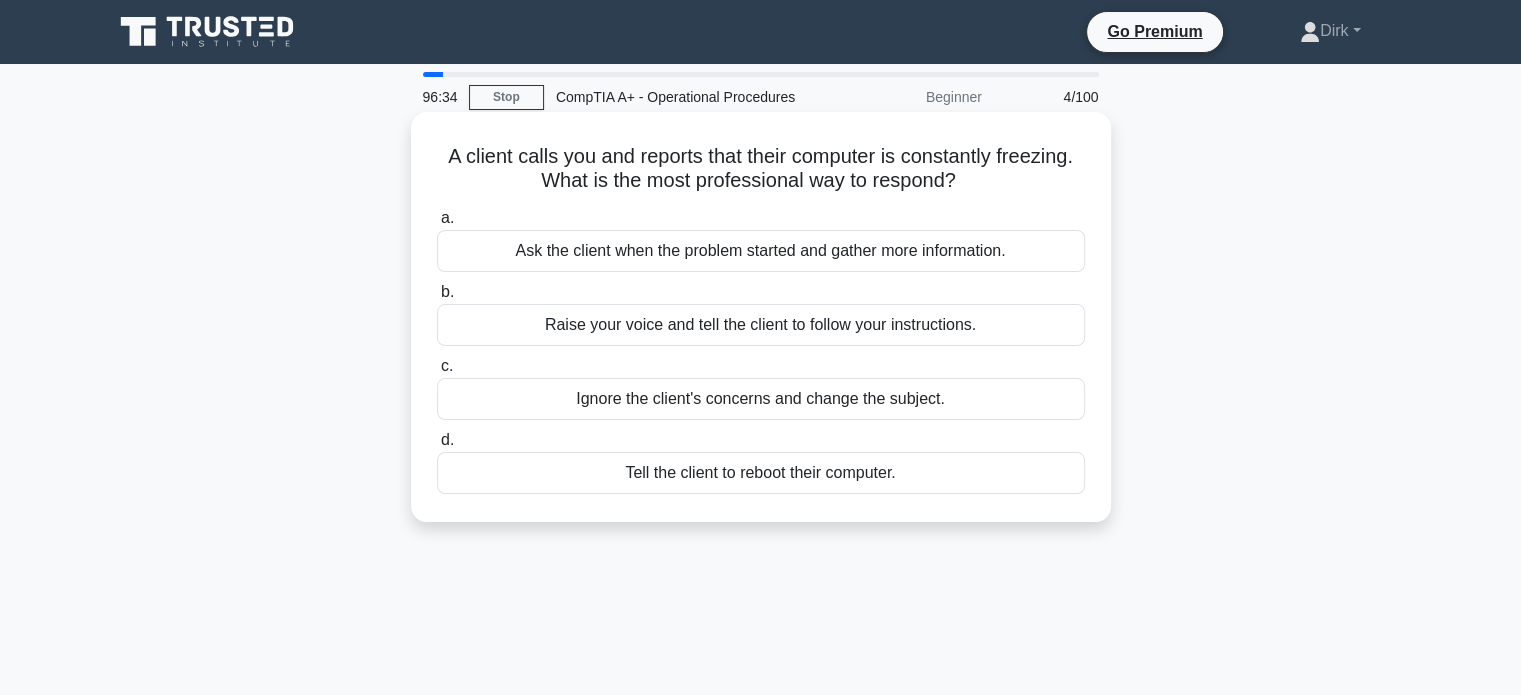 click on "a.
Ask the client when the problem started and gather more information.
b.
Raise your voice and tell the client to follow your instructions.
c. d." at bounding box center (761, 350) 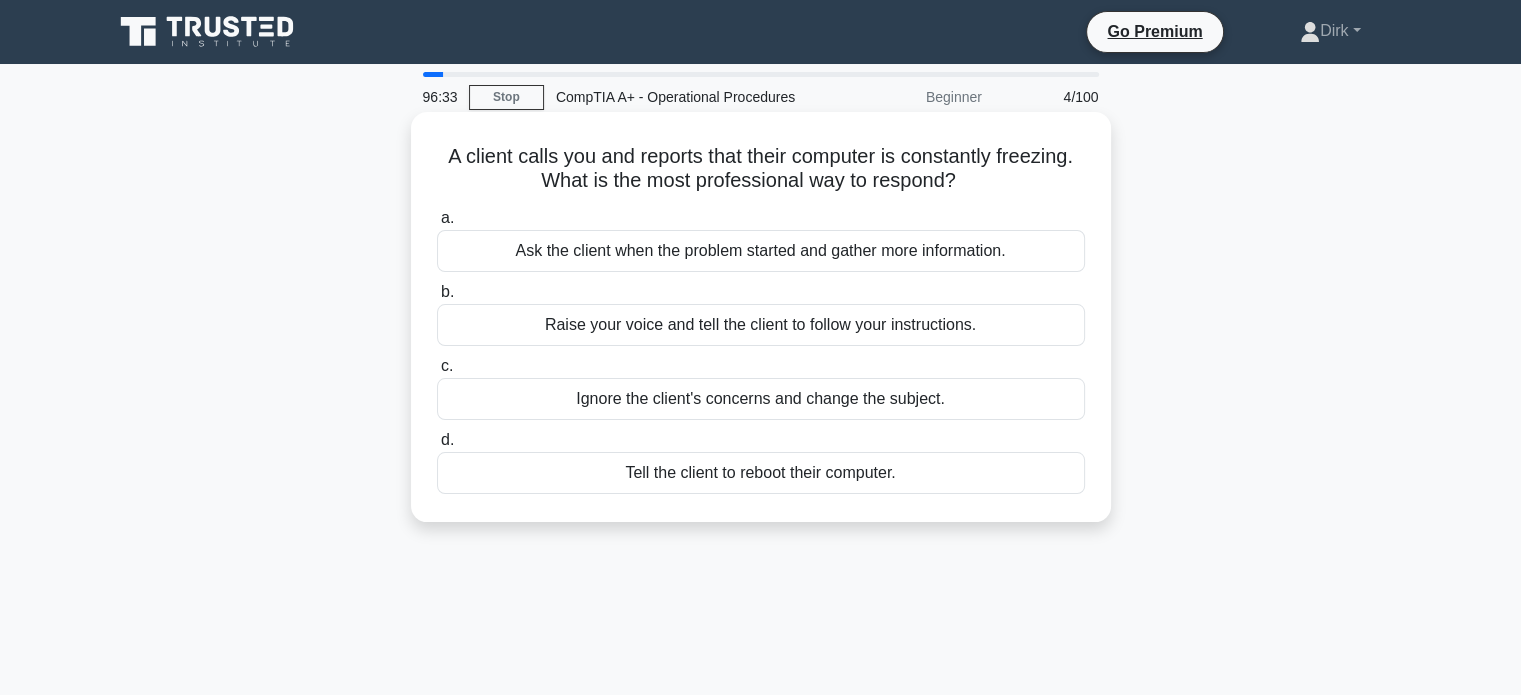 click on "Ask the client when the problem started and gather more information." at bounding box center [761, 251] 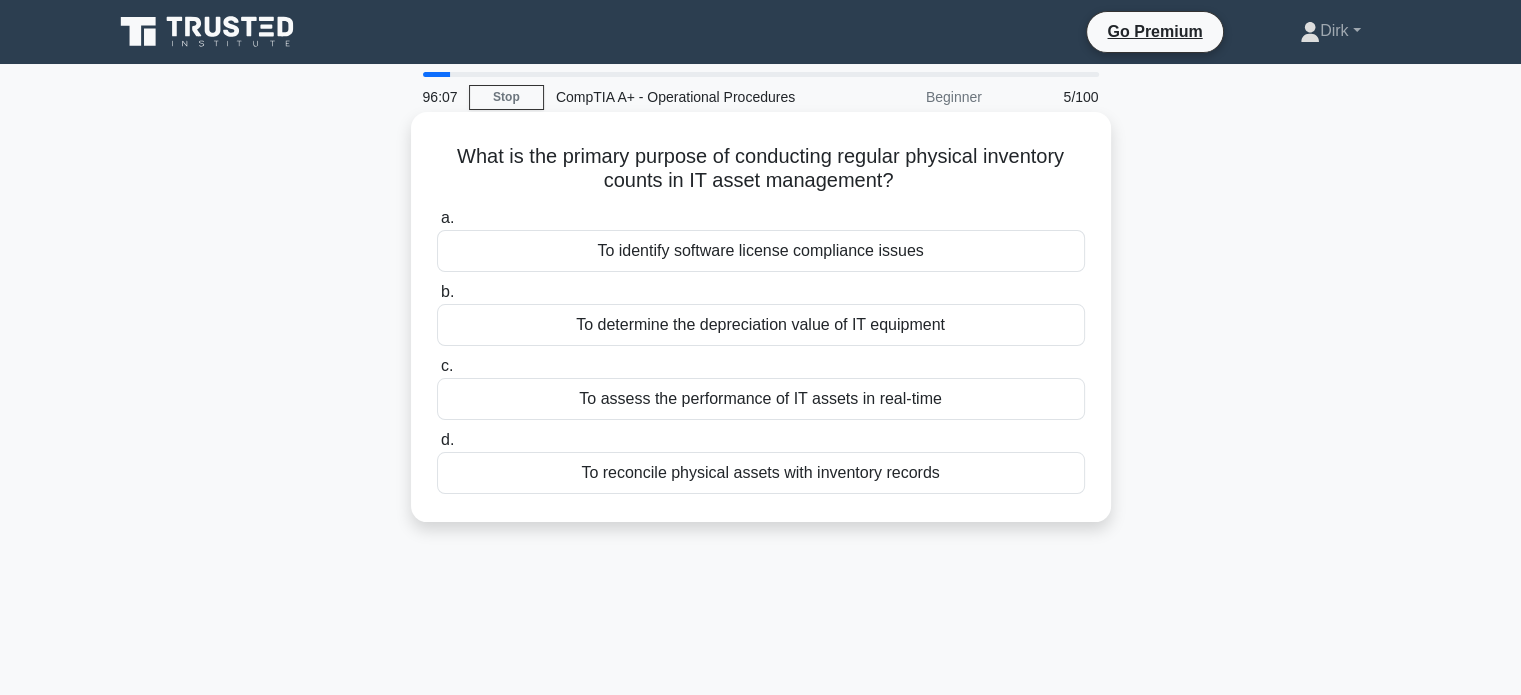 click on "To reconcile physical assets with inventory records" at bounding box center [761, 473] 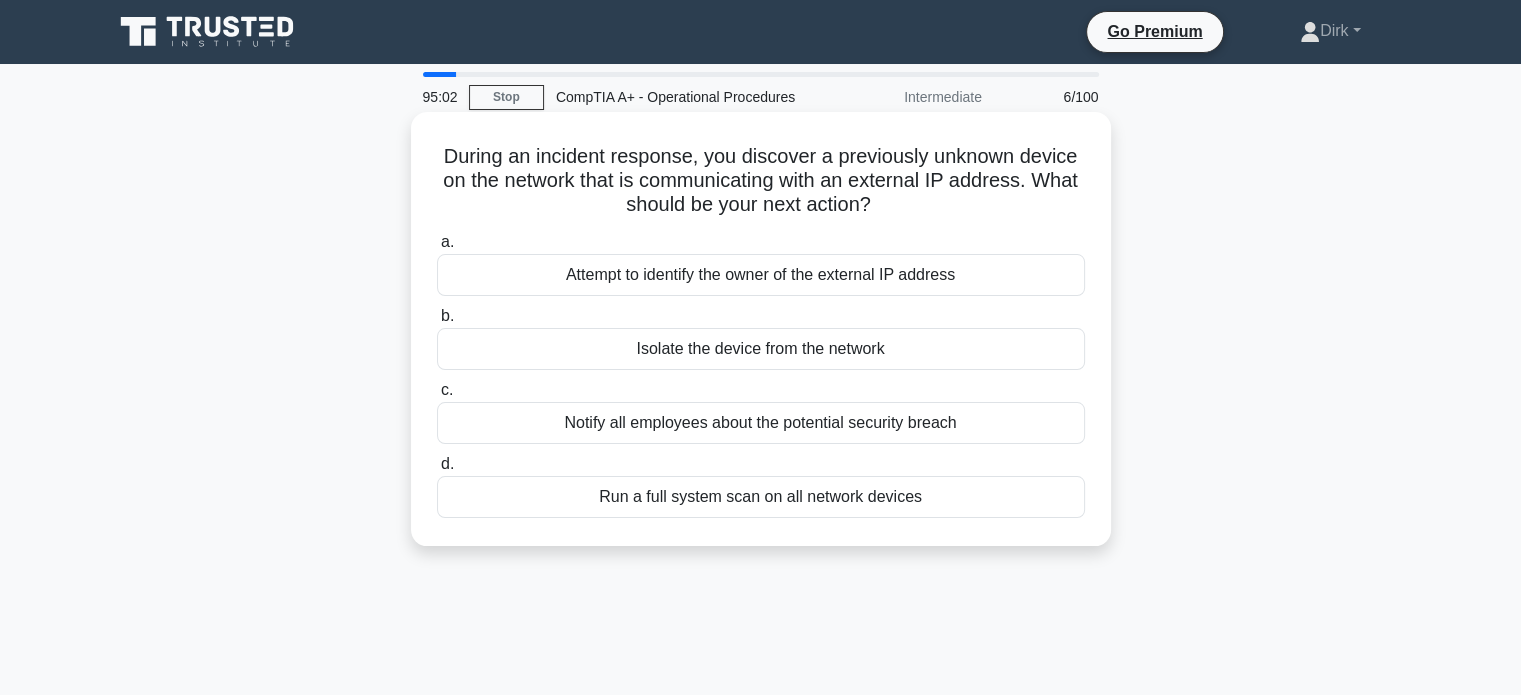 click on "a.
Attempt to identify the owner of the external IP address
b.
Isolate the device from the network
c." at bounding box center (761, 374) 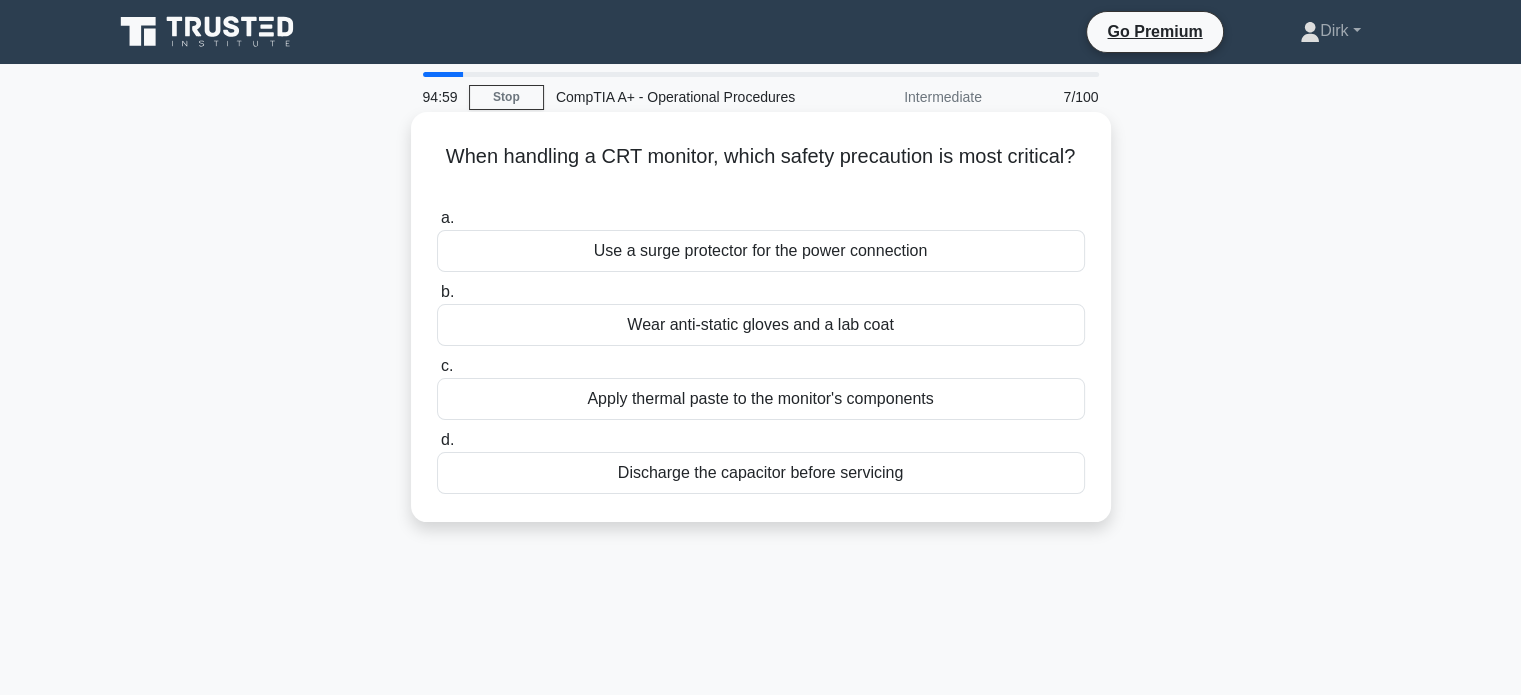 click on "When handling a CRT monitor, which safety precaution is most critical?
.spinner_0XTQ{transform-origin:center;animation:spinner_y6GP .75s linear infinite}@keyframes spinner_y6GP{100%{transform:rotate(360deg)}}" at bounding box center (761, 169) 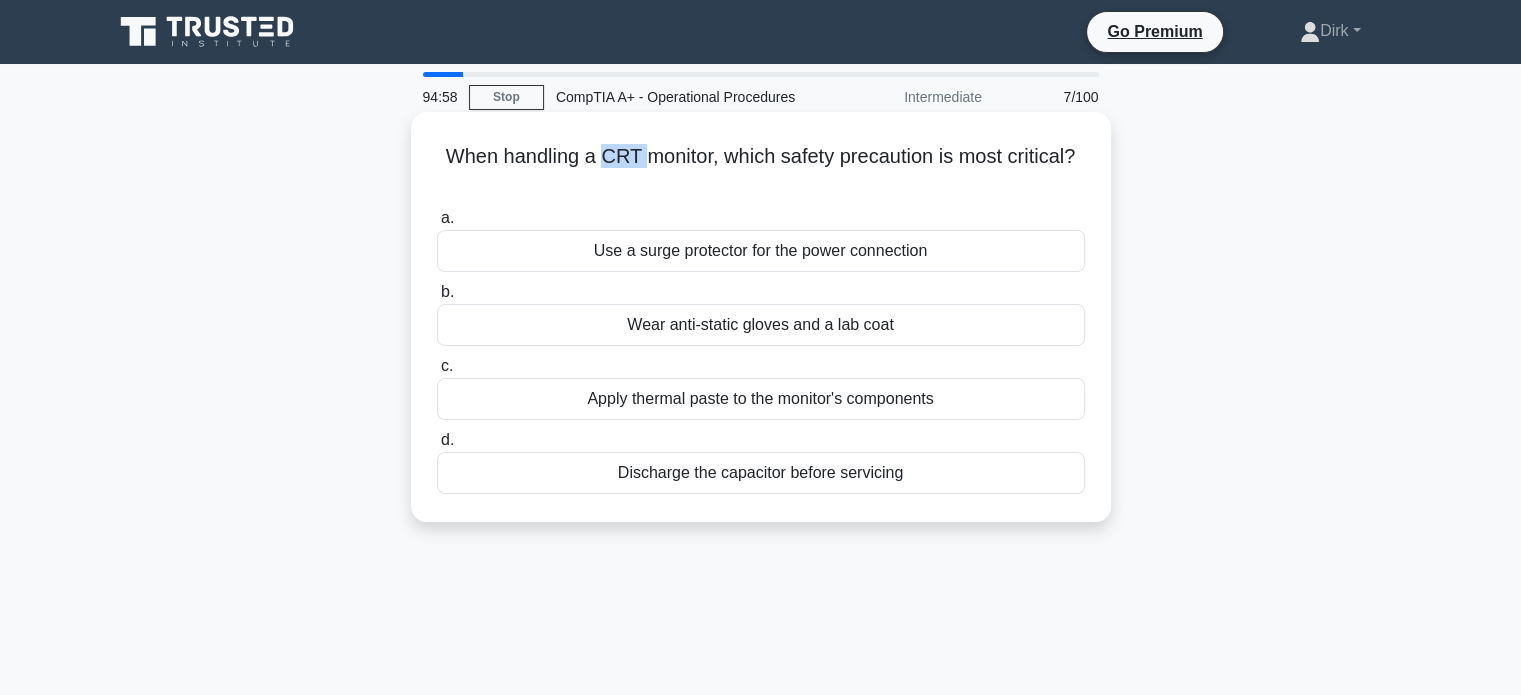 click on "When handling a CRT monitor, which safety precaution is most critical?
.spinner_0XTQ{transform-origin:center;animation:spinner_y6GP .75s linear infinite}@keyframes spinner_y6GP{100%{transform:rotate(360deg)}}" at bounding box center (761, 169) 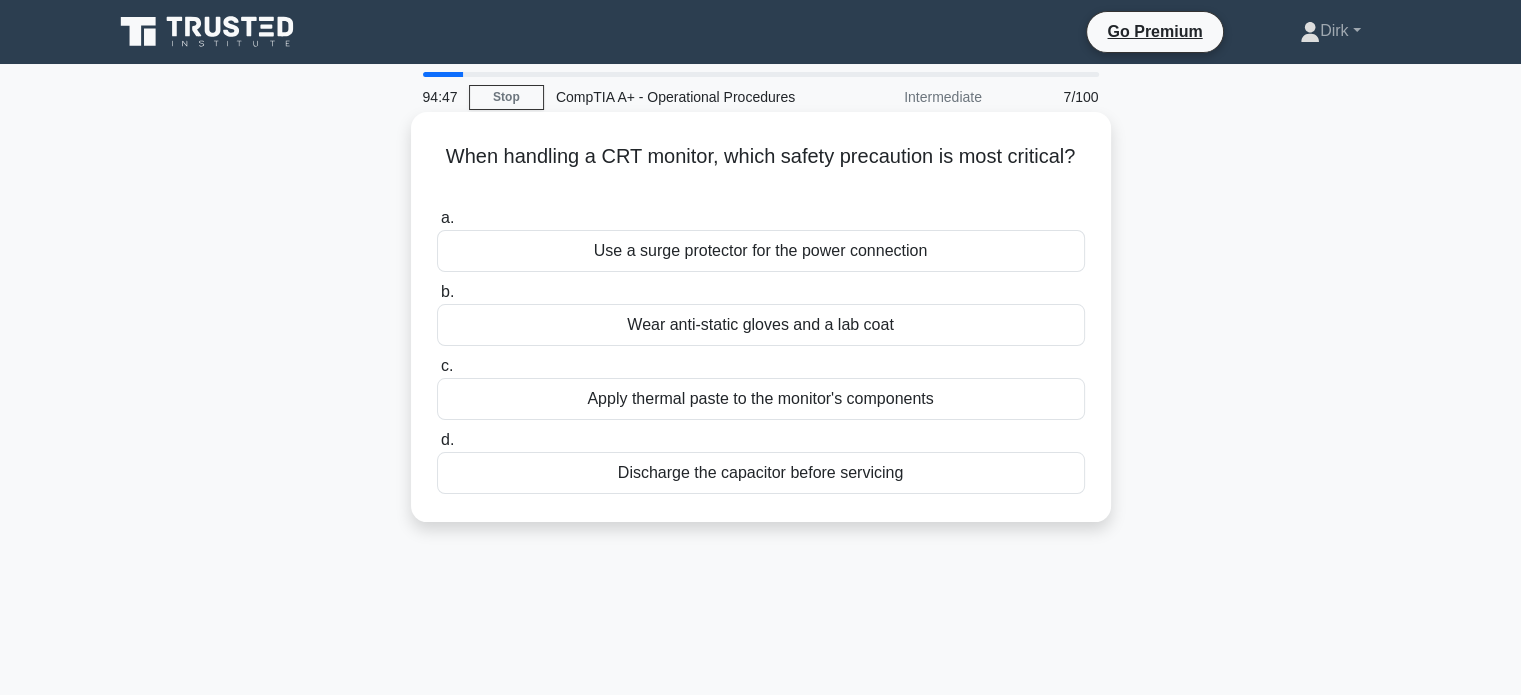 click on "a.
Use a surge protector for the power connection" at bounding box center (761, 239) 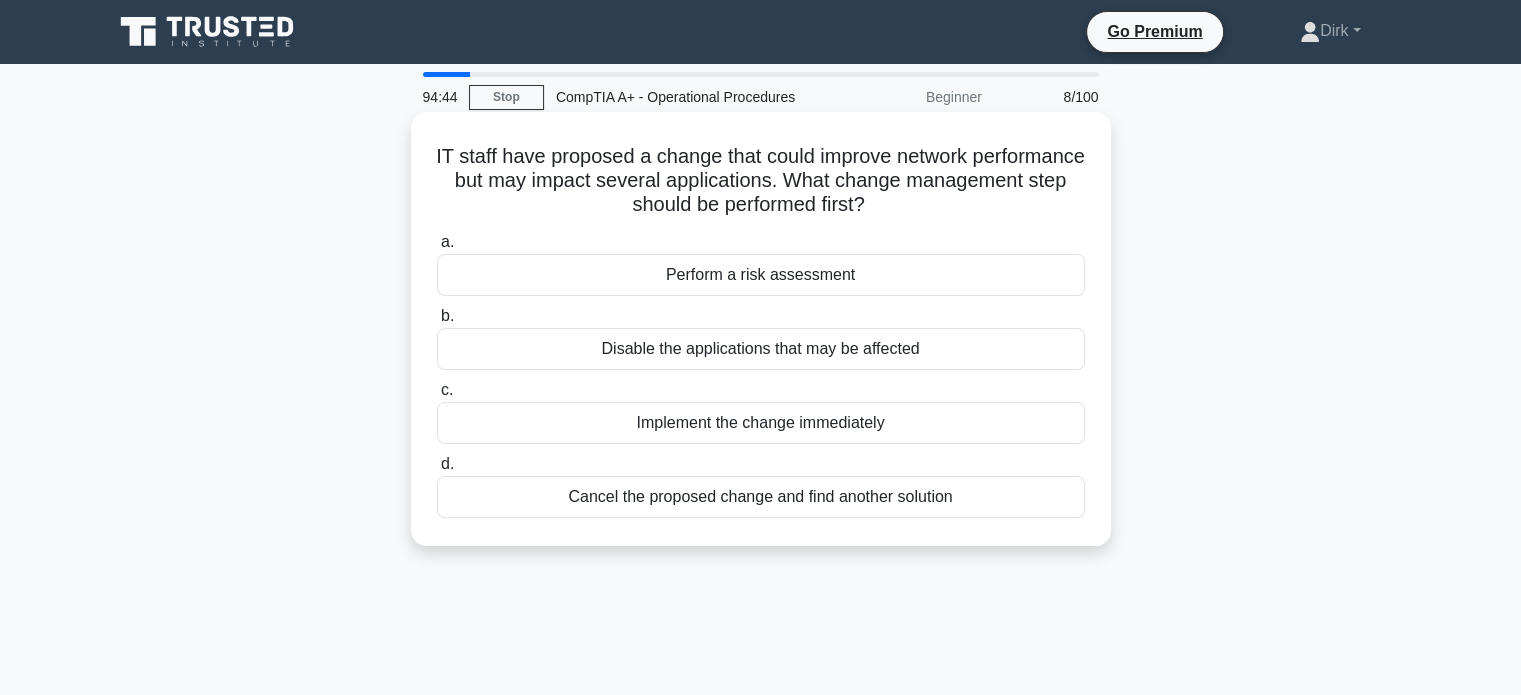 scroll, scrollTop: 0, scrollLeft: 0, axis: both 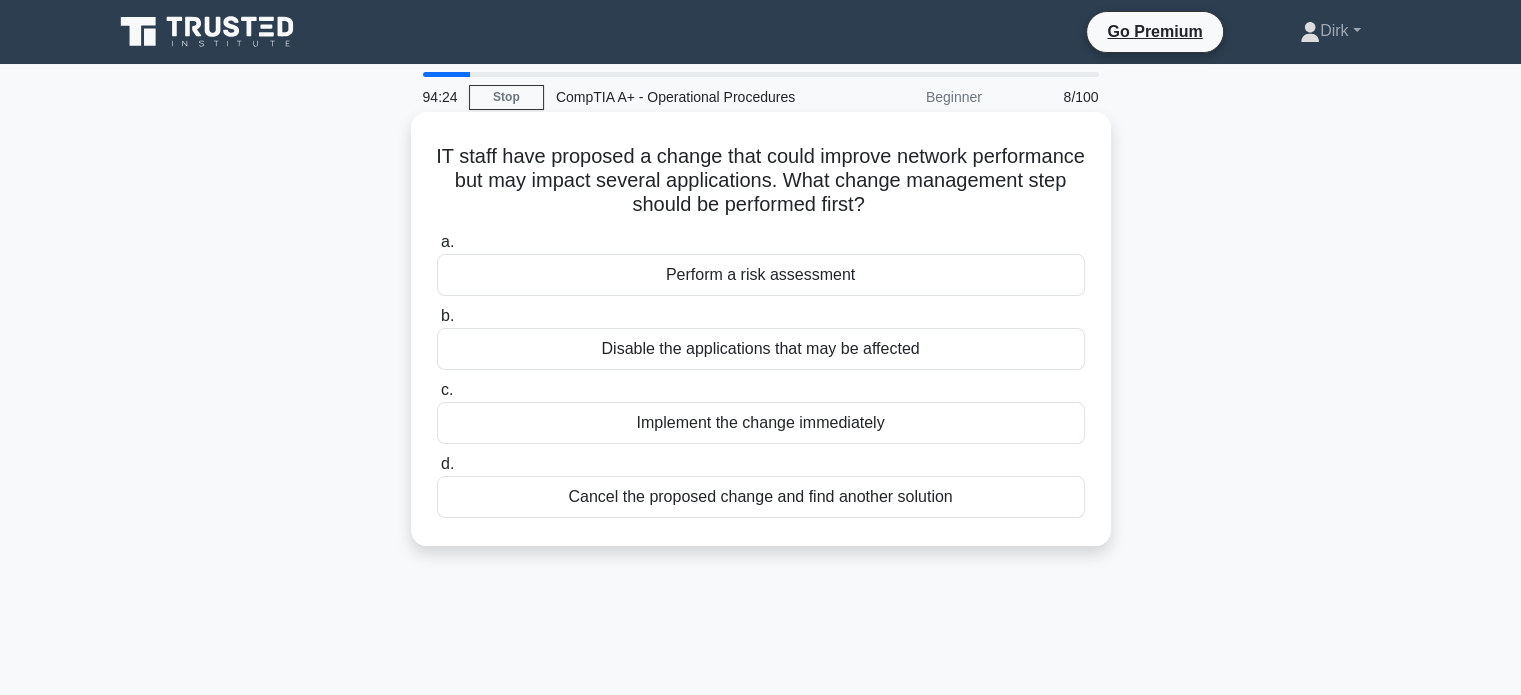 click on "a.
Perform a risk assessment
b.
Disable the applications that may be affected
c." at bounding box center [761, 374] 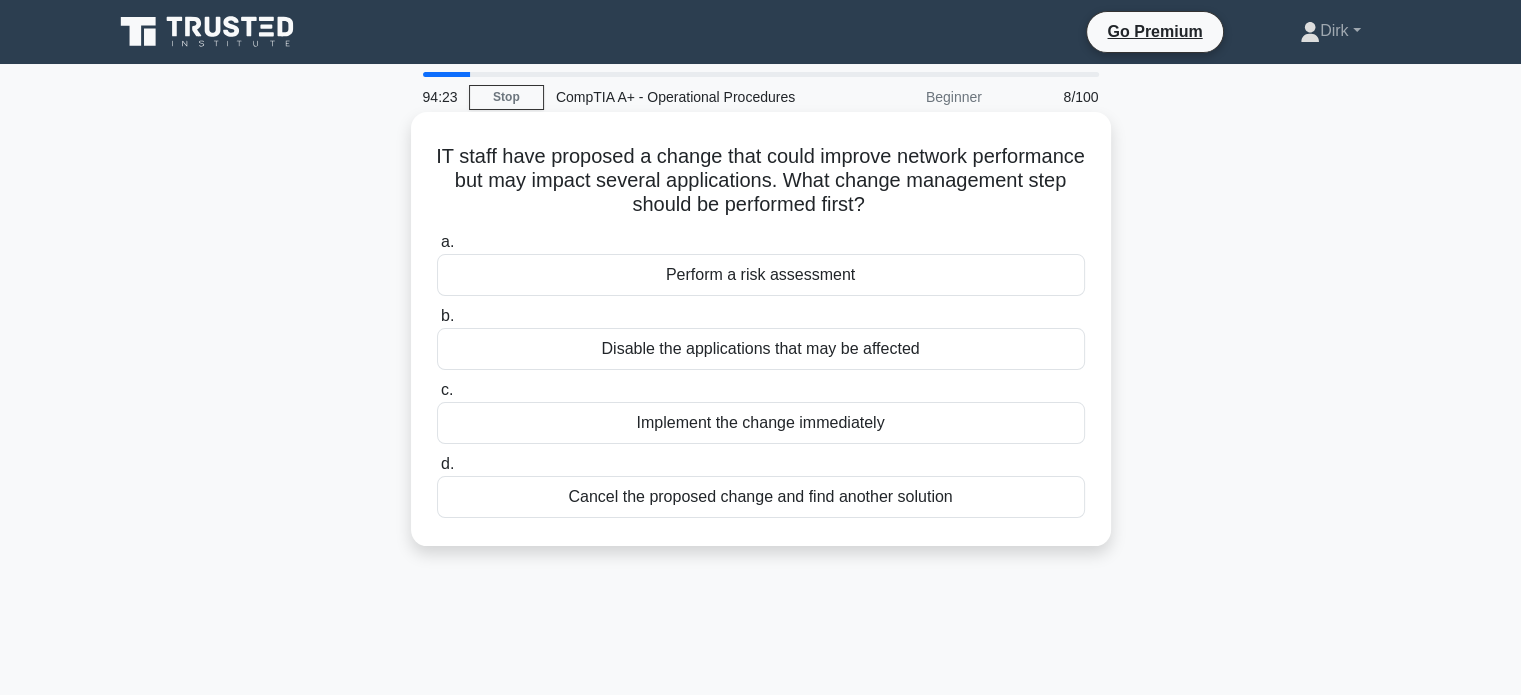click on "Perform a risk assessment" at bounding box center (761, 275) 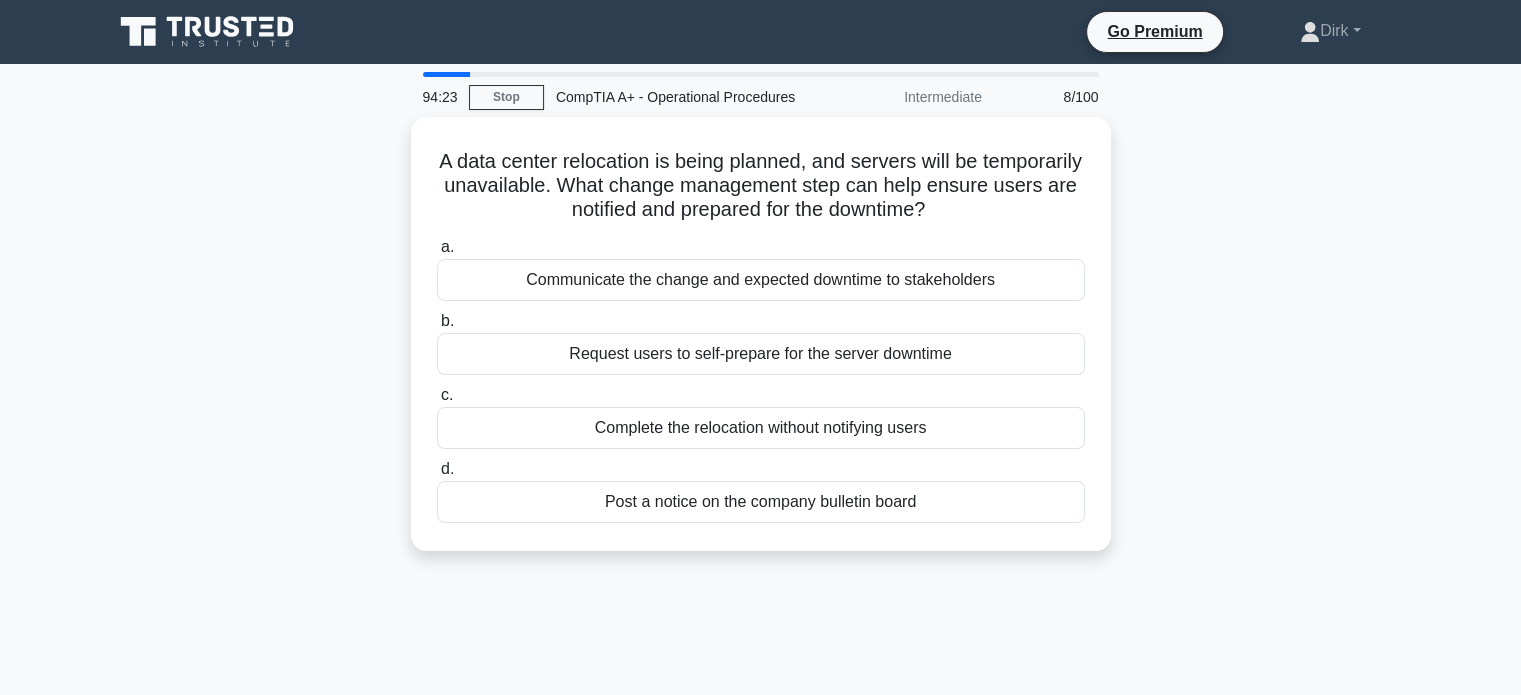 scroll, scrollTop: 0, scrollLeft: 0, axis: both 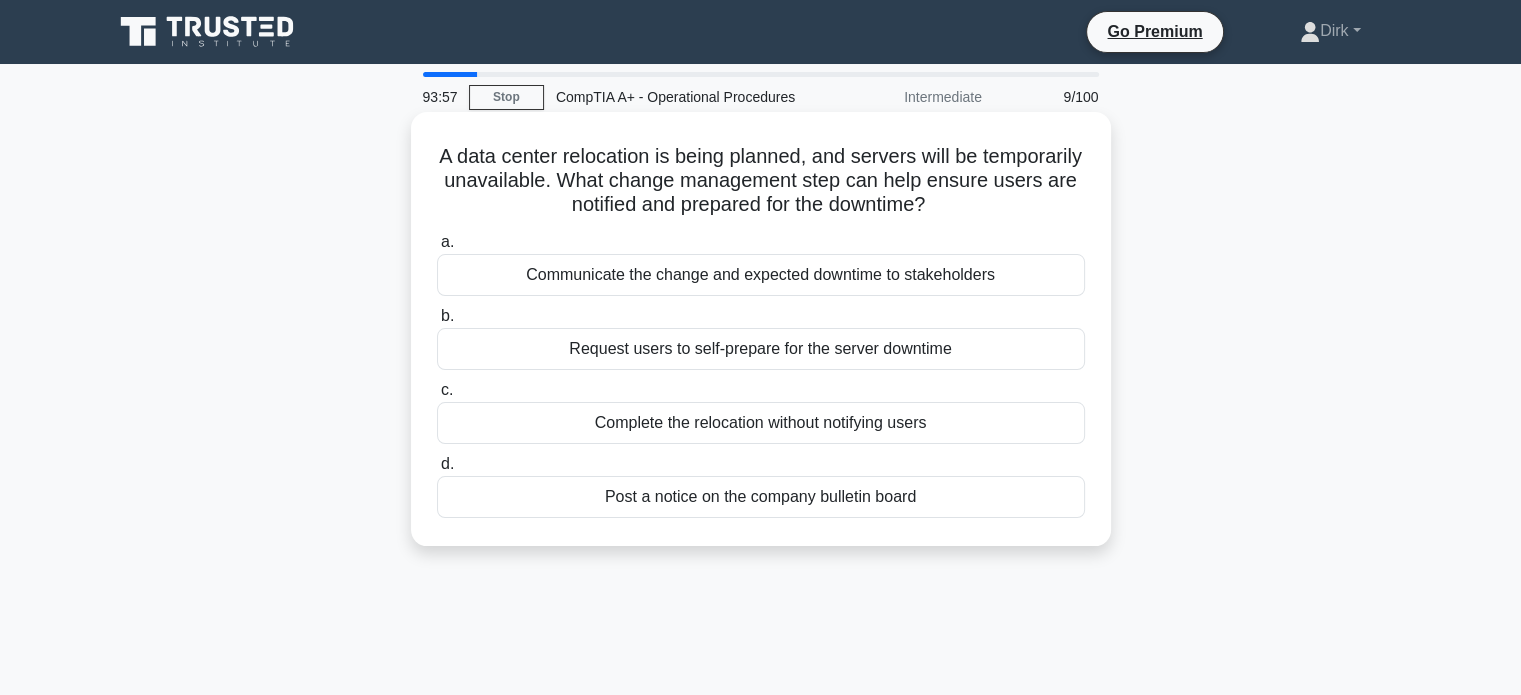 click on "Request users to self-prepare for the server downtime" at bounding box center [761, 349] 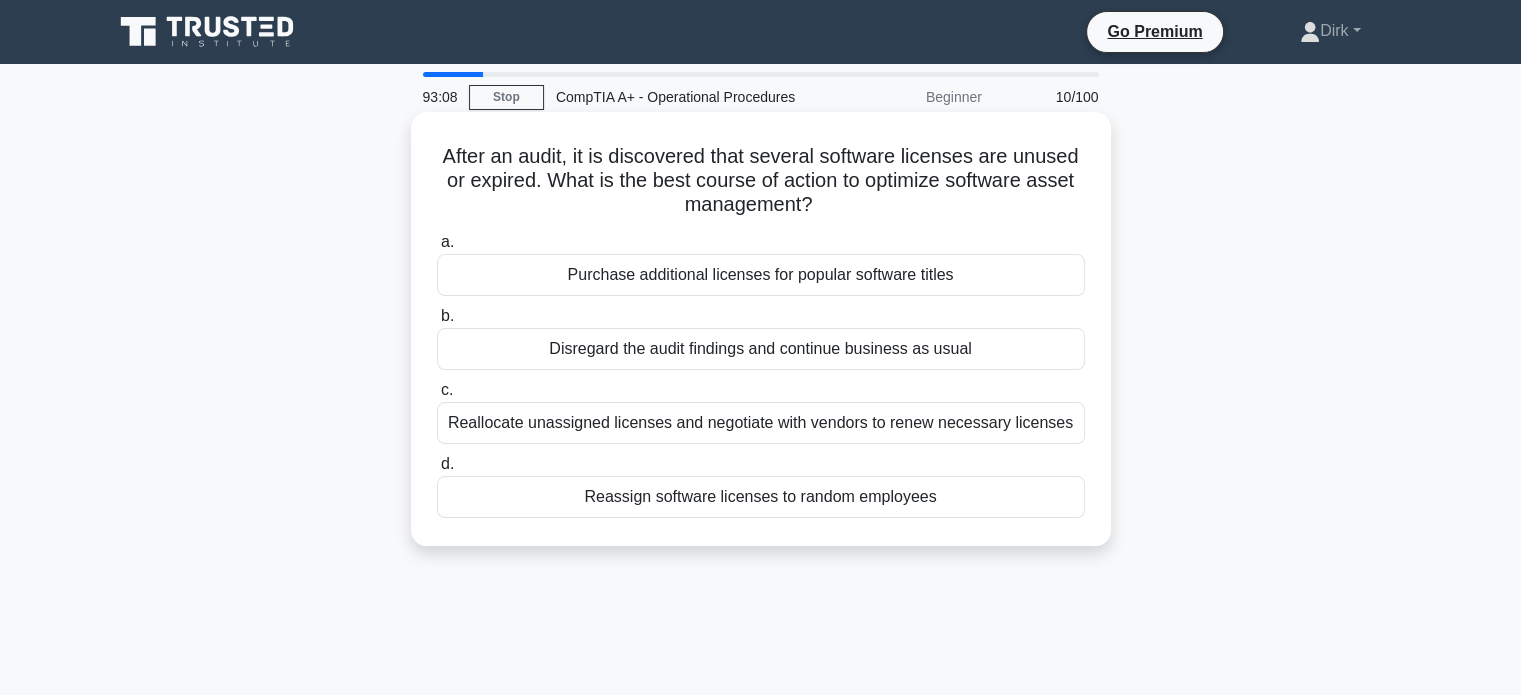 click on "Reallocate unassigned licenses and negotiate with vendors to renew necessary licenses" at bounding box center (761, 423) 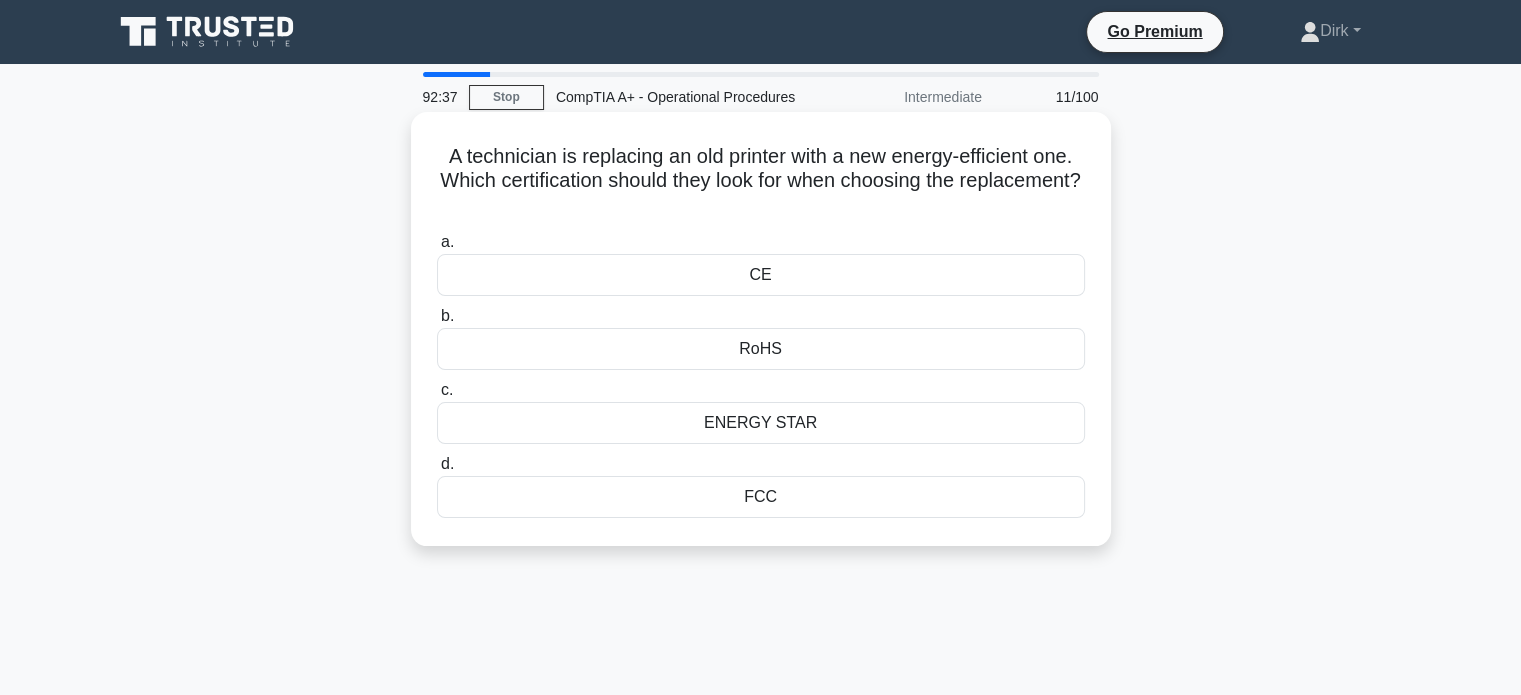 drag, startPoint x: 765, startPoint y: 492, endPoint x: 715, endPoint y: 227, distance: 269.67572 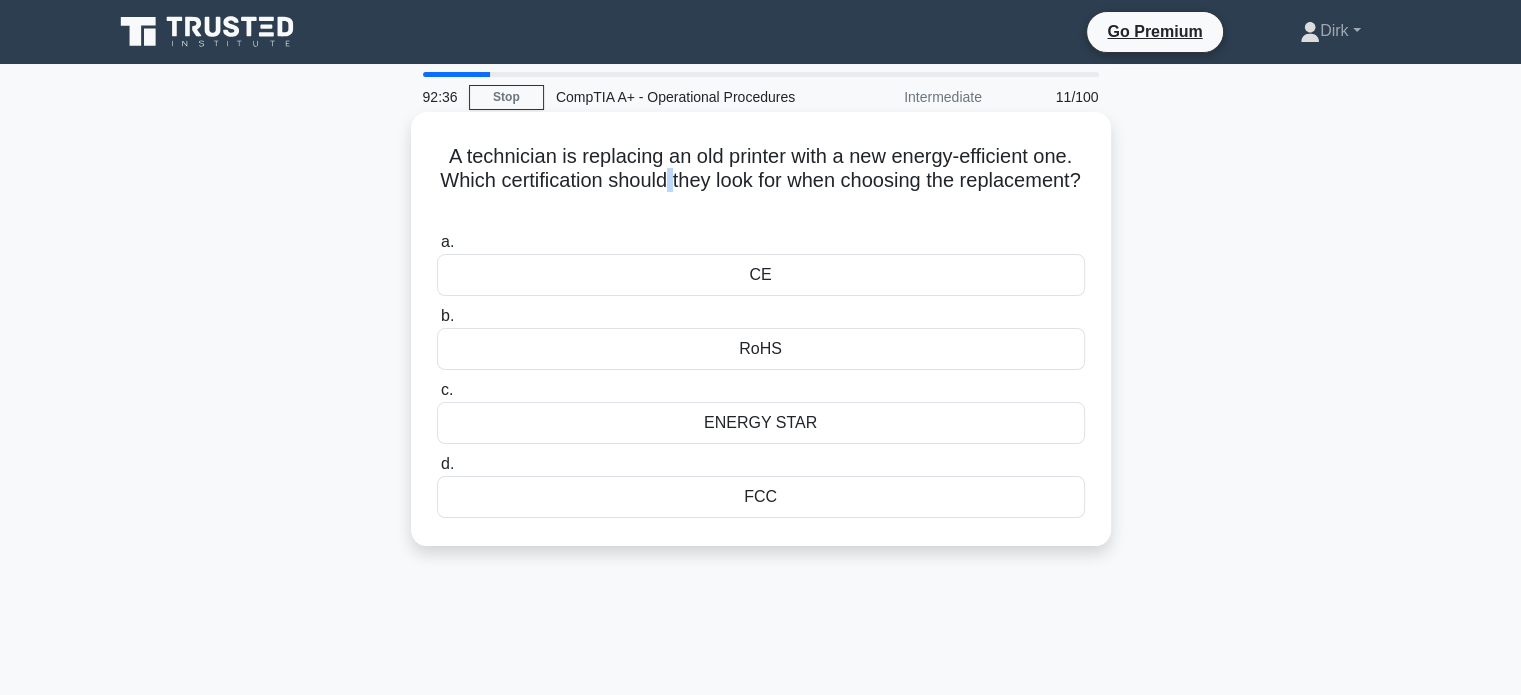 click on "A technician is replacing an old printer with a new energy-efficient one. Which certification should they look for when choosing the replacement?
.spinner_0XTQ{transform-origin:center;animation:spinner_y6GP .75s linear infinite}@keyframes spinner_y6GP{100%{transform:rotate(360deg)}}" at bounding box center [761, 181] 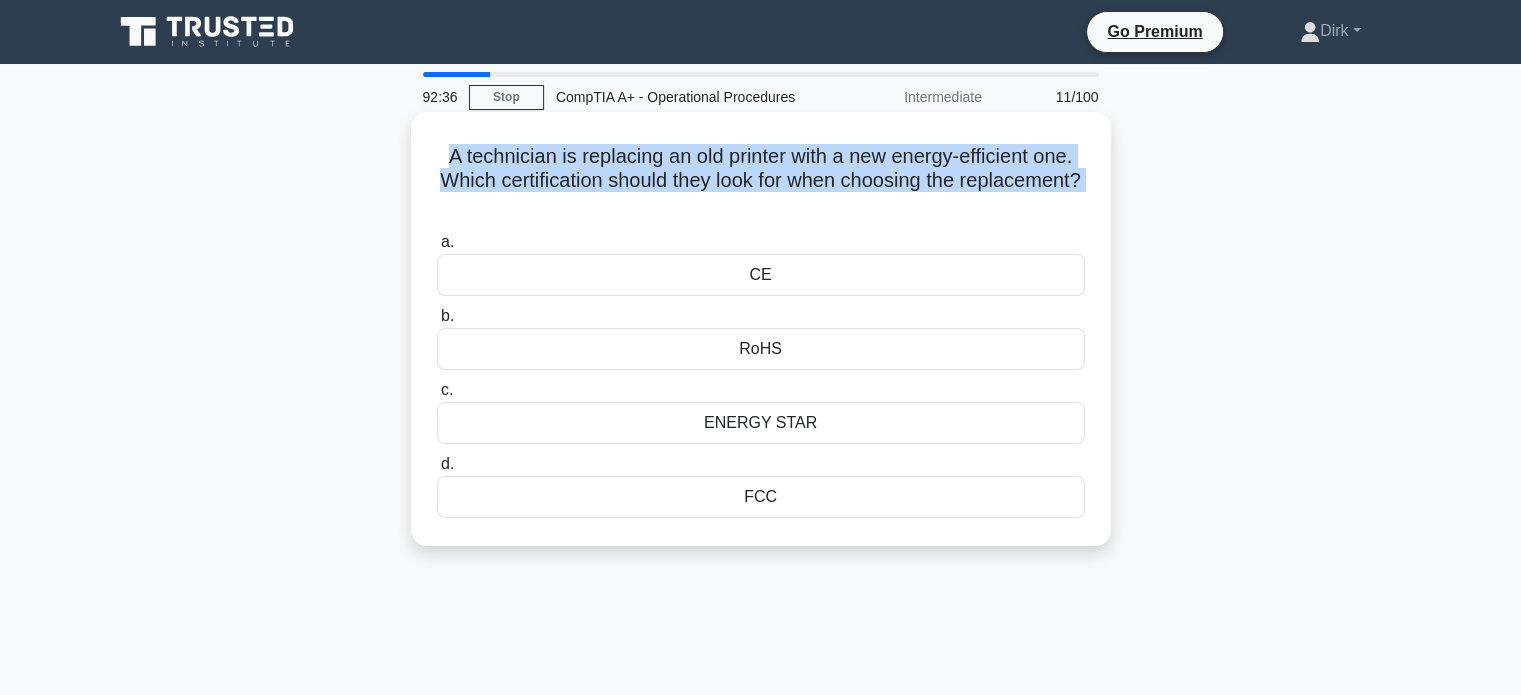 click on "A technician is replacing an old printer with a new energy-efficient one. Which certification should they look for when choosing the replacement?
.spinner_0XTQ{transform-origin:center;animation:spinner_y6GP .75s linear infinite}@keyframes spinner_y6GP{100%{transform:rotate(360deg)}}" at bounding box center (761, 181) 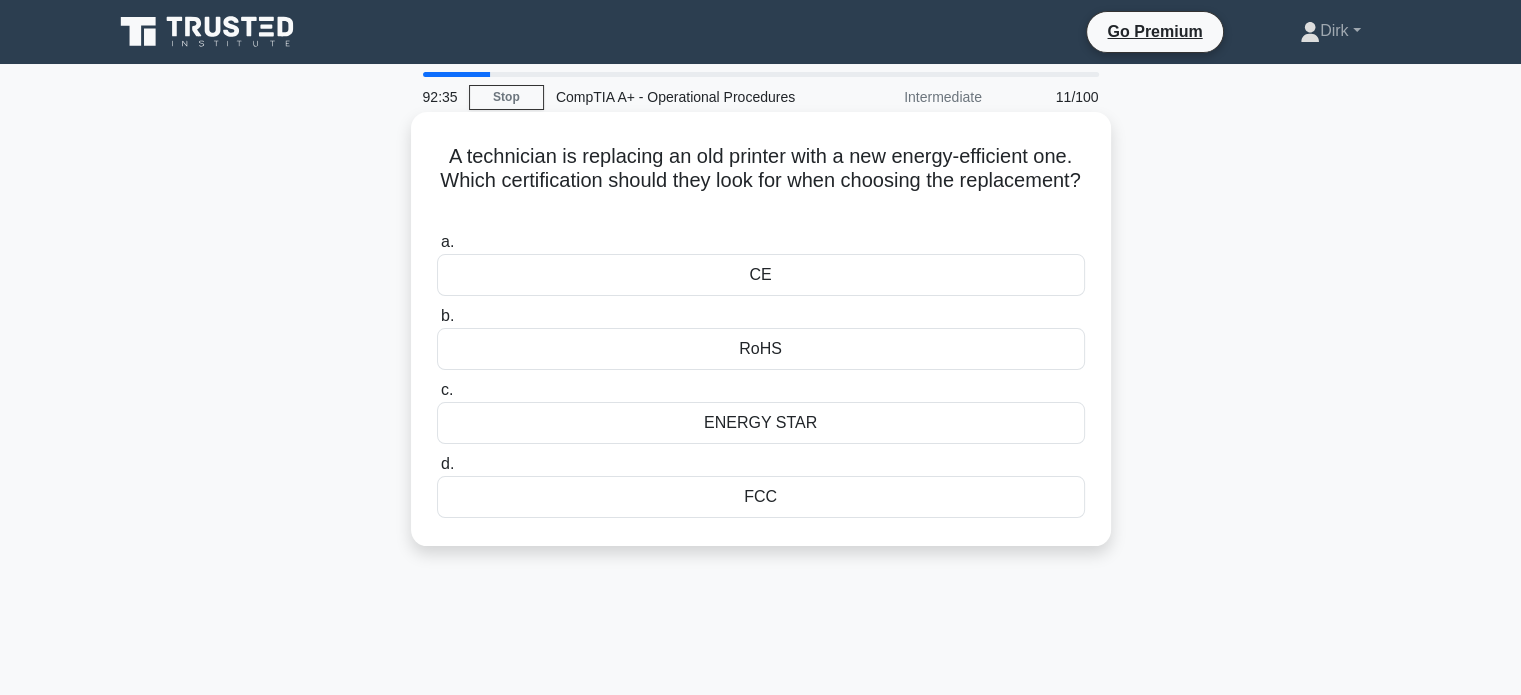click on "FCC" at bounding box center [761, 497] 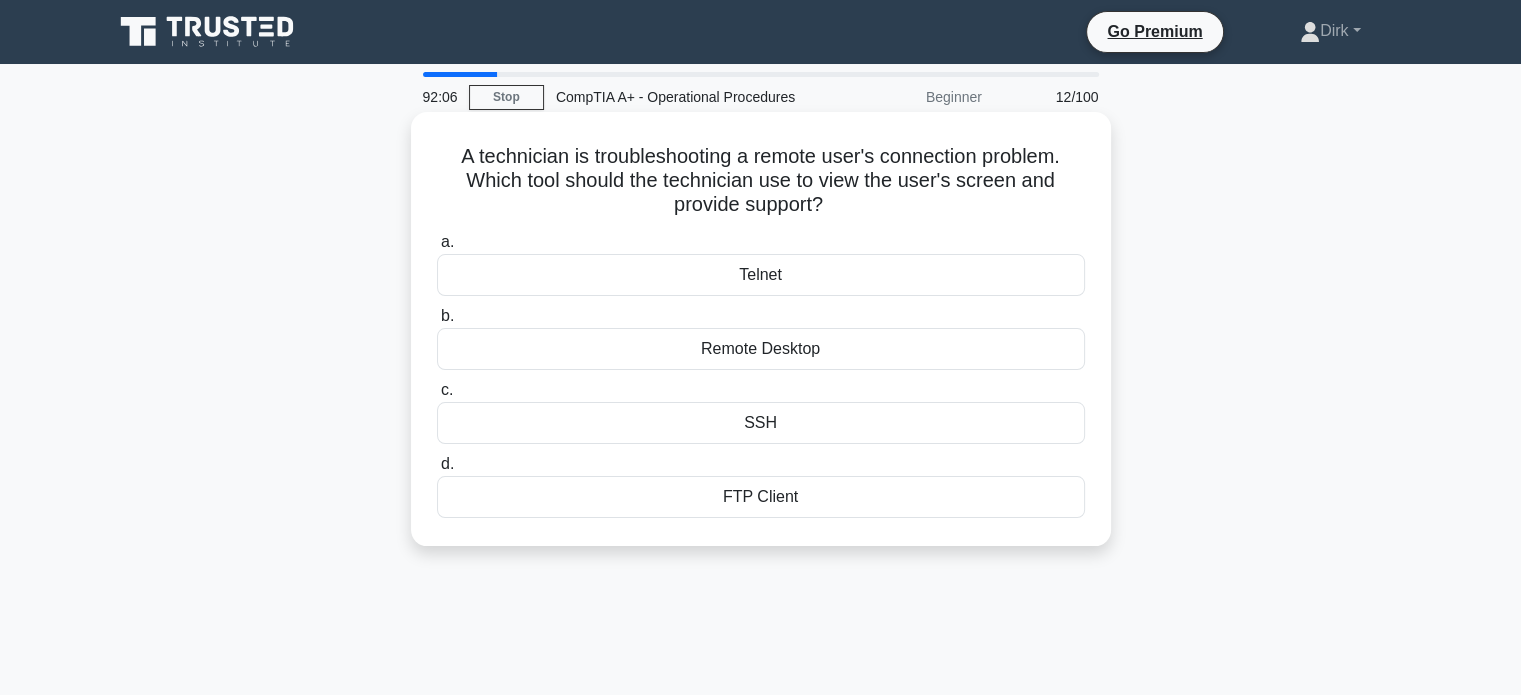 click on "Remote Desktop" at bounding box center [761, 349] 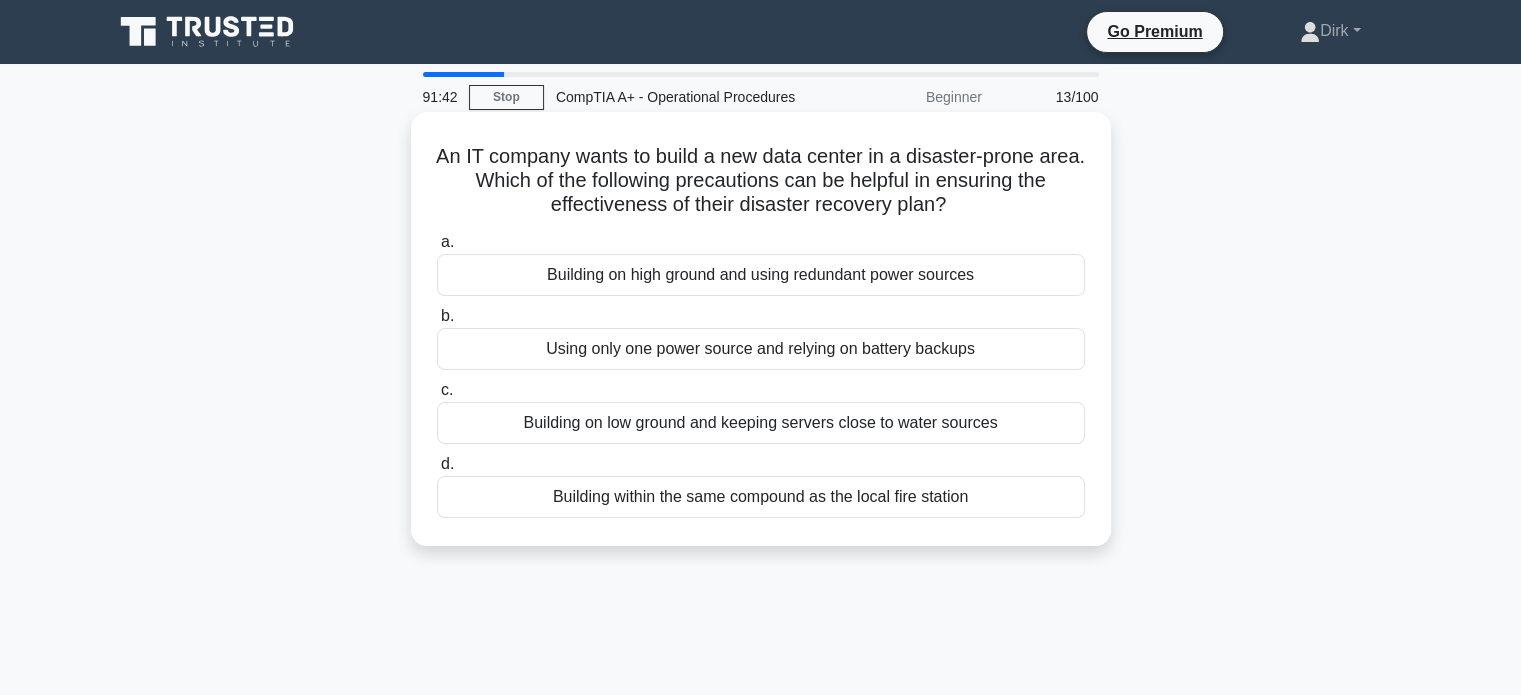 click on "Building on high ground and using redundant power sources" at bounding box center (761, 275) 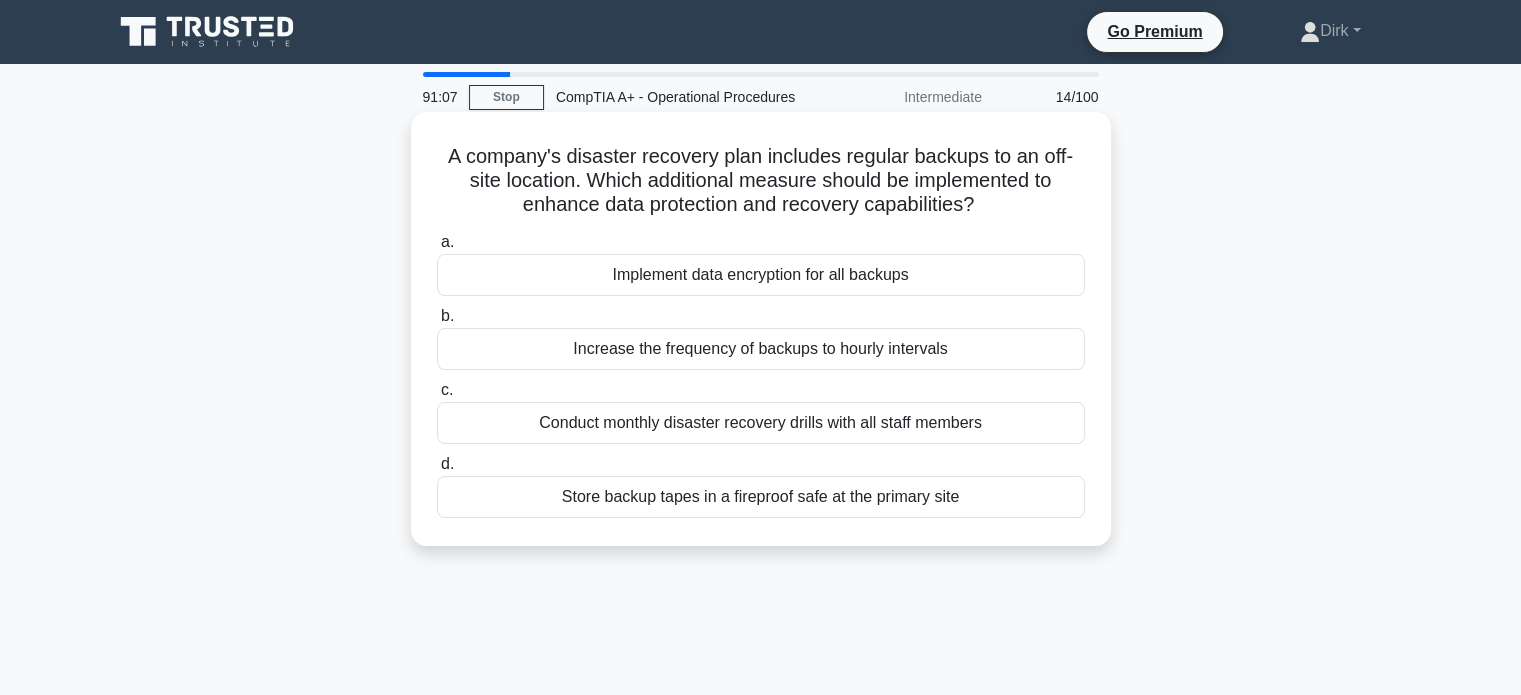 click on "Conduct monthly disaster recovery drills with all staff members" at bounding box center [761, 423] 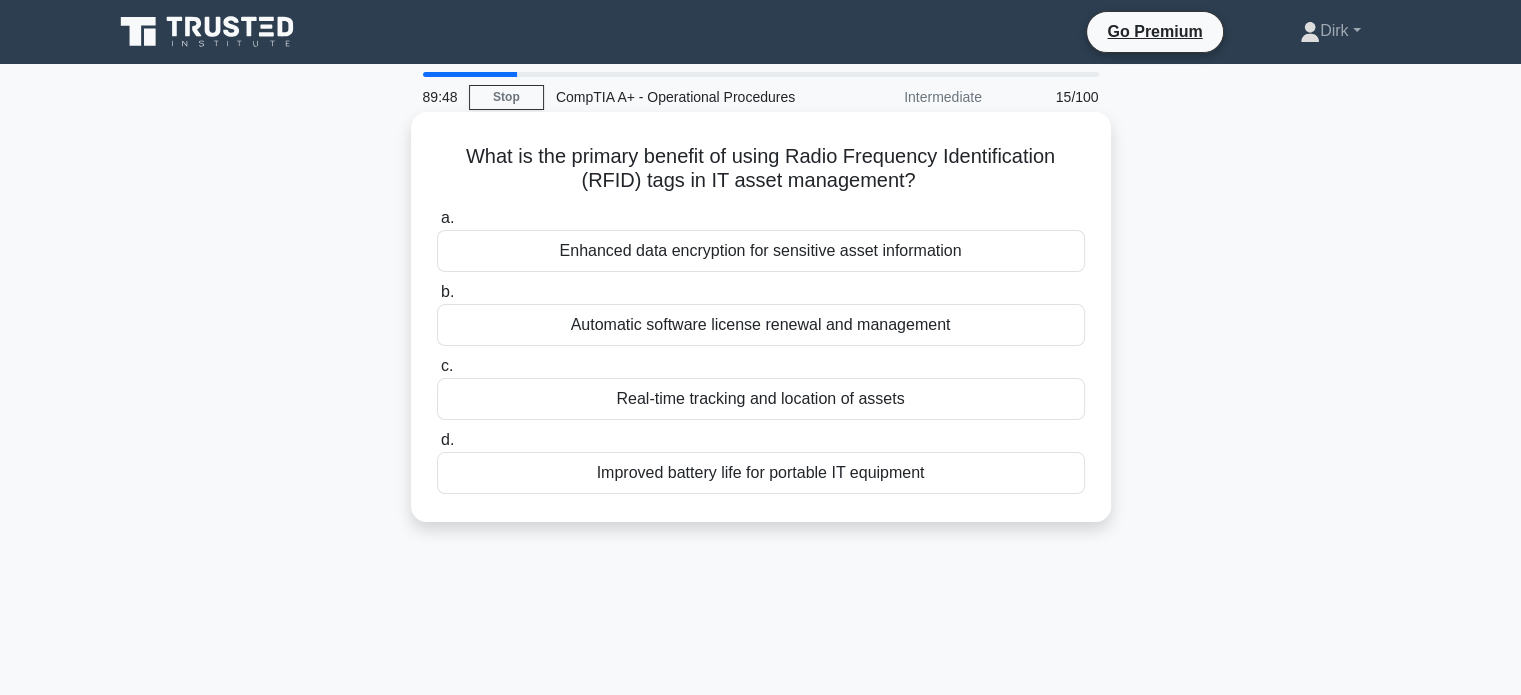 click on "Enhanced data encryption for sensitive asset information" at bounding box center (761, 251) 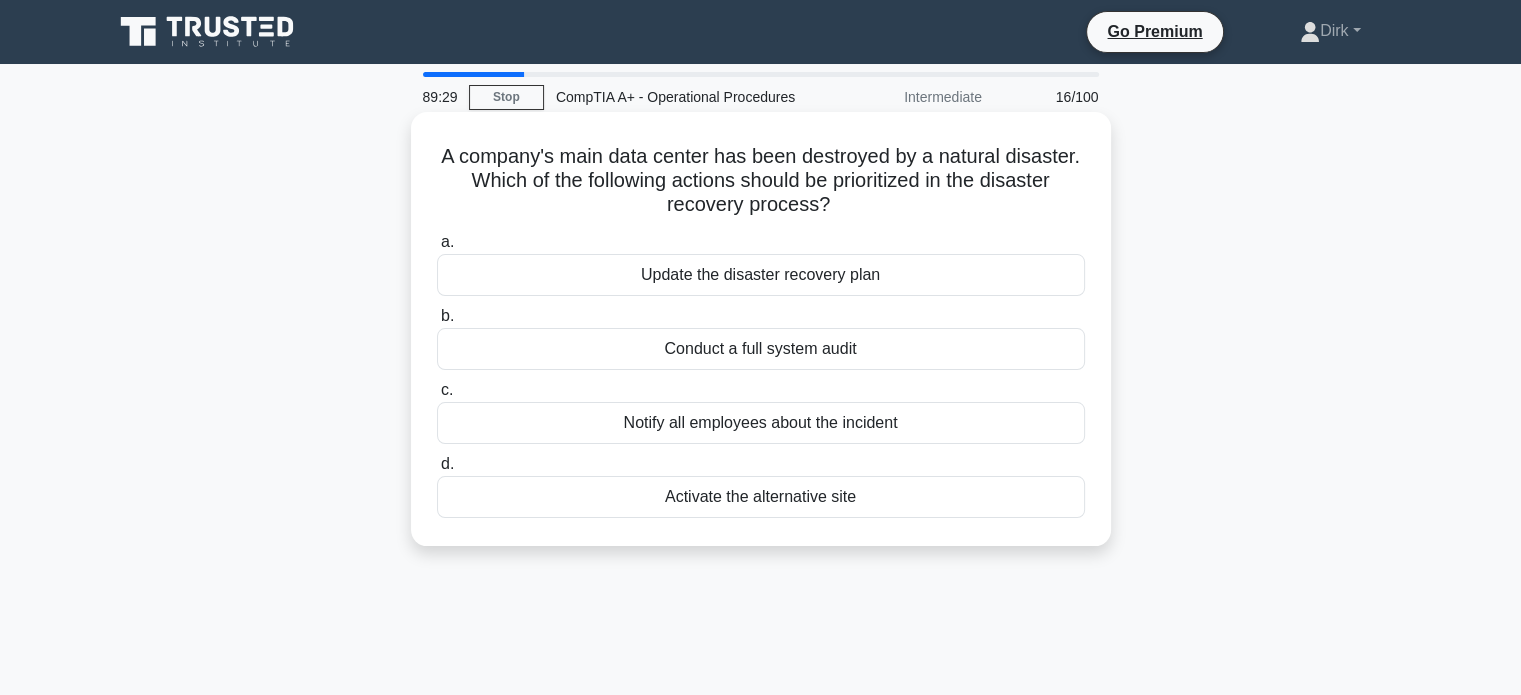 click on "Conduct a full system audit" at bounding box center (761, 349) 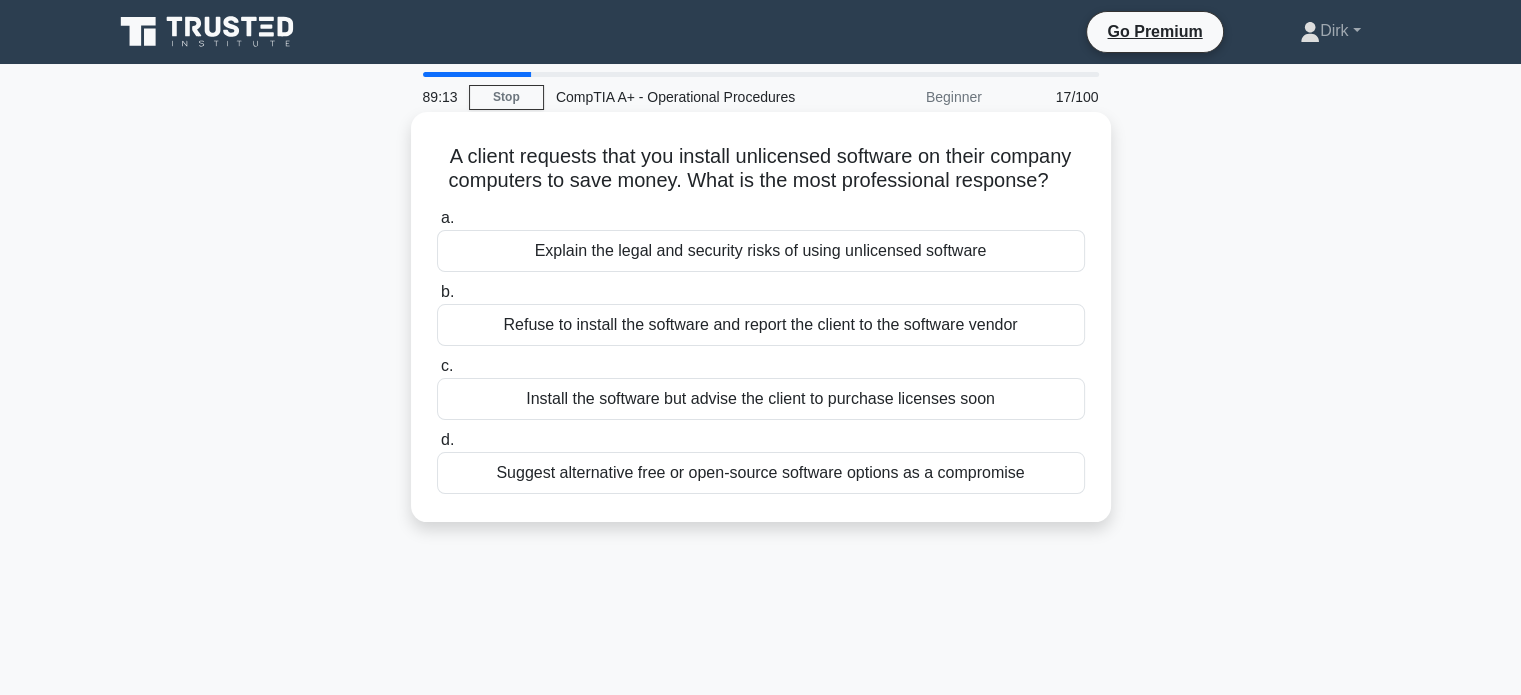 click on "Explain the legal and security risks of using unlicensed software" at bounding box center [761, 251] 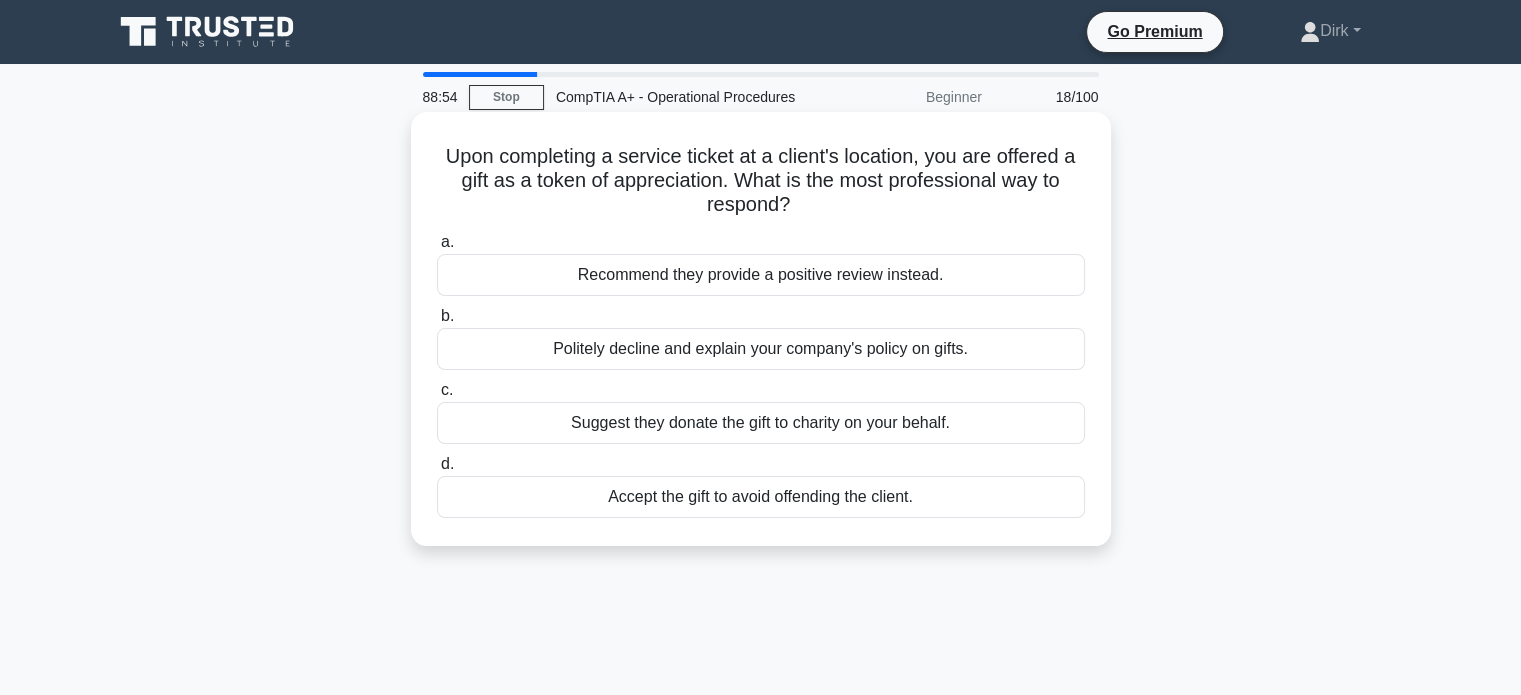 click on "Politely decline and explain your company's policy on gifts." at bounding box center (761, 349) 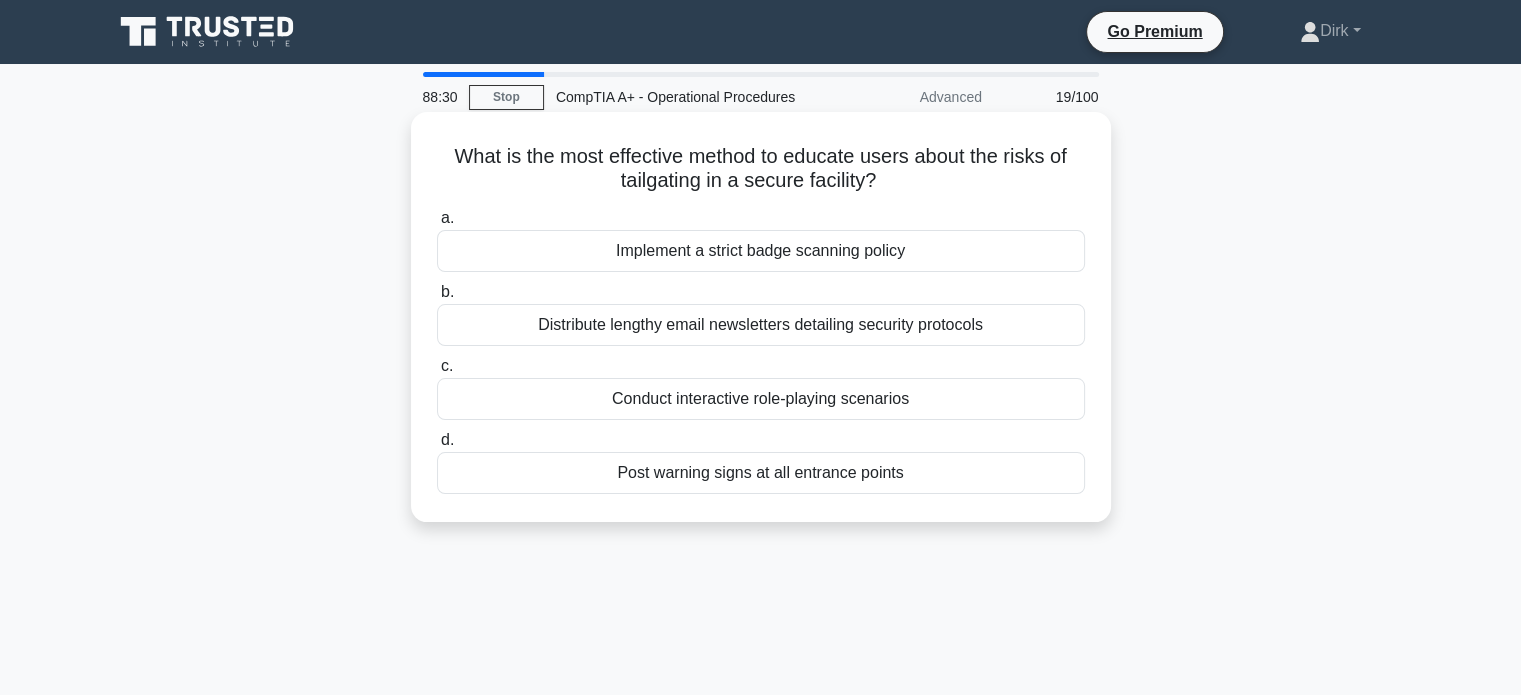 drag, startPoint x: 705, startPoint y: 259, endPoint x: 680, endPoint y: 252, distance: 25.96151 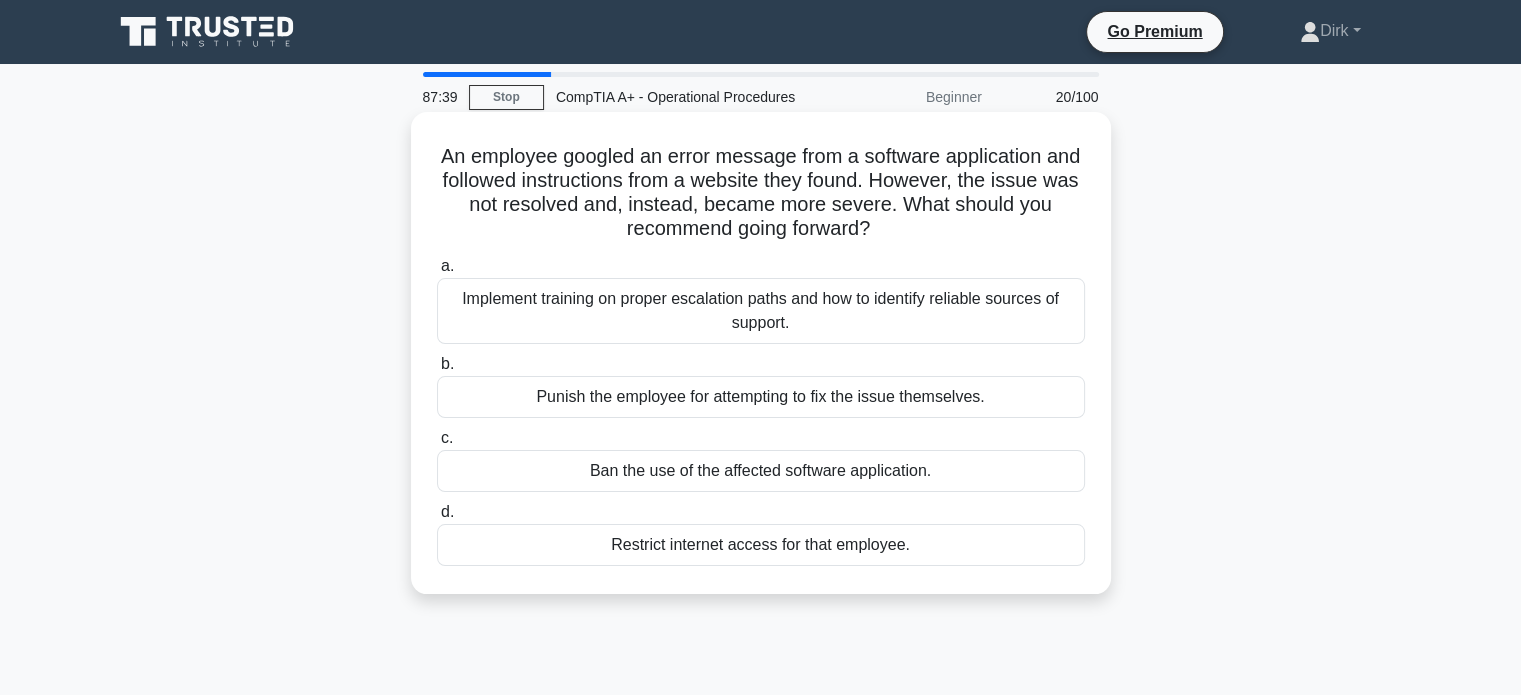 click on "Implement training on proper escalation paths and how to identify reliable sources of support." at bounding box center [761, 311] 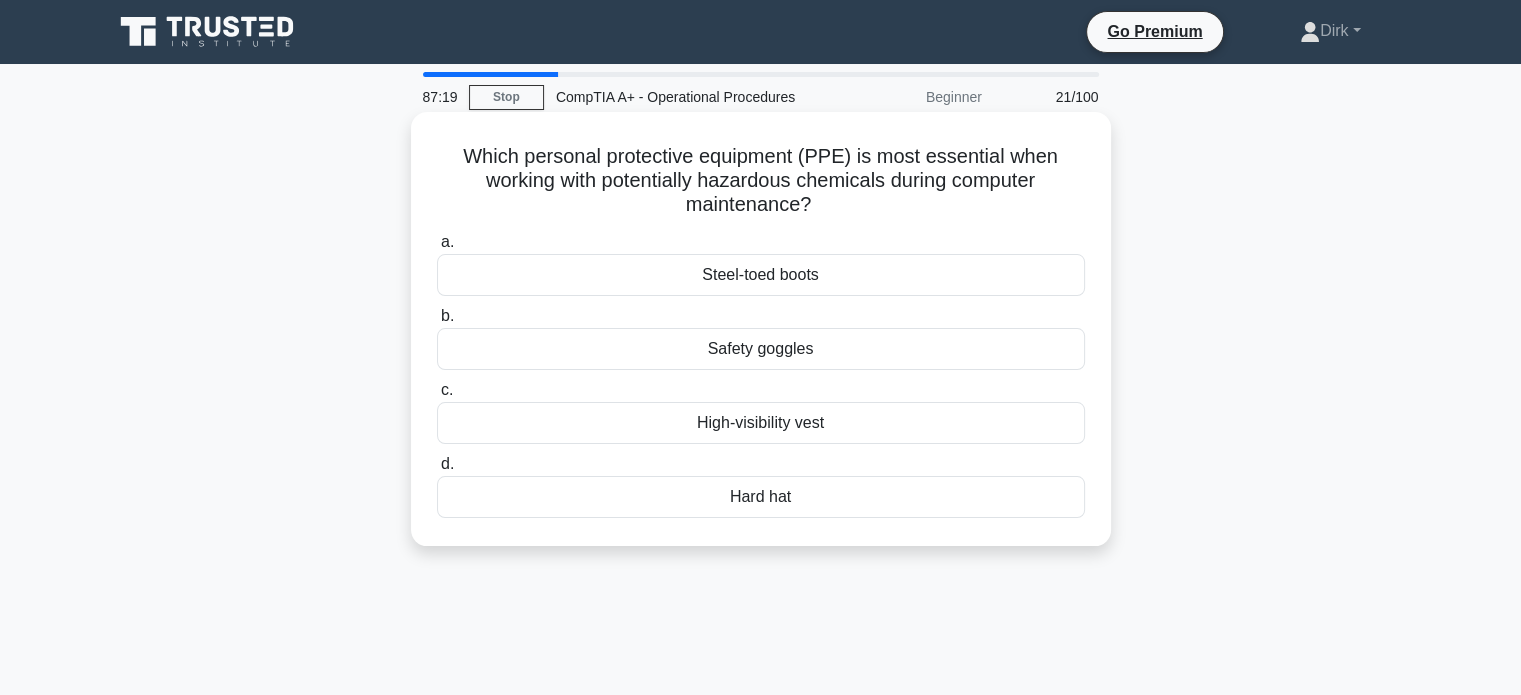 click on "Safety goggles" at bounding box center [761, 349] 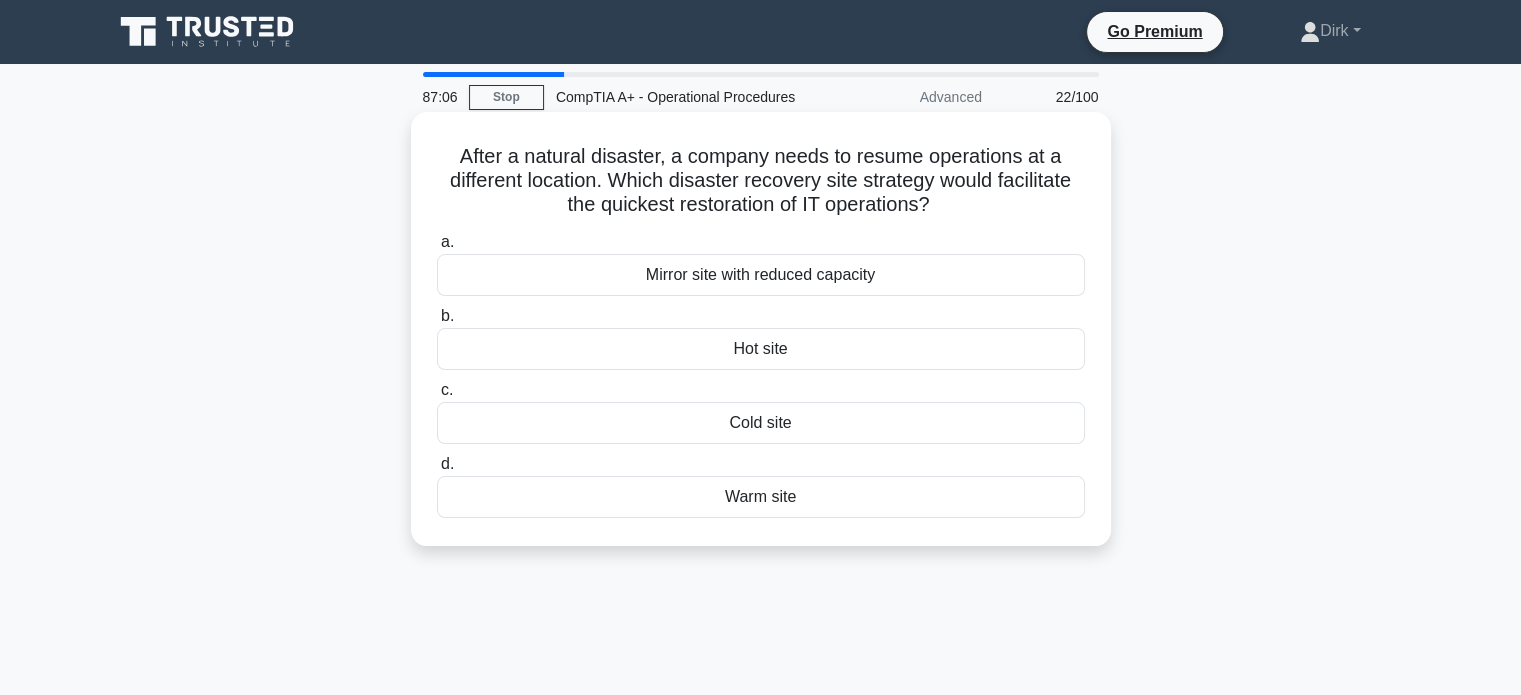 click on "Mirror site with reduced capacity" at bounding box center (761, 275) 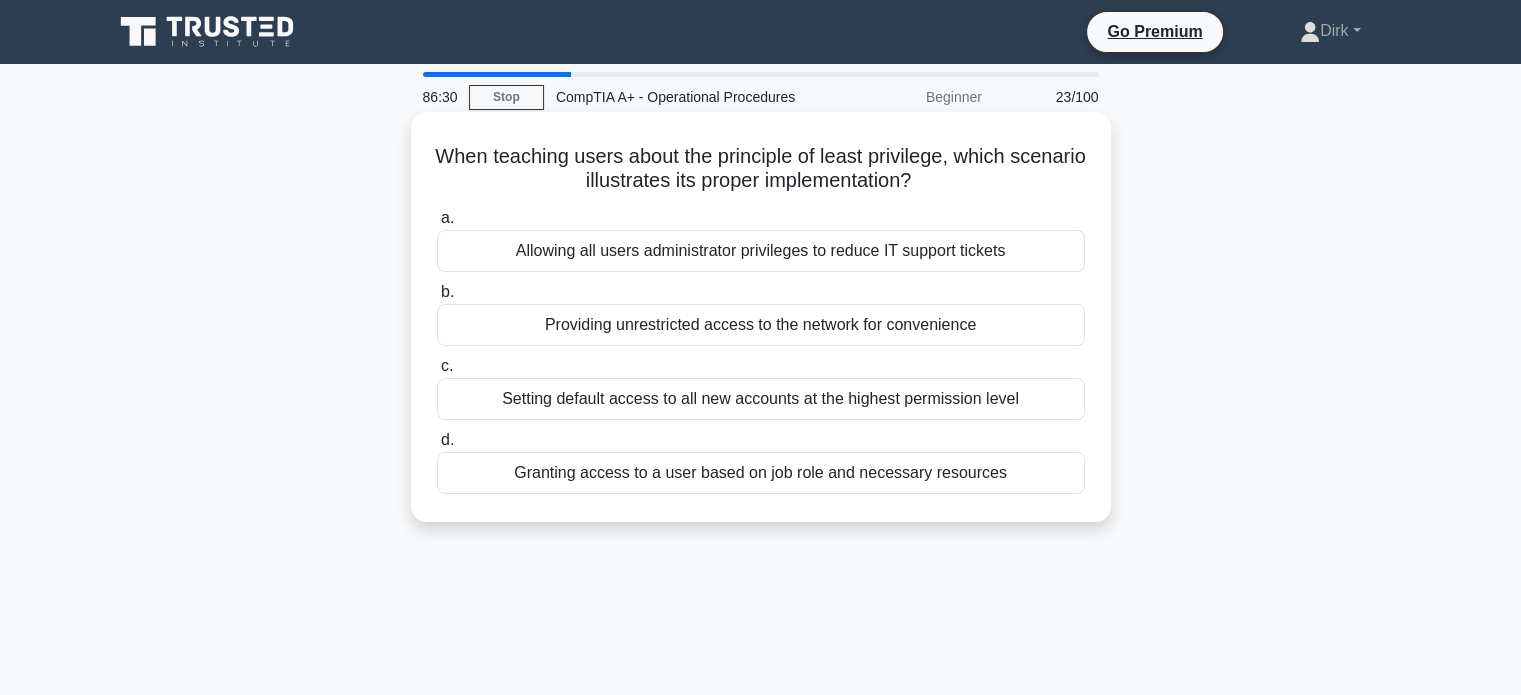 click on "Granting access to a user based on job role and necessary resources" at bounding box center [761, 473] 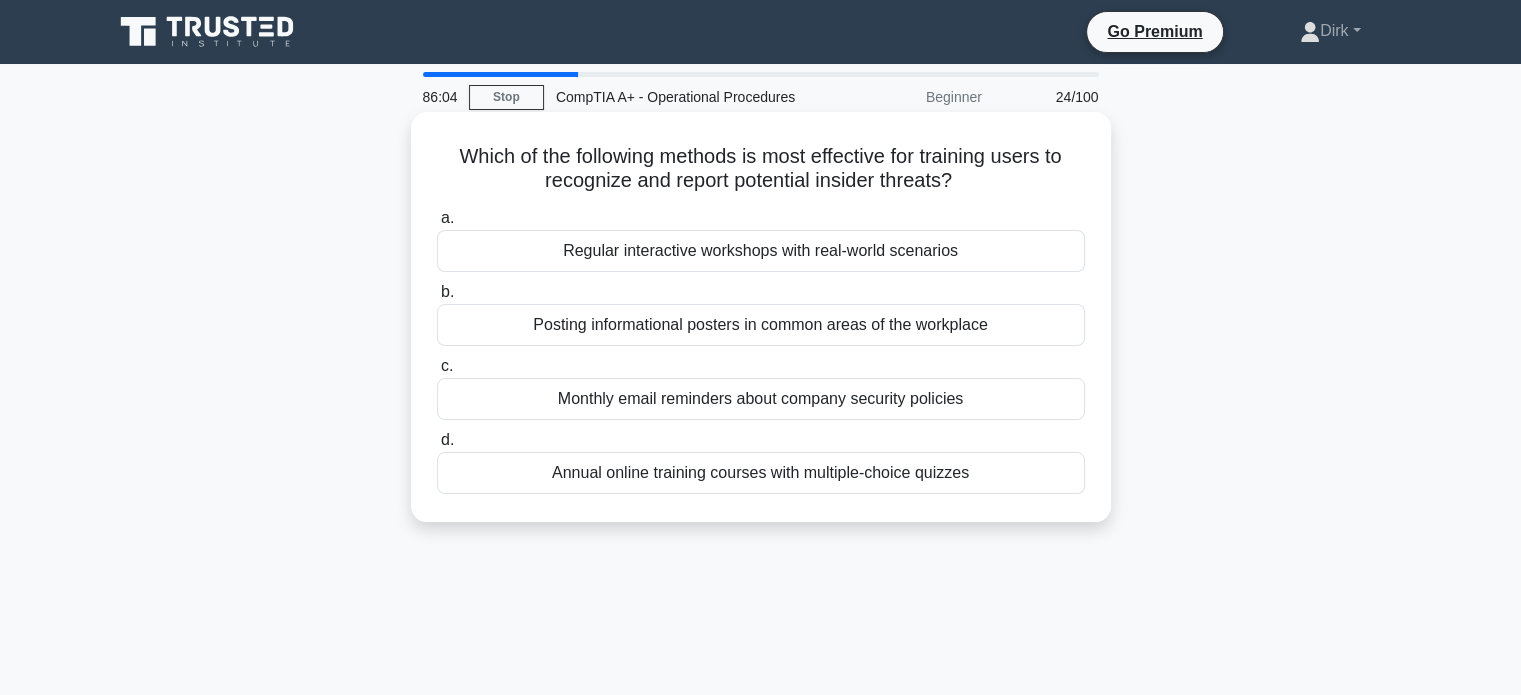 click on "Annual online training courses with multiple-choice quizzes" at bounding box center [761, 473] 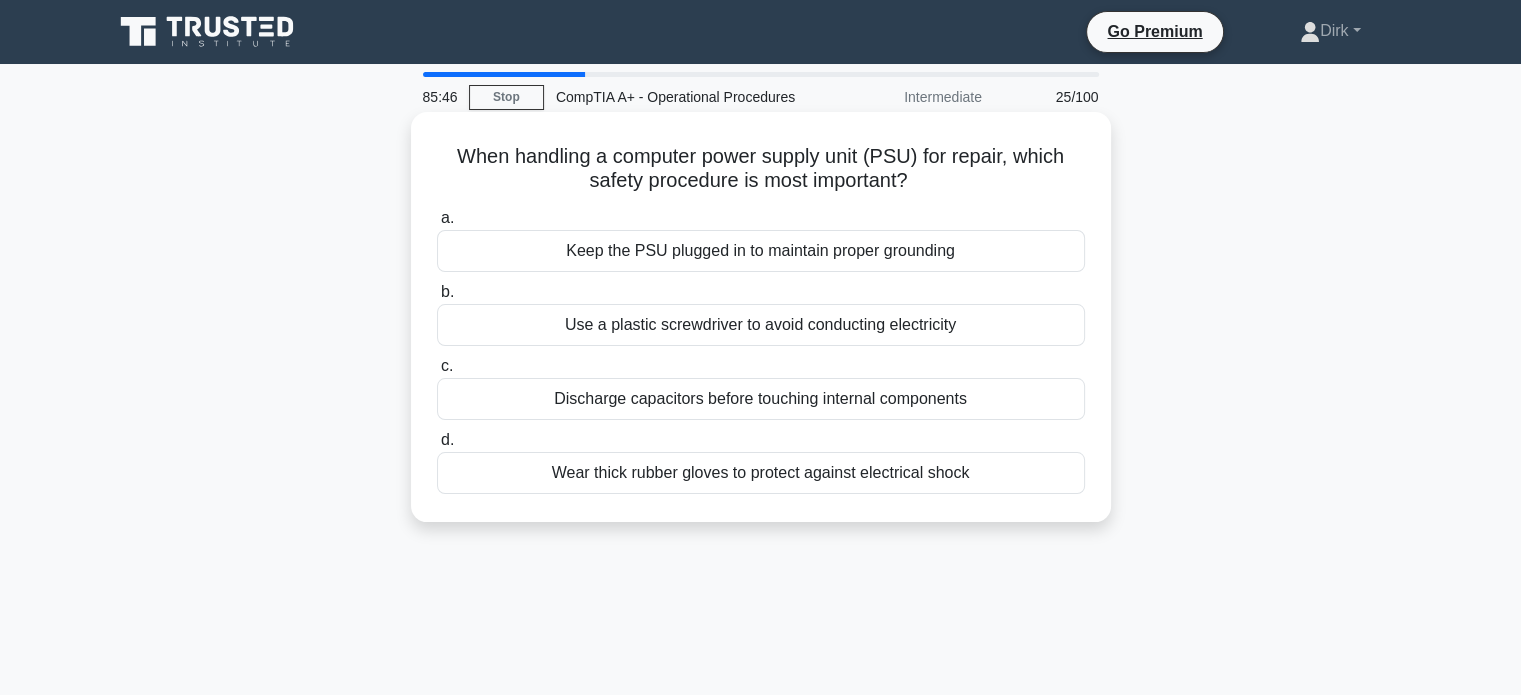 click on "Wear thick rubber gloves to protect against electrical shock" at bounding box center (761, 473) 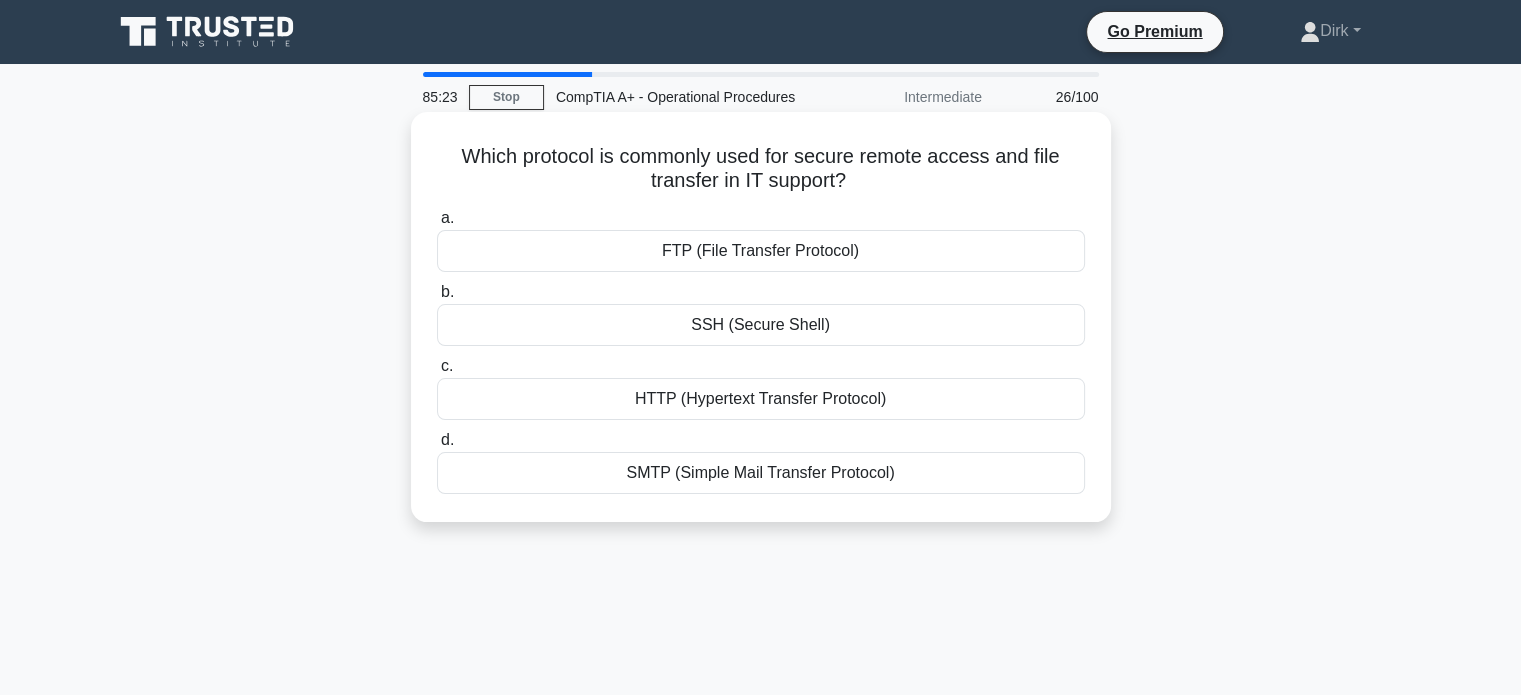 click on "Which protocol is commonly used for secure remote access and file transfer in IT support?
.spinner_0XTQ{transform-origin:center;animation:spinner_y6GP .75s linear infinite}@keyframes spinner_y6GP{100%{transform:rotate(360deg)}}" at bounding box center (761, 169) 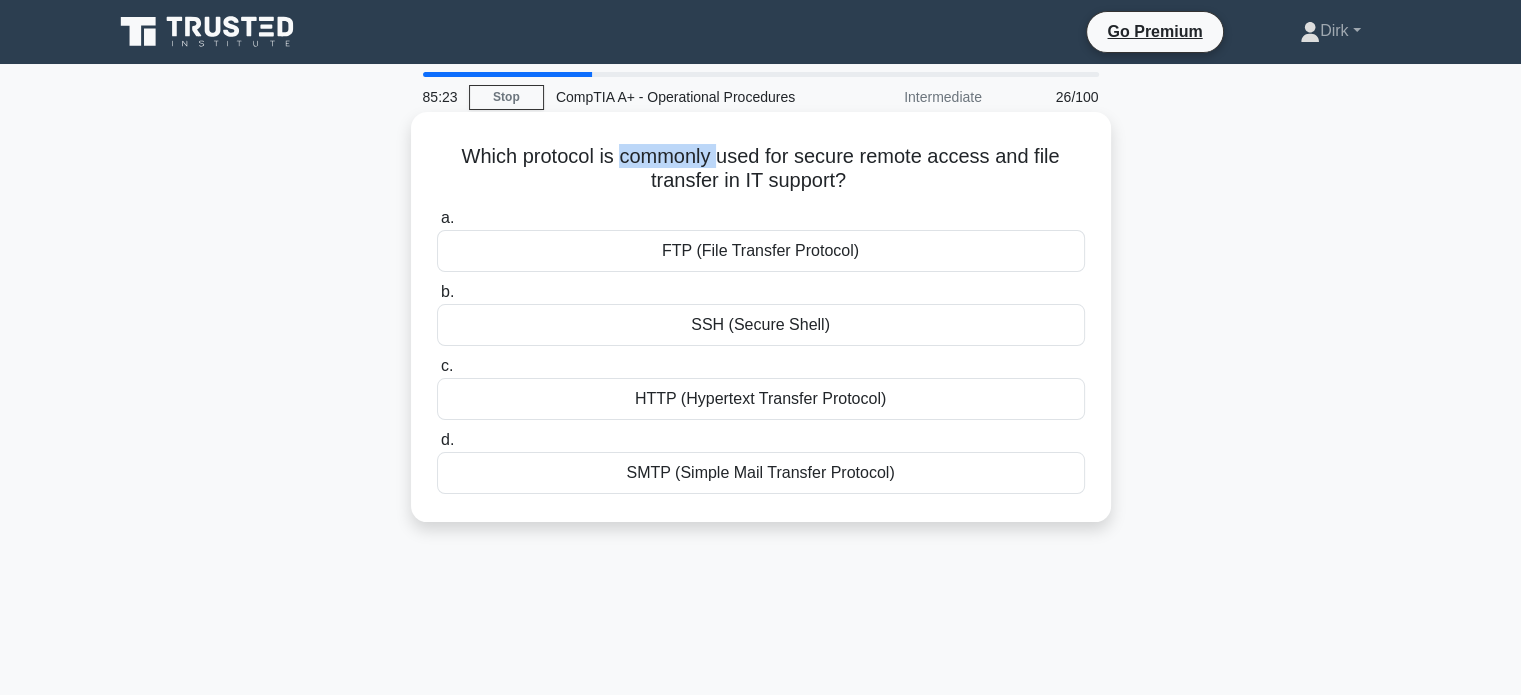 click on "Which protocol is commonly used for secure remote access and file transfer in IT support?
.spinner_0XTQ{transform-origin:center;animation:spinner_y6GP .75s linear infinite}@keyframes spinner_y6GP{100%{transform:rotate(360deg)}}" at bounding box center (761, 169) 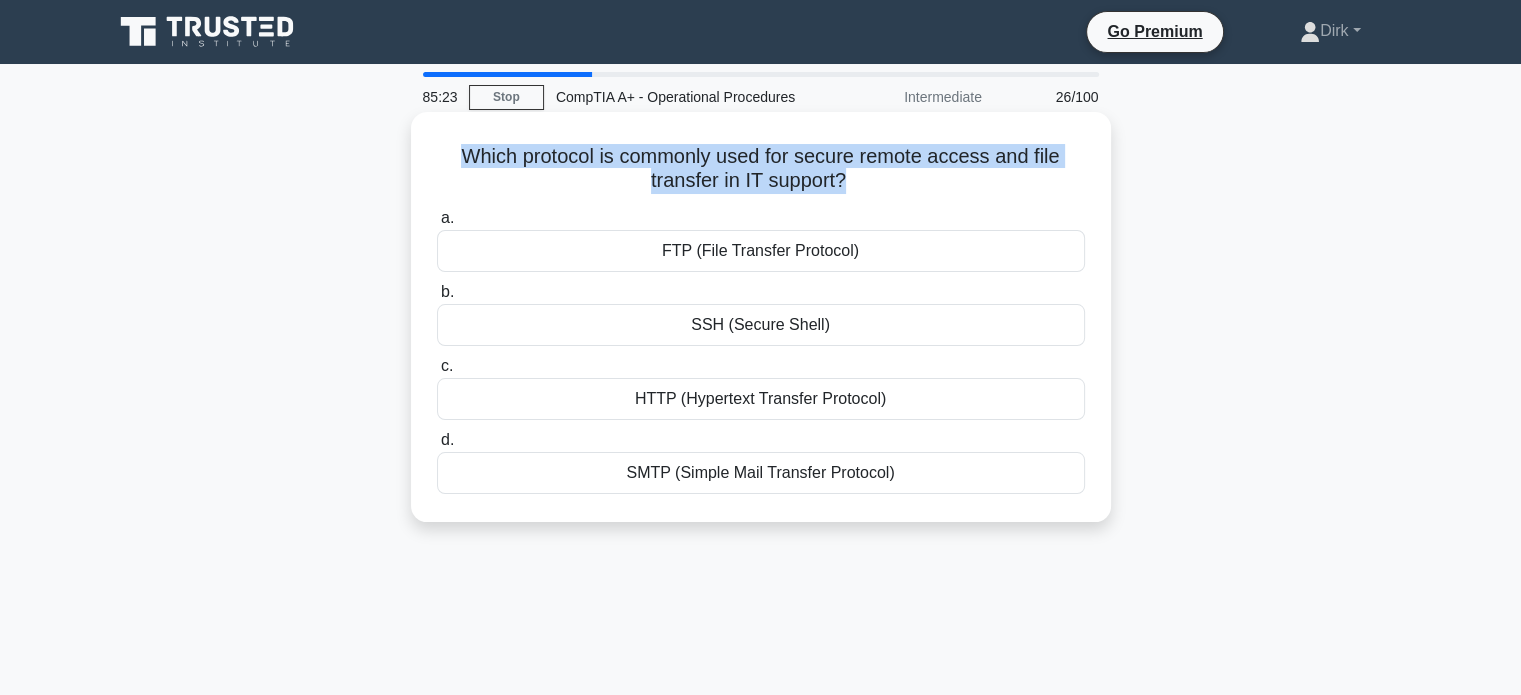 click on "Which protocol is commonly used for secure remote access and file transfer in IT support?
.spinner_0XTQ{transform-origin:center;animation:spinner_y6GP .75s linear infinite}@keyframes spinner_y6GP{100%{transform:rotate(360deg)}}" at bounding box center [761, 169] 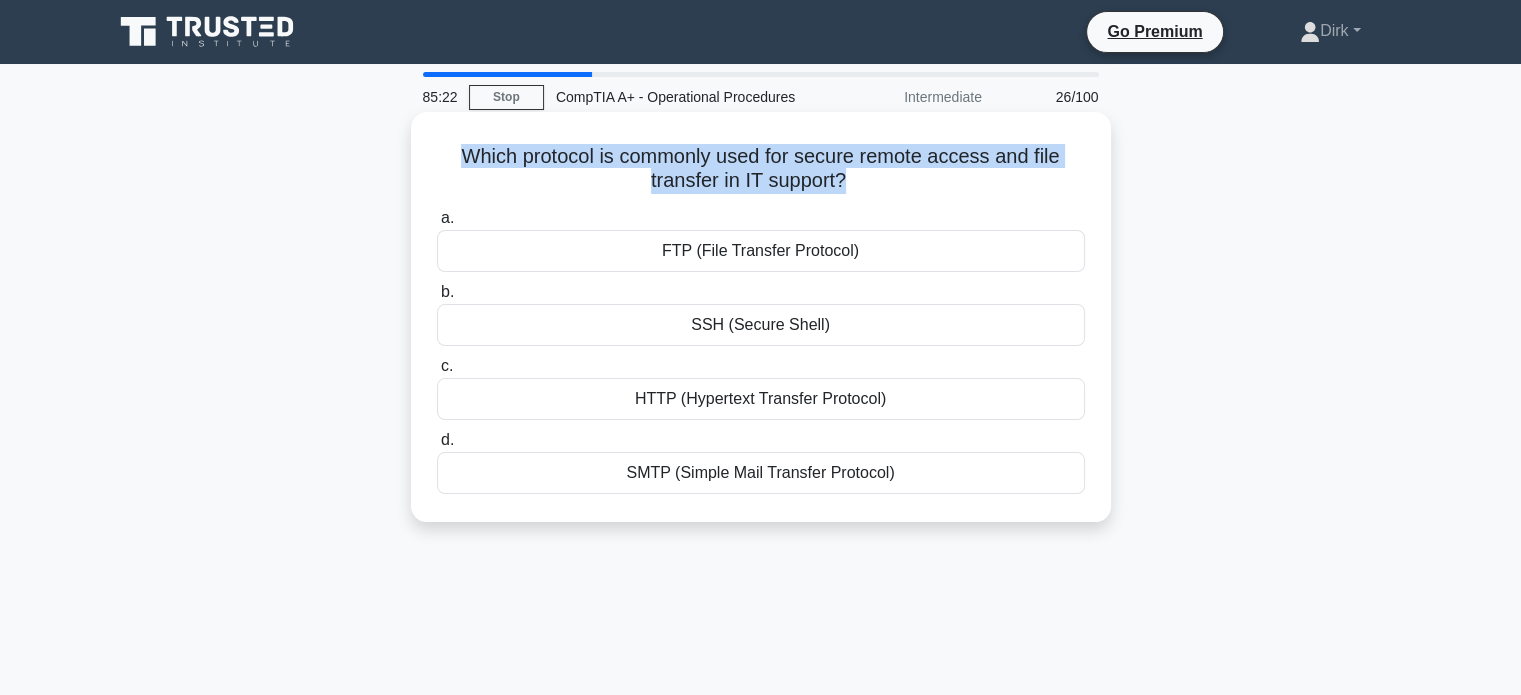 copy on "Which protocol is commonly used for secure remote access and file transfer in IT support?
.spinner_0XTQ{transform-origin:center;animation:spinner_y6GP .75s linear infinite}@keyframes spinner_y6GP{100%{transform:rotate(360deg)}}" 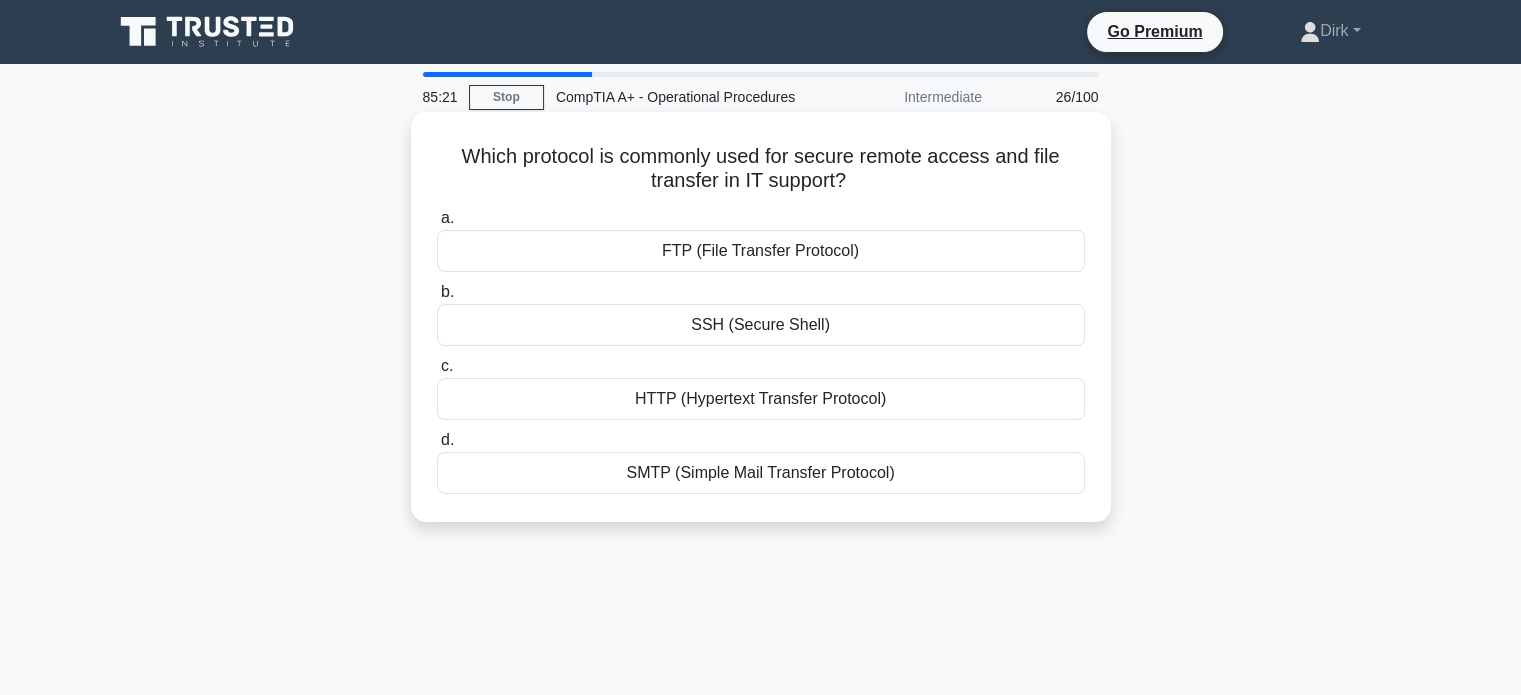 click on "a.
FTP (File Transfer Protocol)
b.
SSH (Secure Shell)
c." at bounding box center [761, 350] 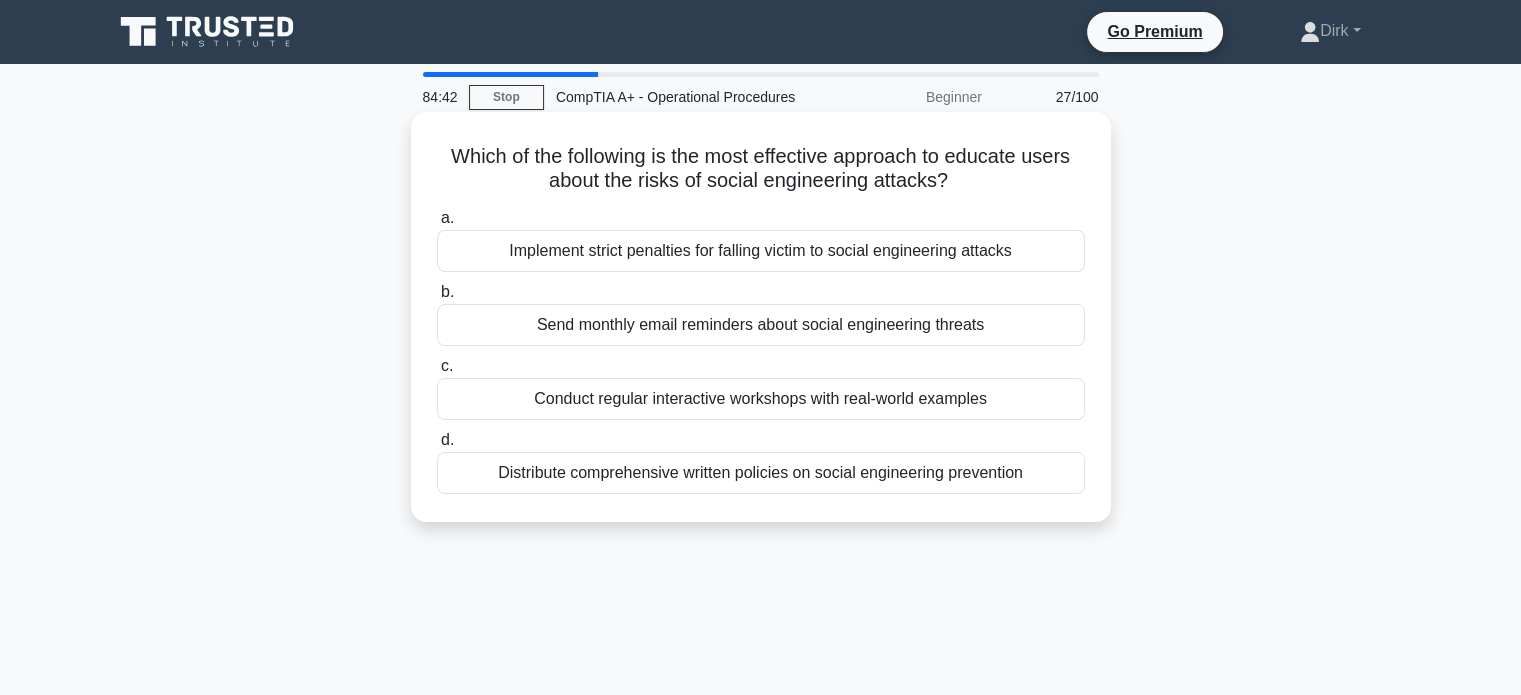 click on "Send monthly email reminders about social engineering threats" at bounding box center (761, 325) 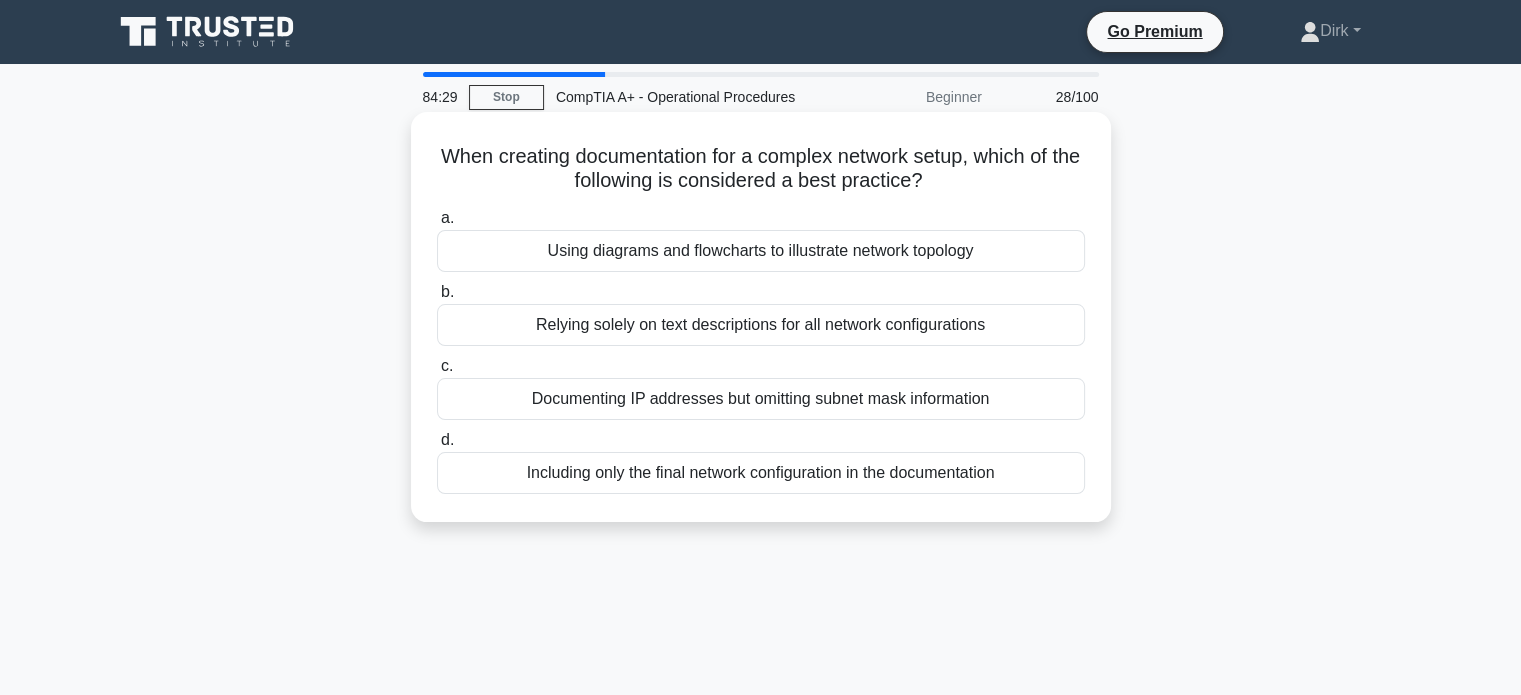click on "Using diagrams and flowcharts to illustrate network topology" at bounding box center [761, 251] 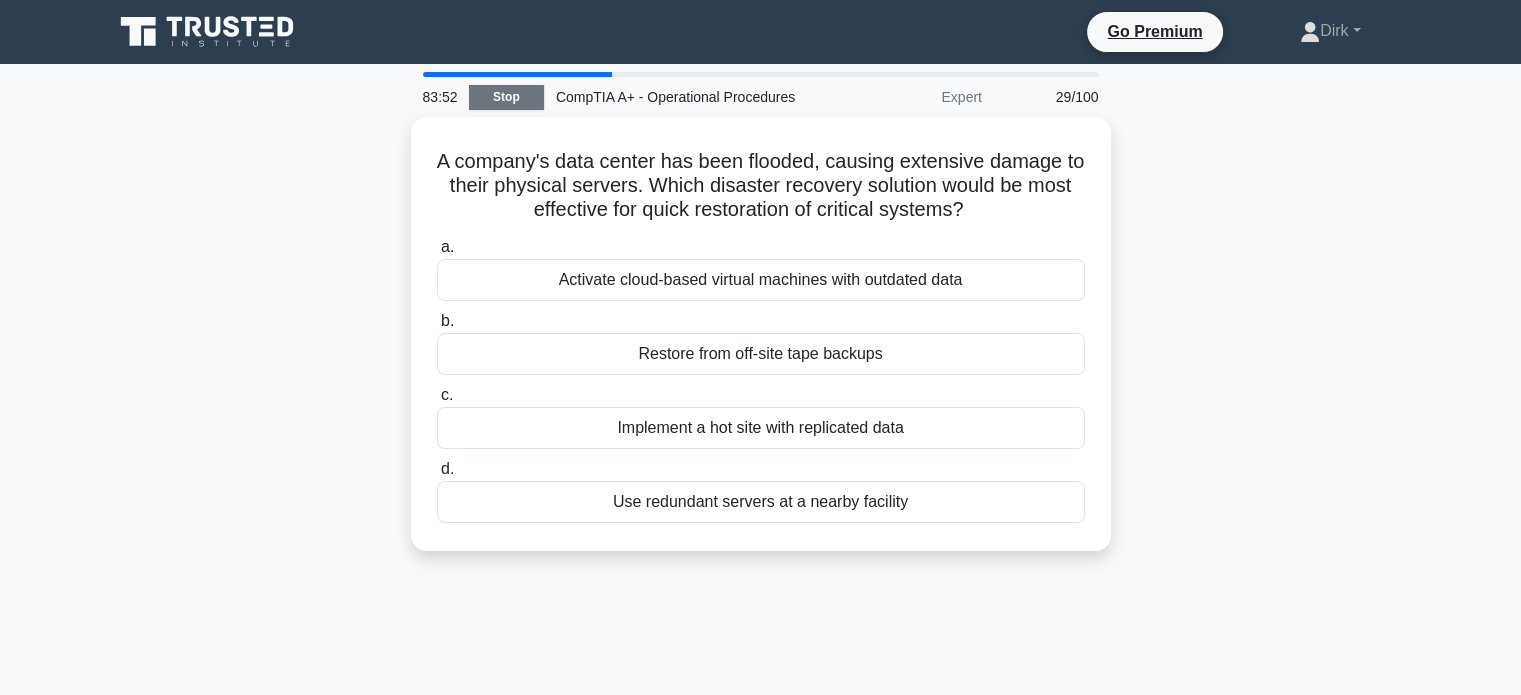 click on "Stop" at bounding box center [506, 97] 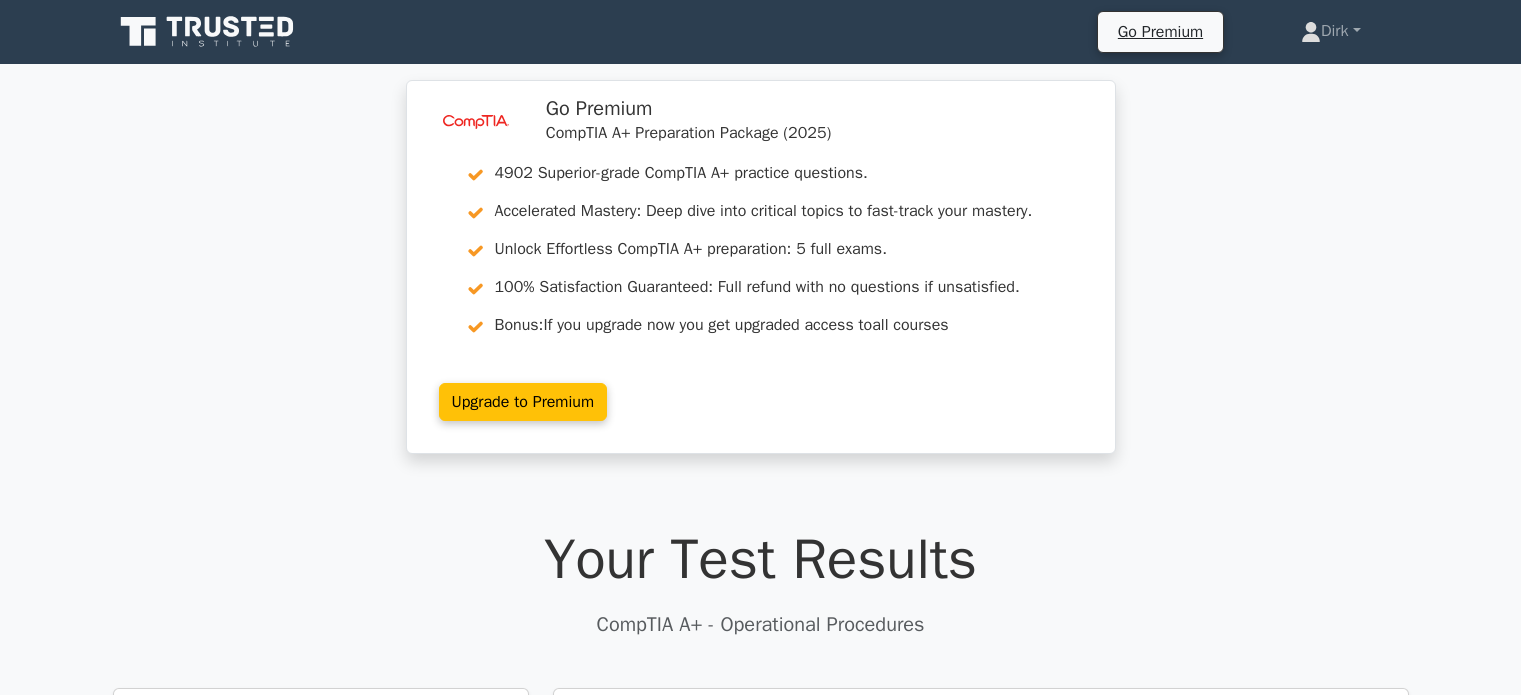 scroll, scrollTop: 447, scrollLeft: 0, axis: vertical 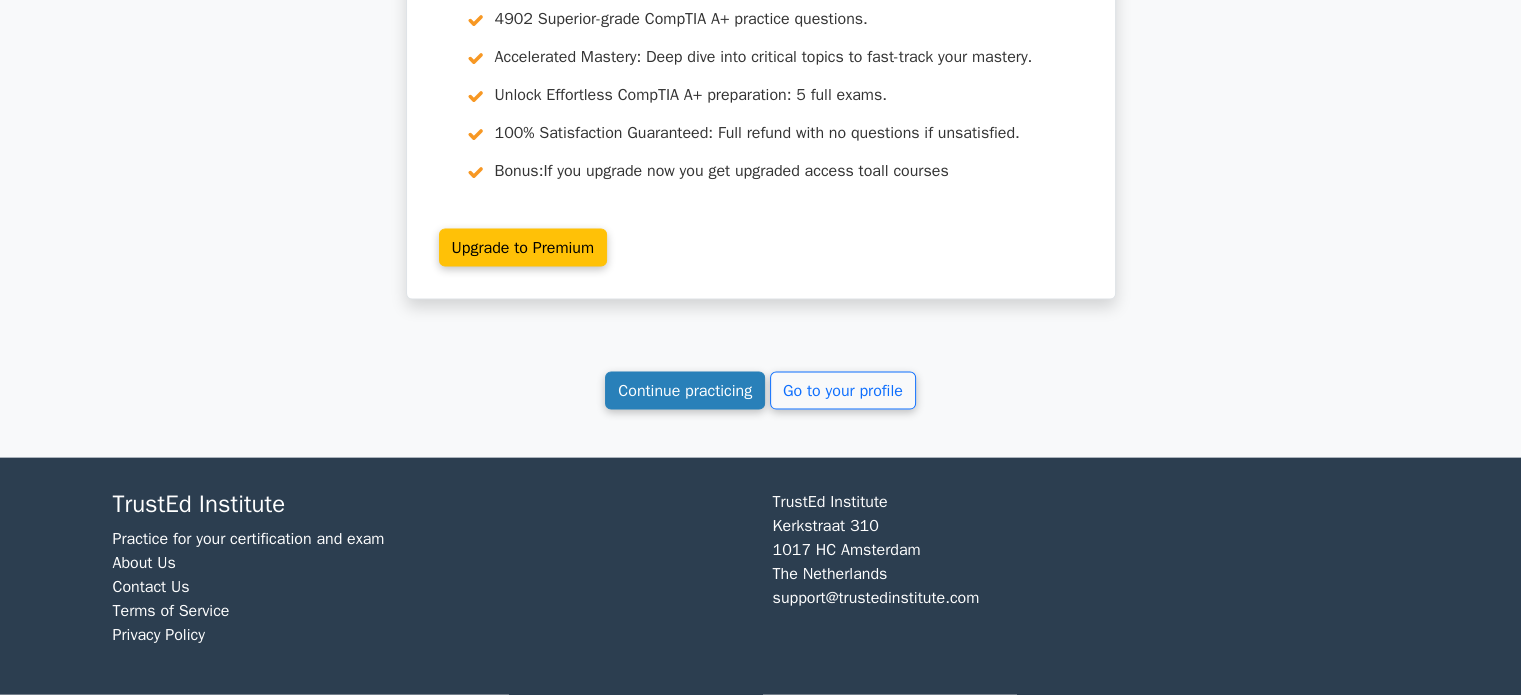 click on "Continue practicing" at bounding box center (685, 391) 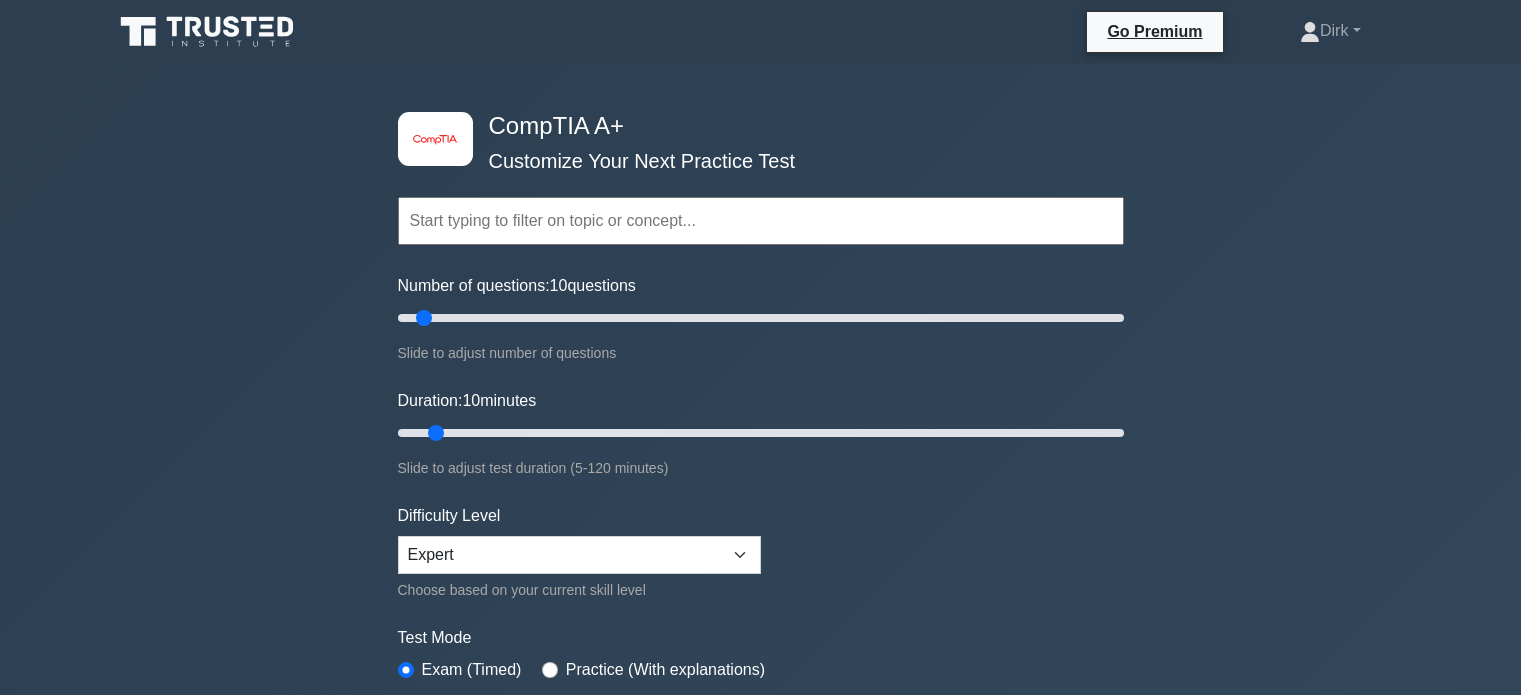 scroll, scrollTop: 0, scrollLeft: 0, axis: both 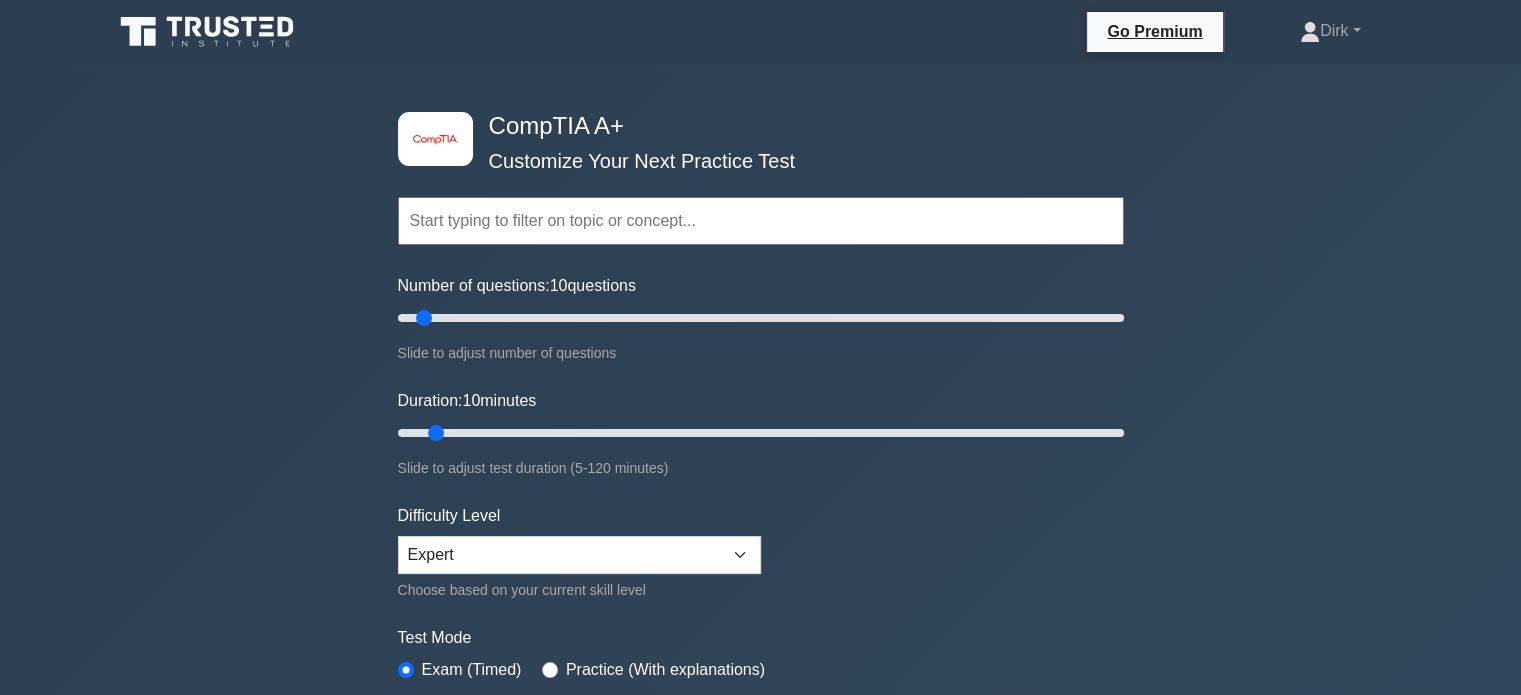 click at bounding box center [761, 221] 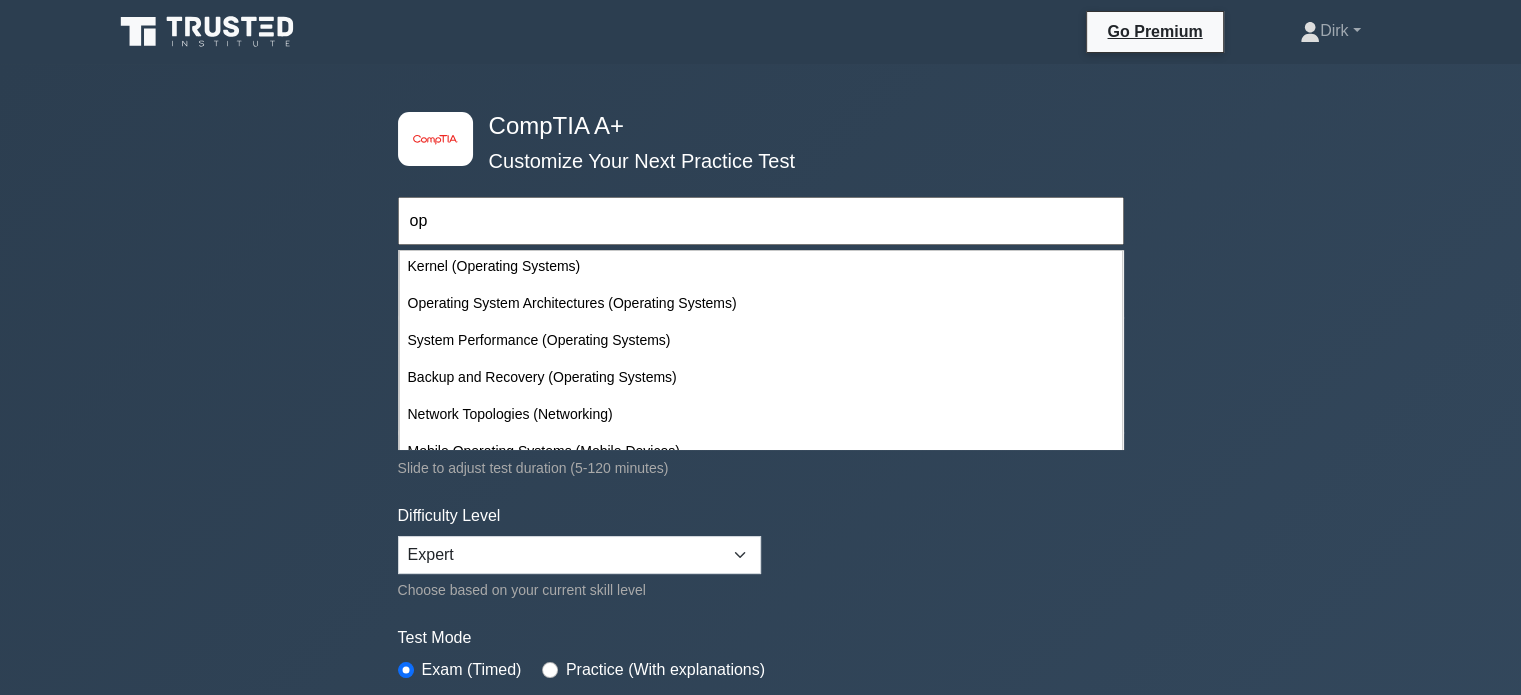 scroll, scrollTop: 0, scrollLeft: 0, axis: both 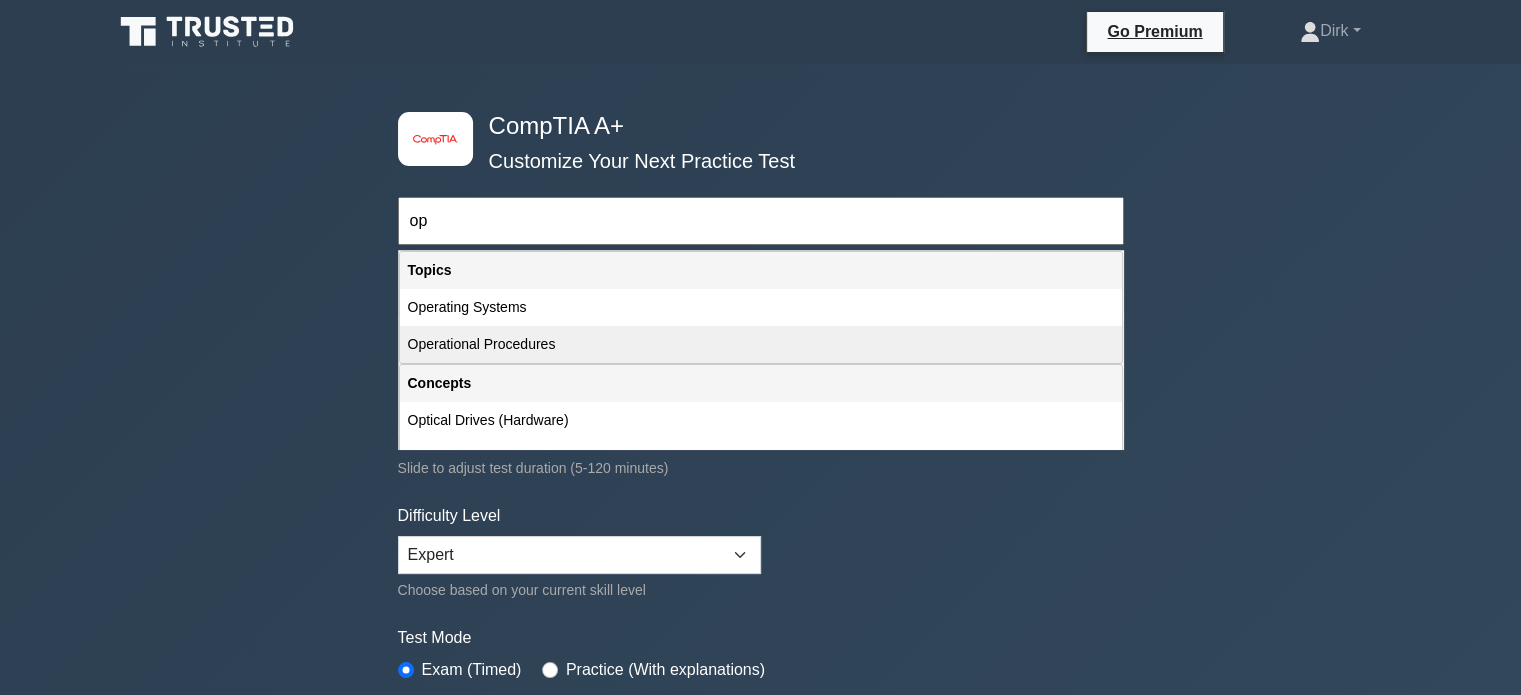 click on "Operational Procedures" at bounding box center [761, 344] 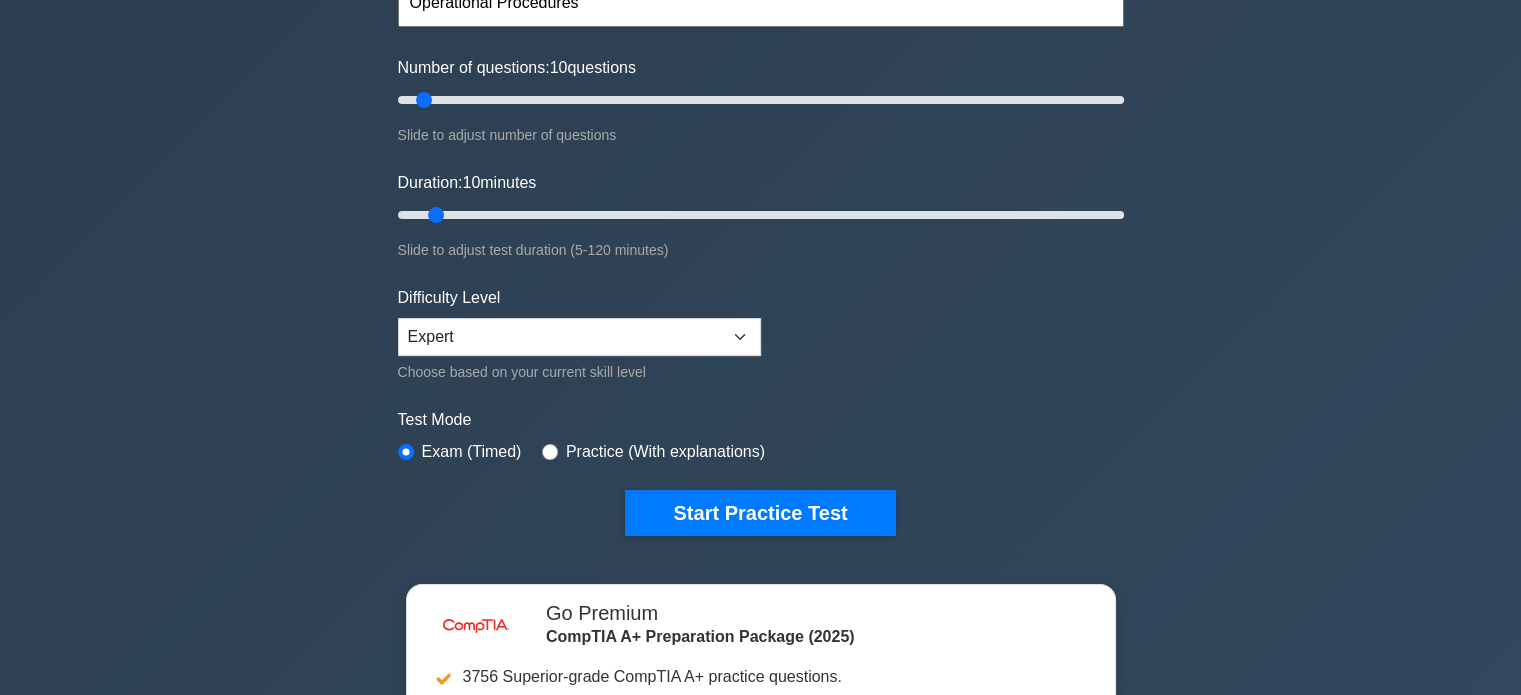 scroll, scrollTop: 220, scrollLeft: 0, axis: vertical 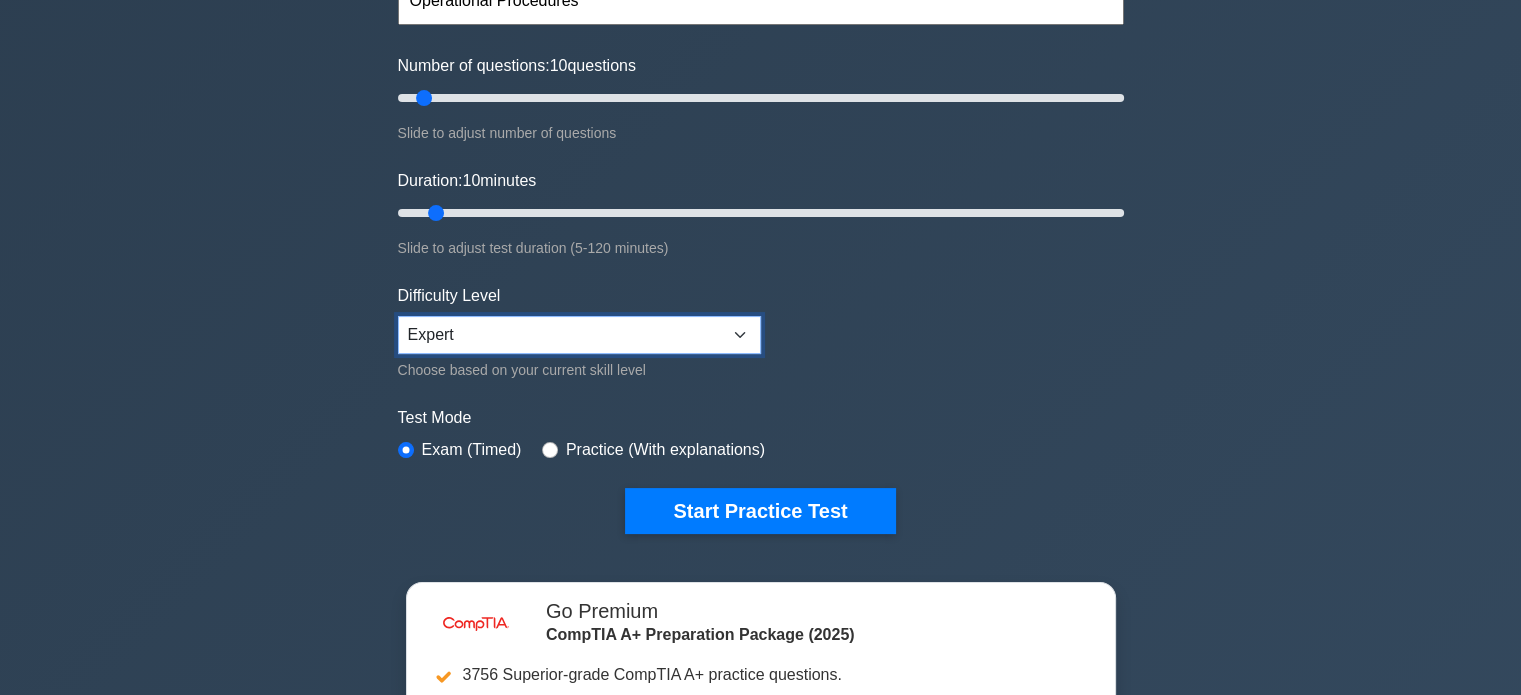 click on "Beginner
Intermediate
Expert" at bounding box center [579, 335] 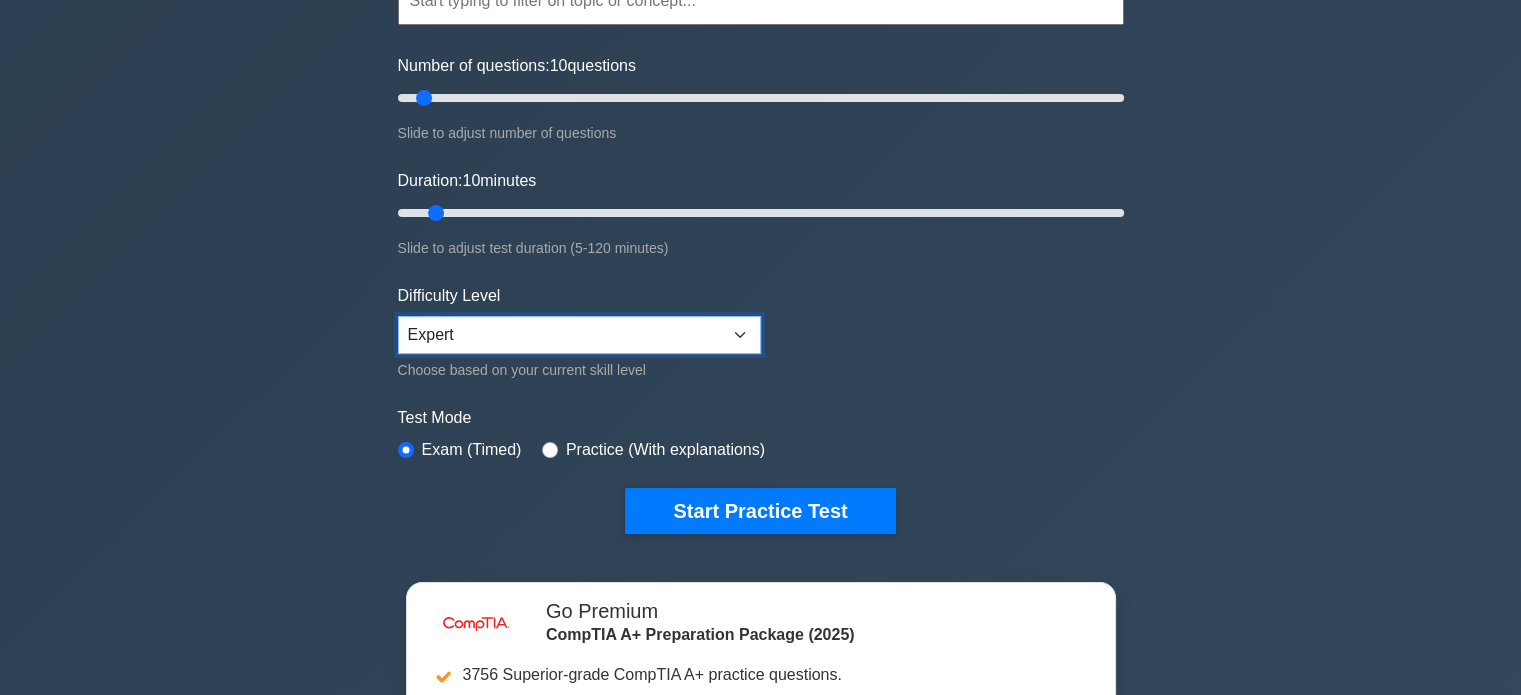 click on "Beginner
Intermediate
Expert" at bounding box center [579, 335] 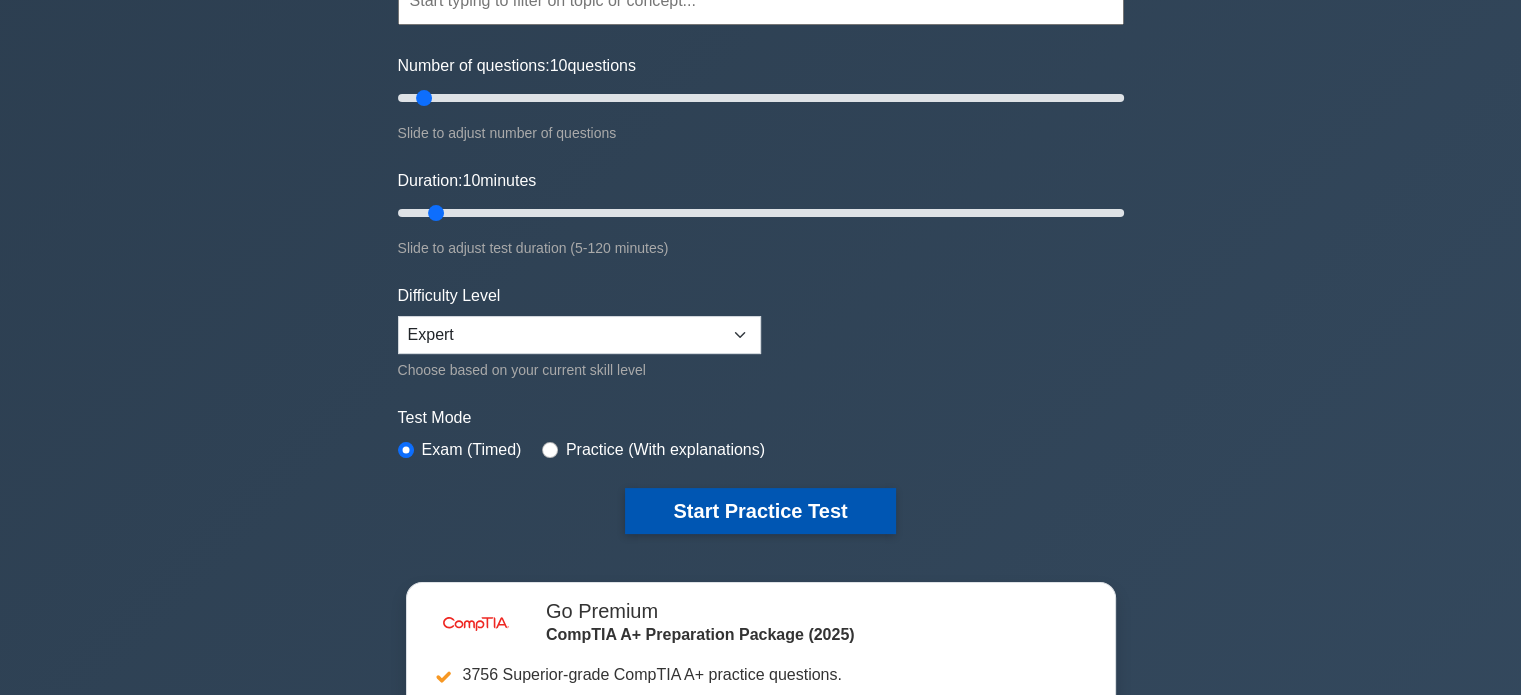 click on "Start Practice Test" at bounding box center [760, 511] 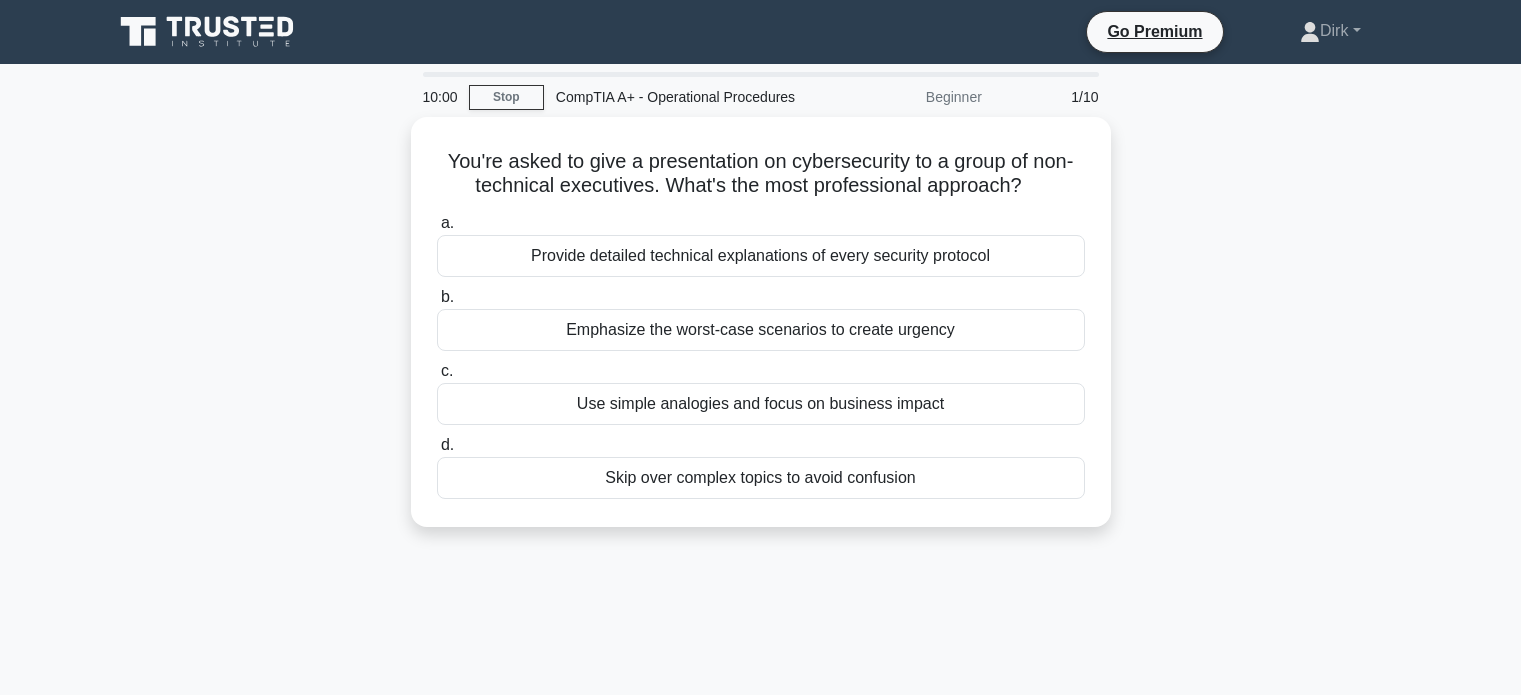 scroll, scrollTop: 0, scrollLeft: 0, axis: both 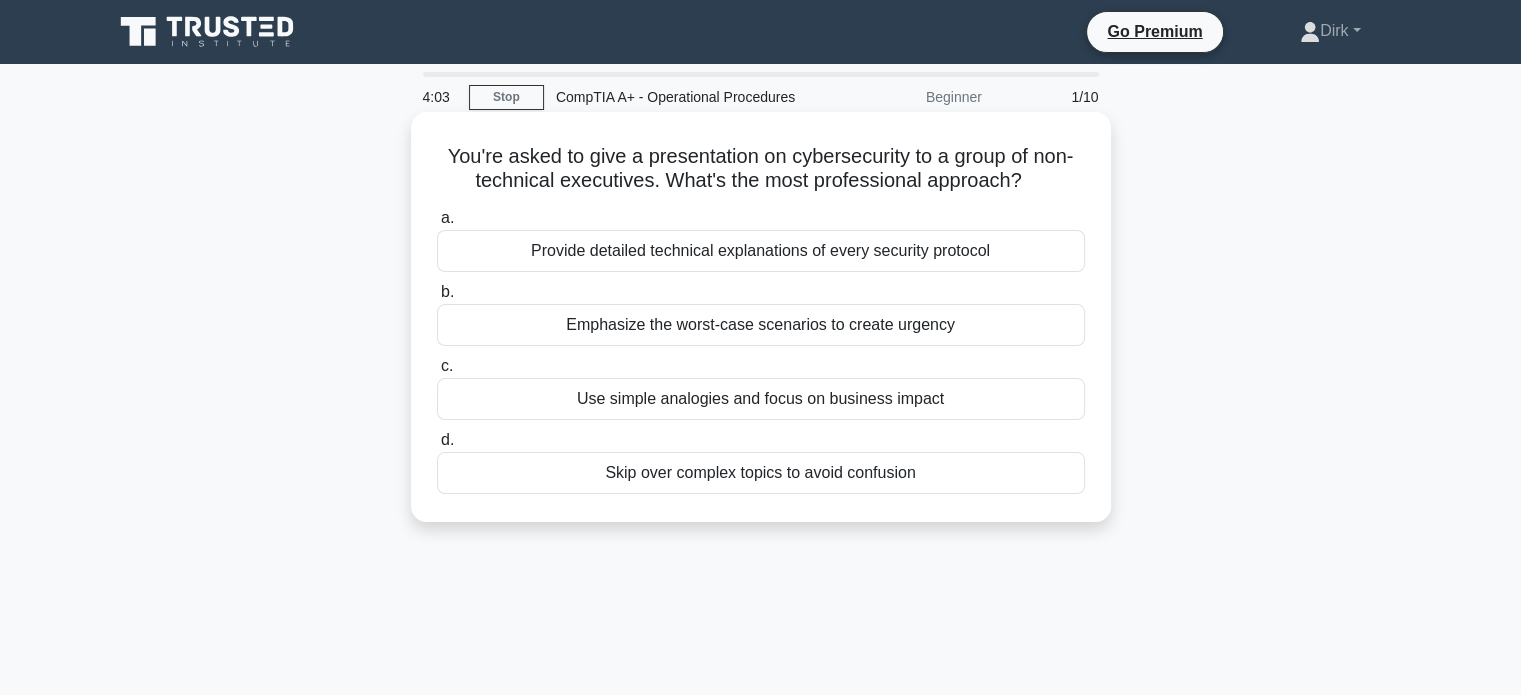 click on "Provide detailed technical explanations of every security protocol" at bounding box center (761, 251) 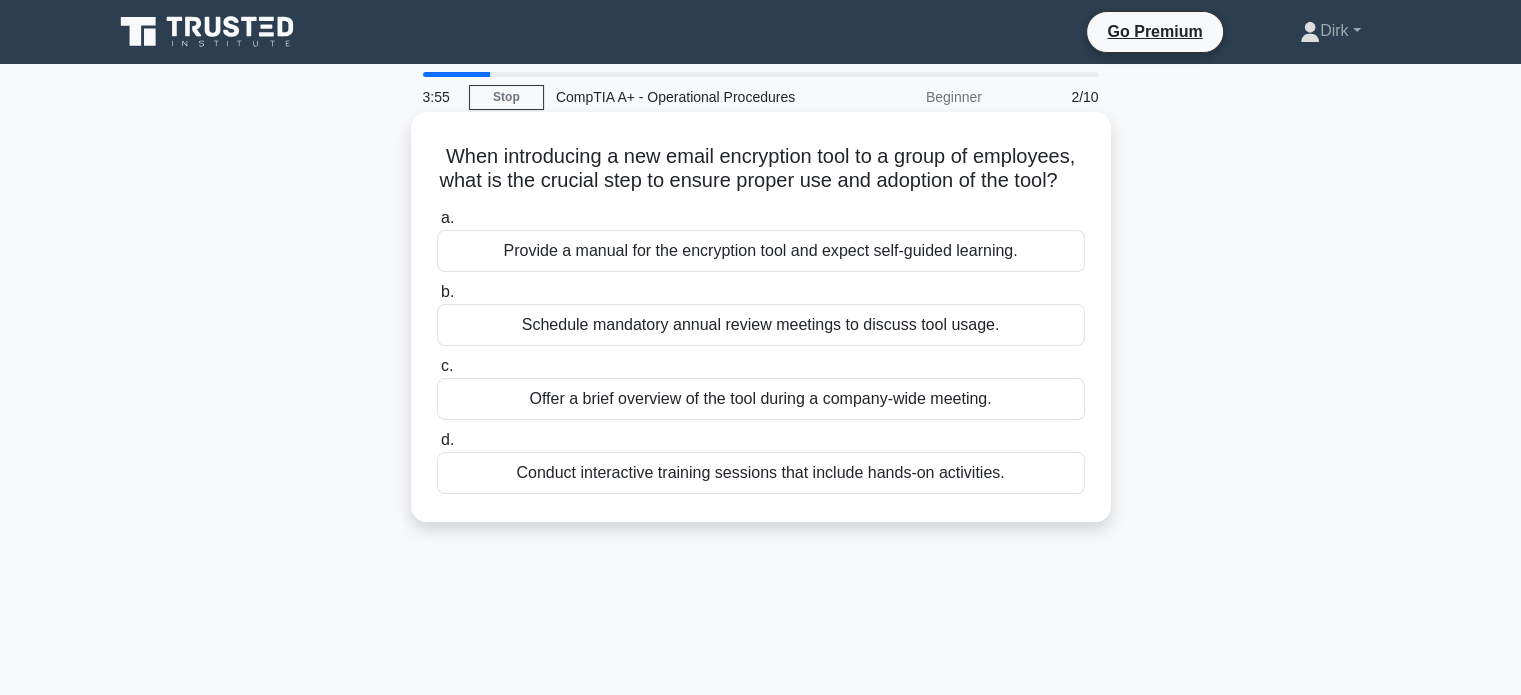 click on "Schedule mandatory annual review meetings to discuss tool usage." at bounding box center (761, 325) 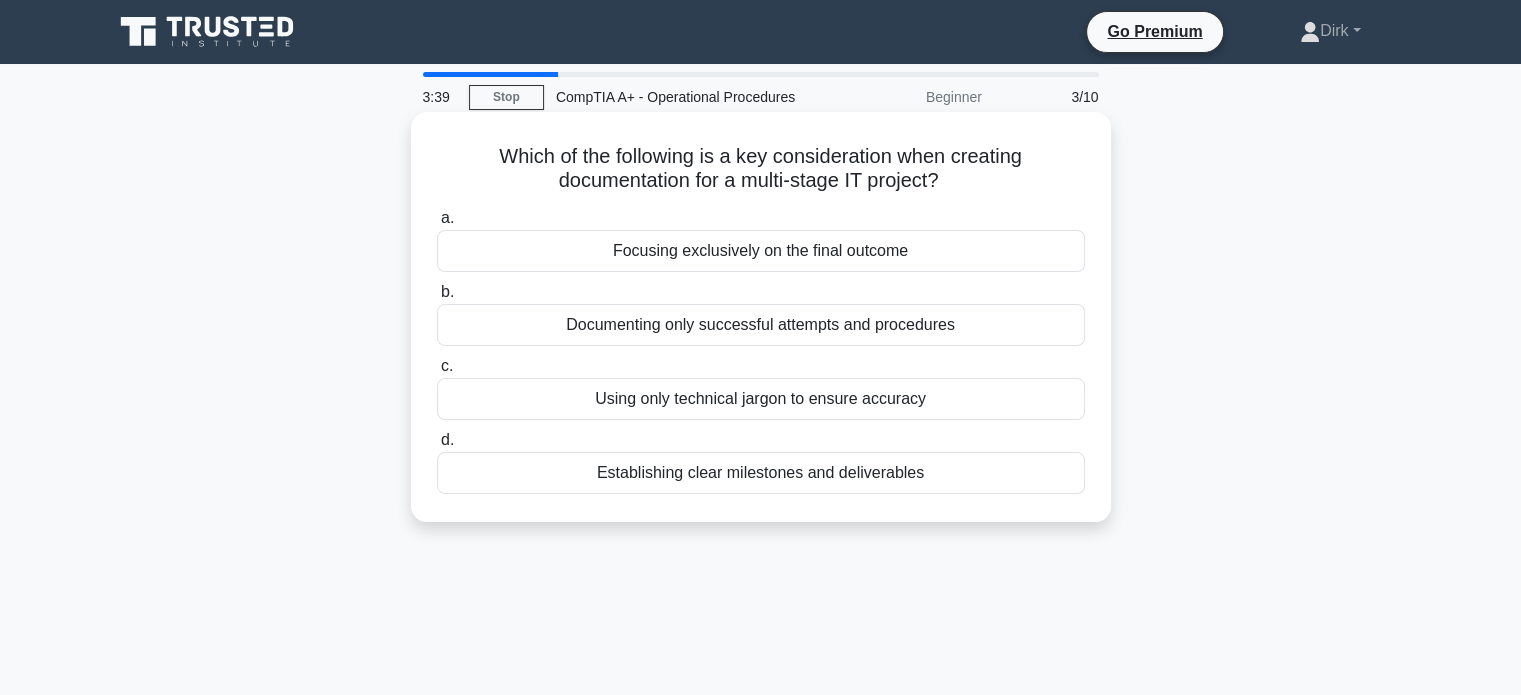 click on "Using only technical jargon to ensure accuracy" at bounding box center (761, 399) 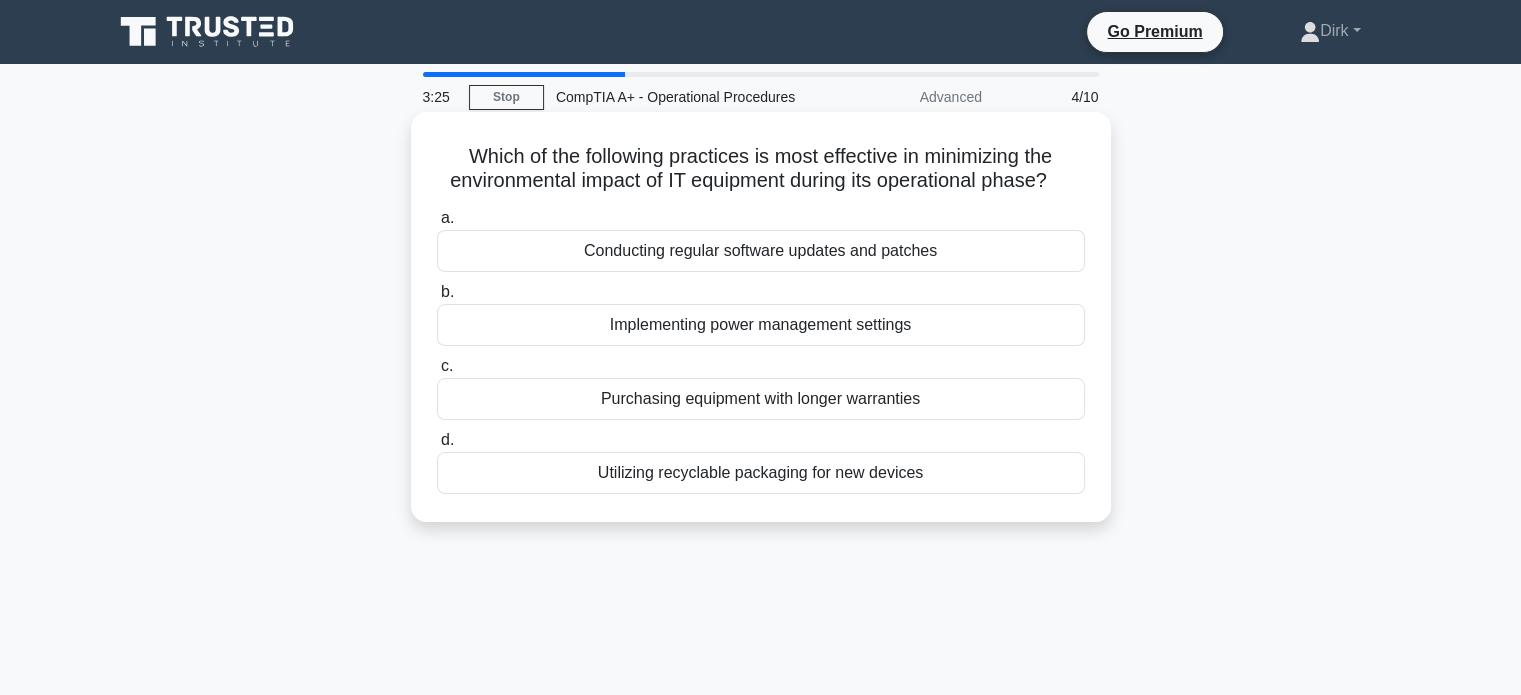 click on "Conducting regular software updates and patches" at bounding box center (761, 251) 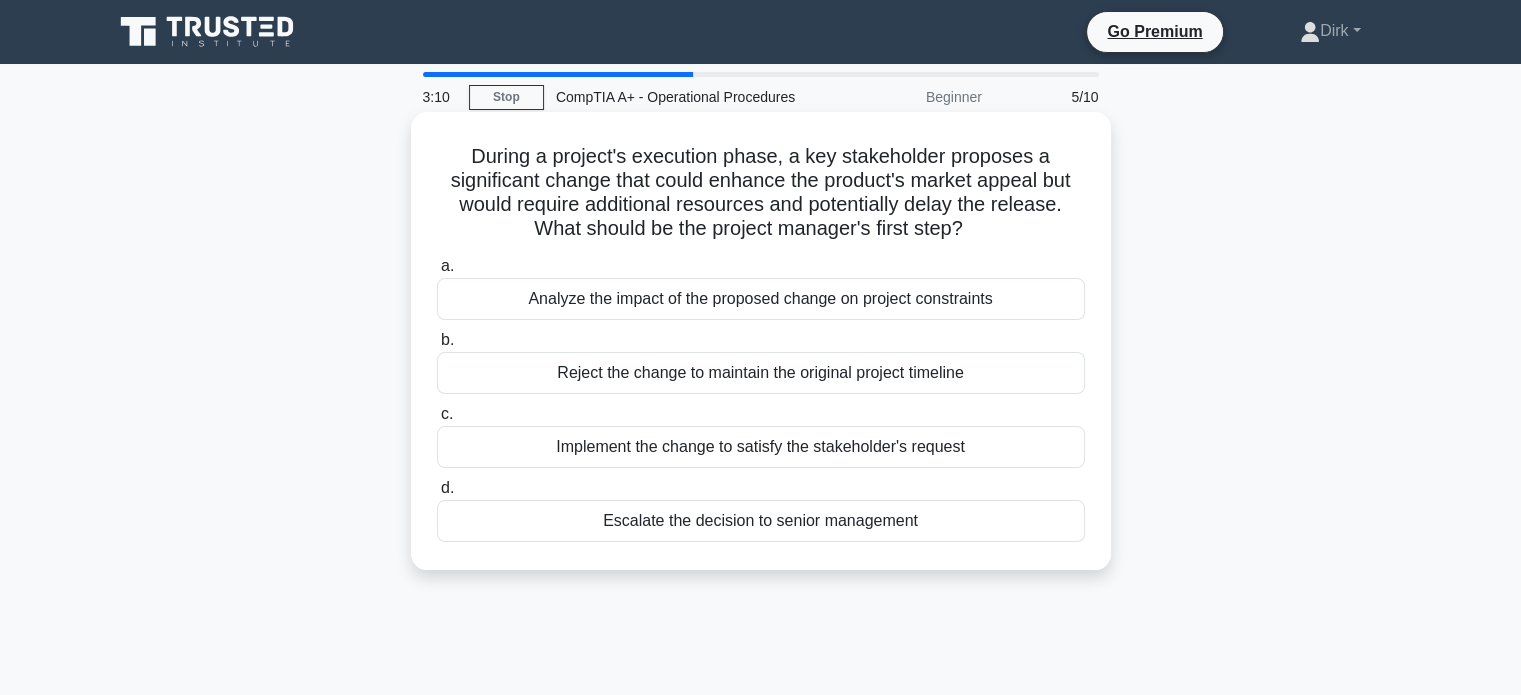 click on "Analyze the impact of the proposed change on project constraints" at bounding box center [761, 299] 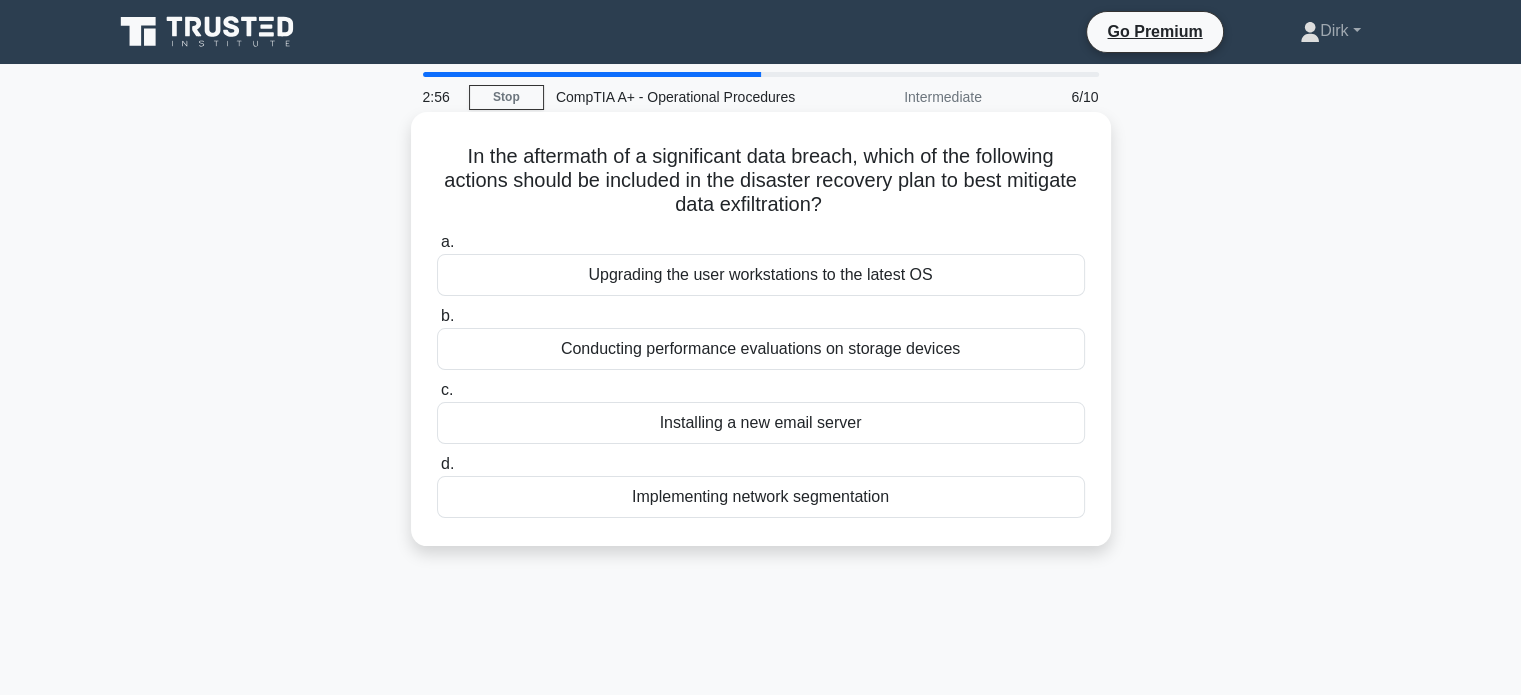 click on "Conducting performance evaluations on storage devices" at bounding box center (761, 349) 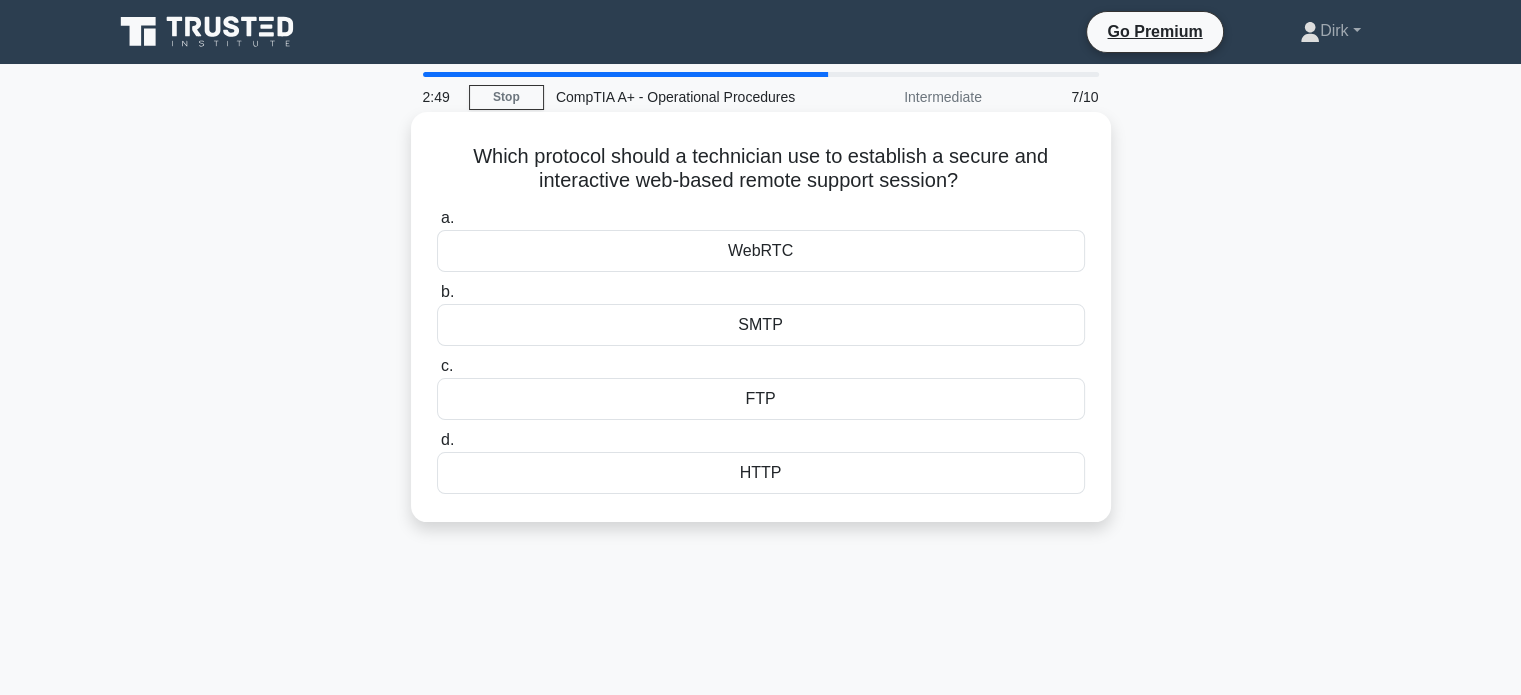 click on "WebRTC" at bounding box center (761, 251) 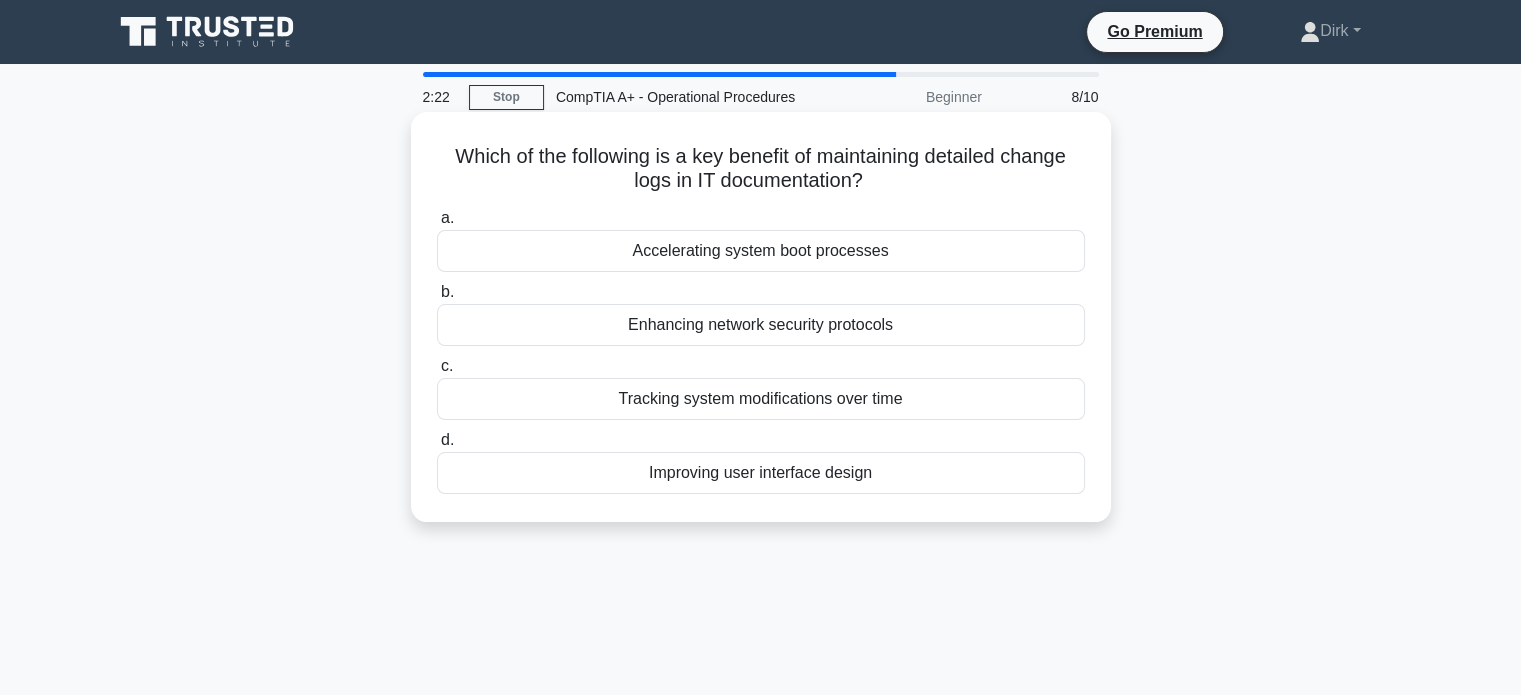 click on "Tracking system modifications over time" at bounding box center (761, 399) 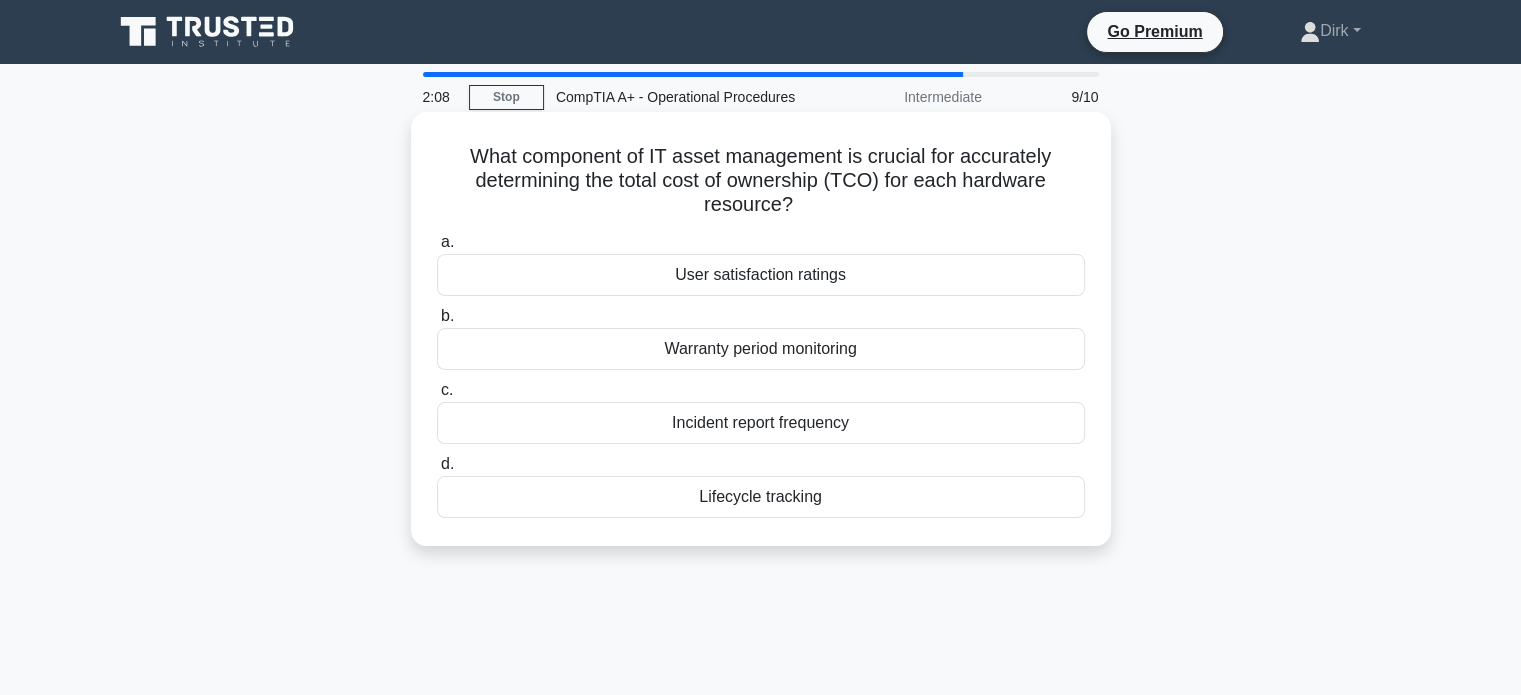 click on "Warranty period monitoring" at bounding box center [761, 349] 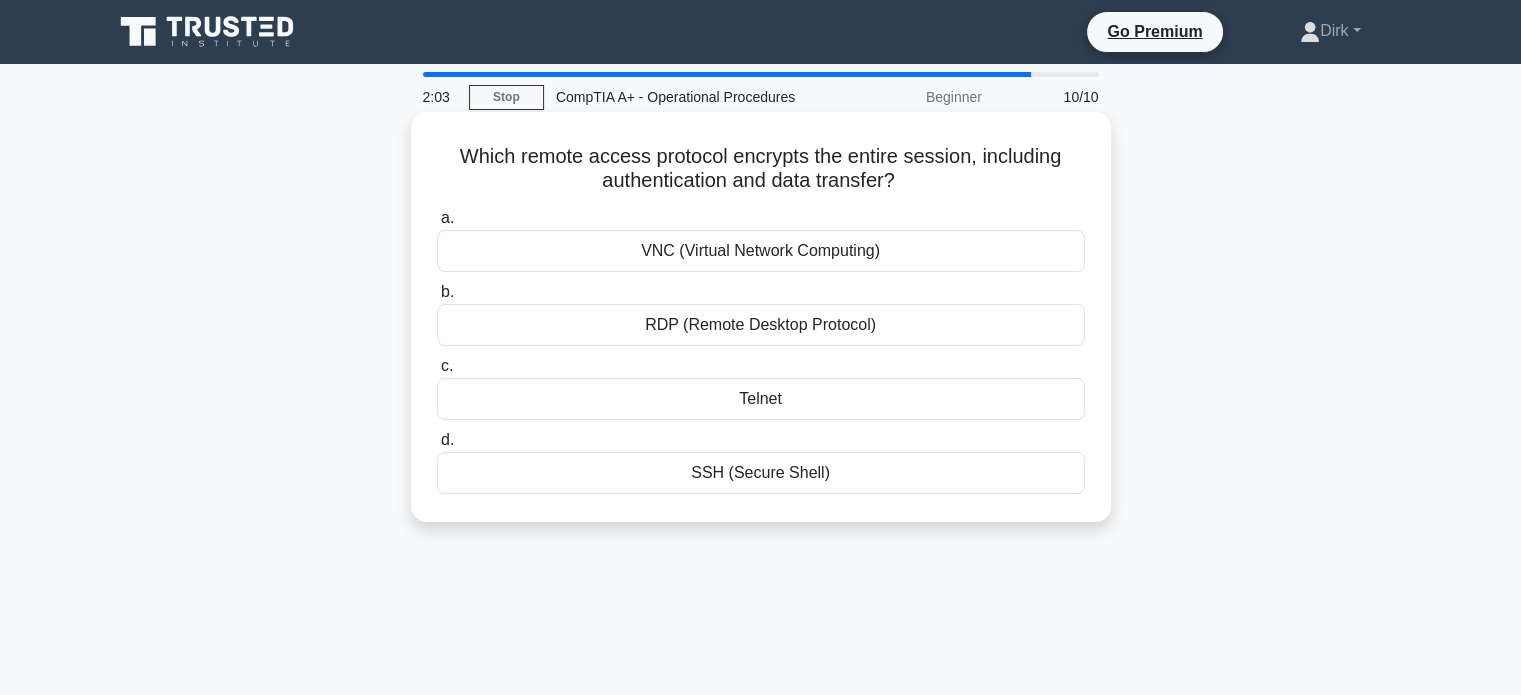 click on "SSH (Secure Shell)" at bounding box center (761, 473) 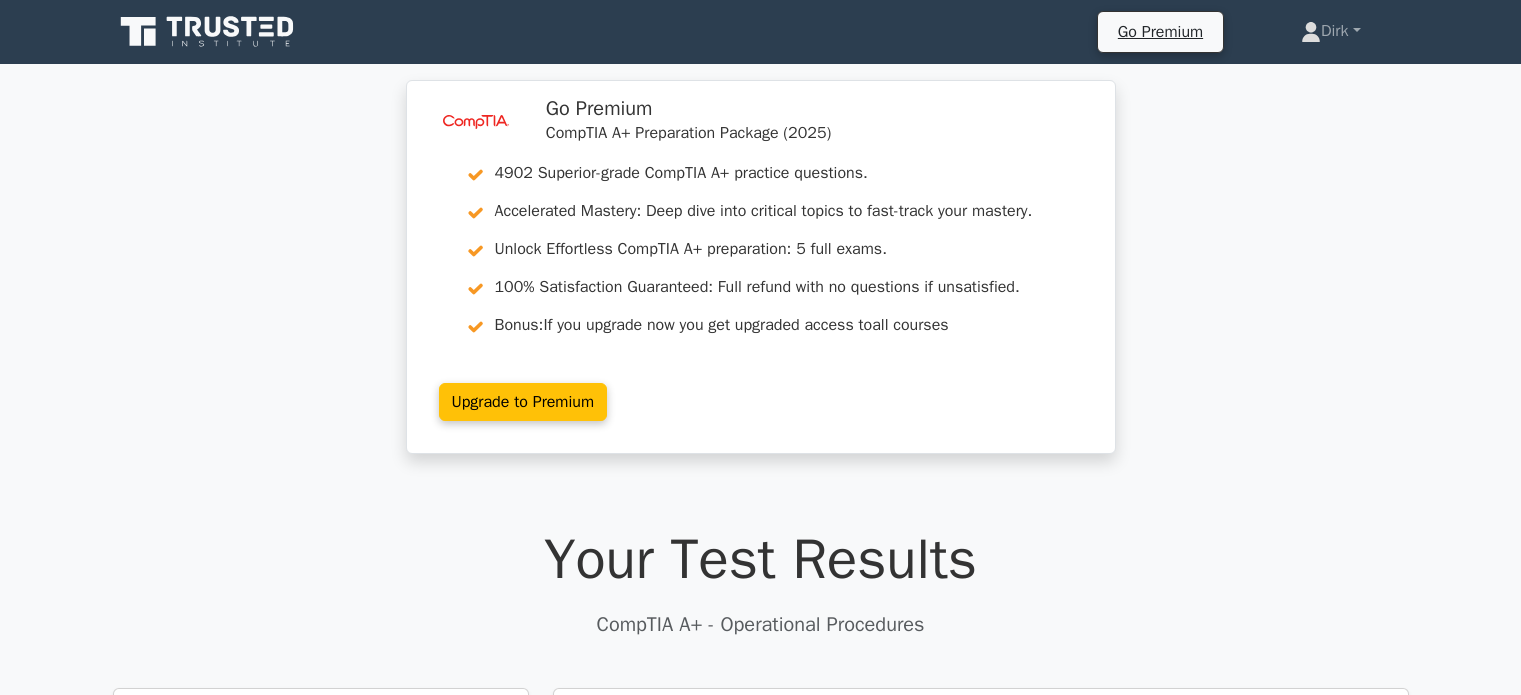 scroll, scrollTop: 0, scrollLeft: 0, axis: both 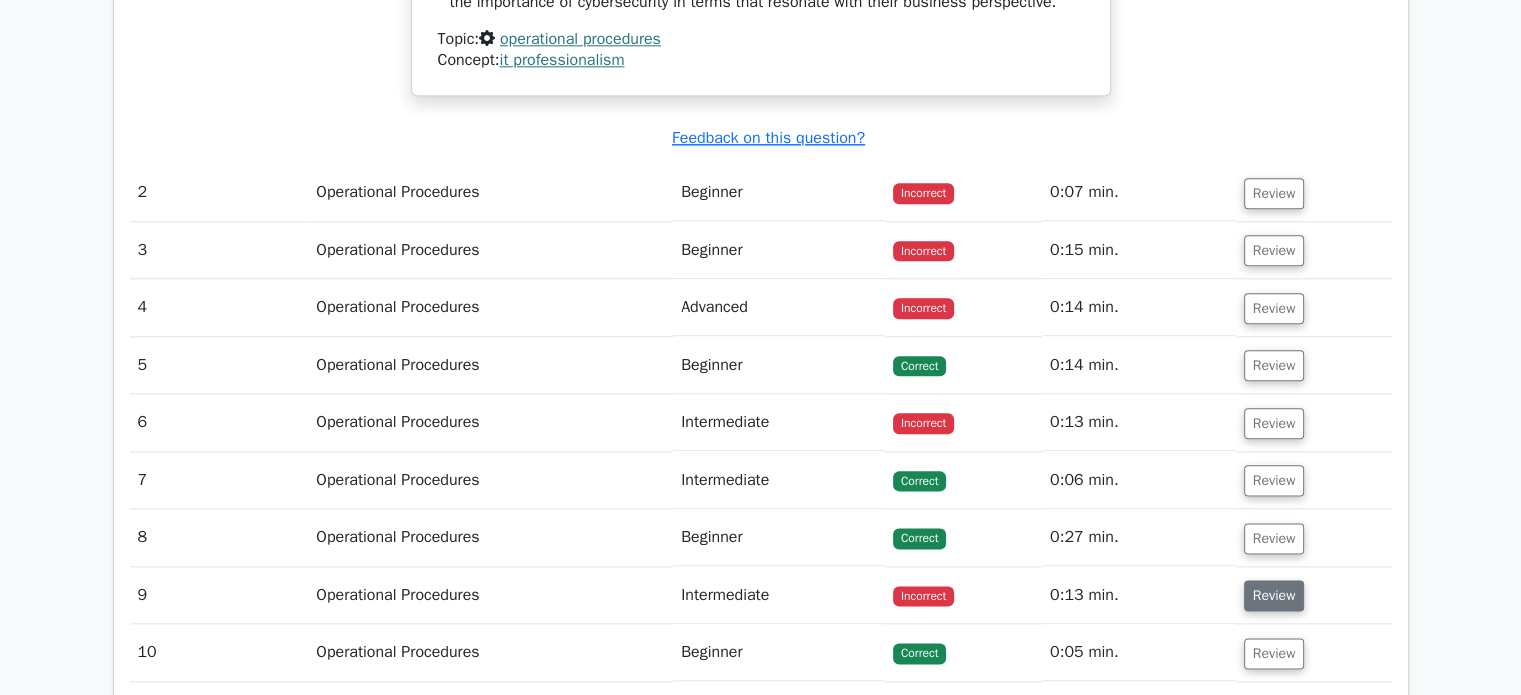 click on "Review" at bounding box center (1274, 595) 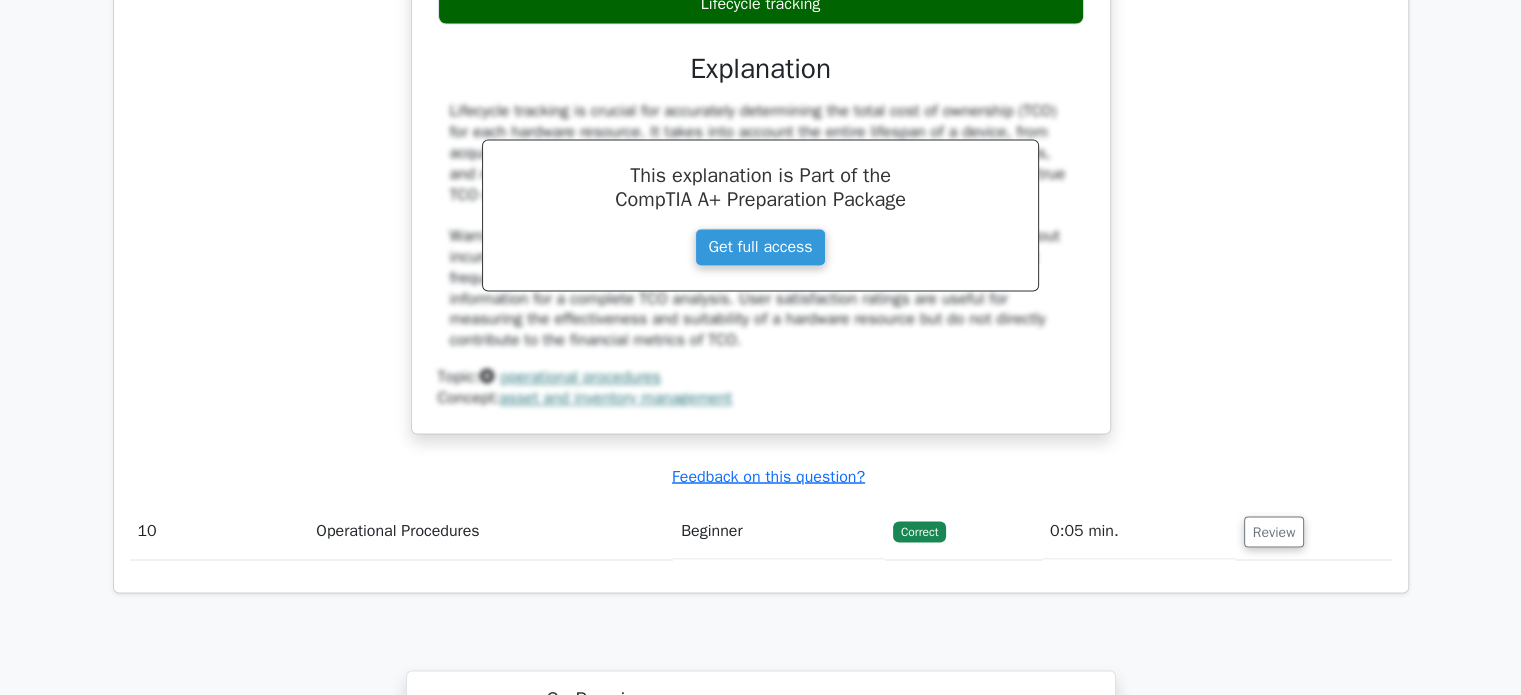 scroll, scrollTop: 3358, scrollLeft: 0, axis: vertical 